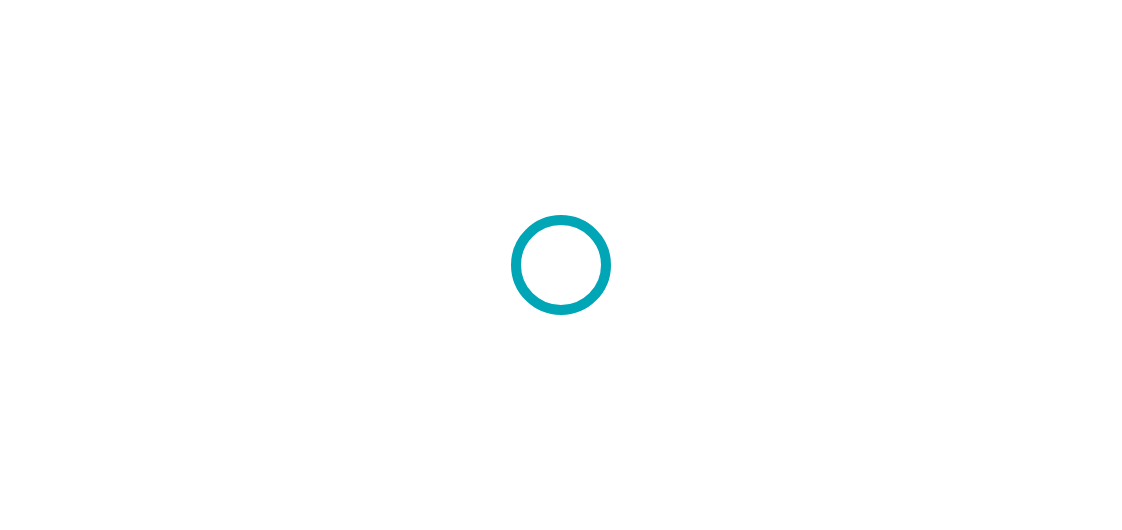 scroll, scrollTop: 0, scrollLeft: 0, axis: both 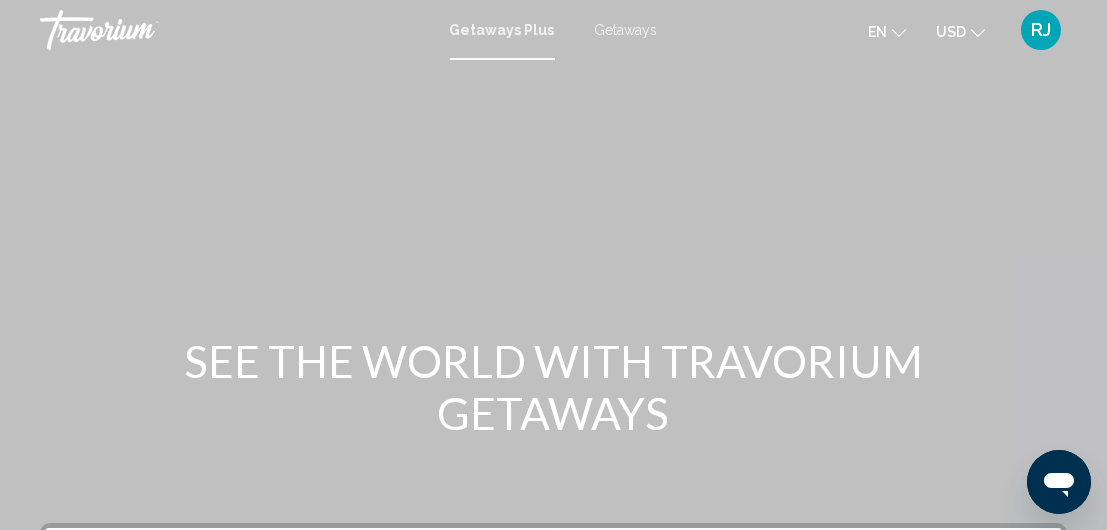 click on "Getaways" at bounding box center [626, 30] 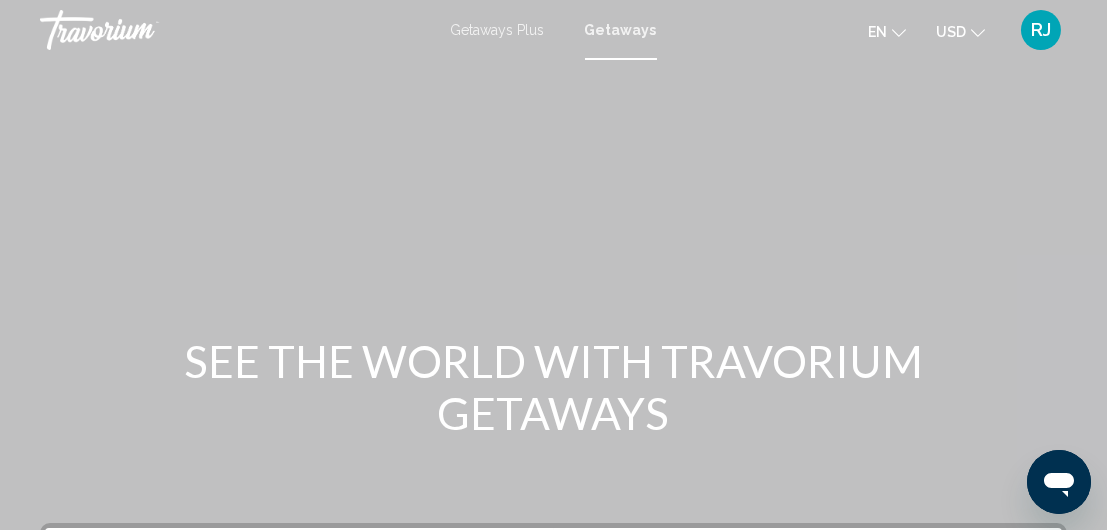 click on "Getaways" at bounding box center [621, 30] 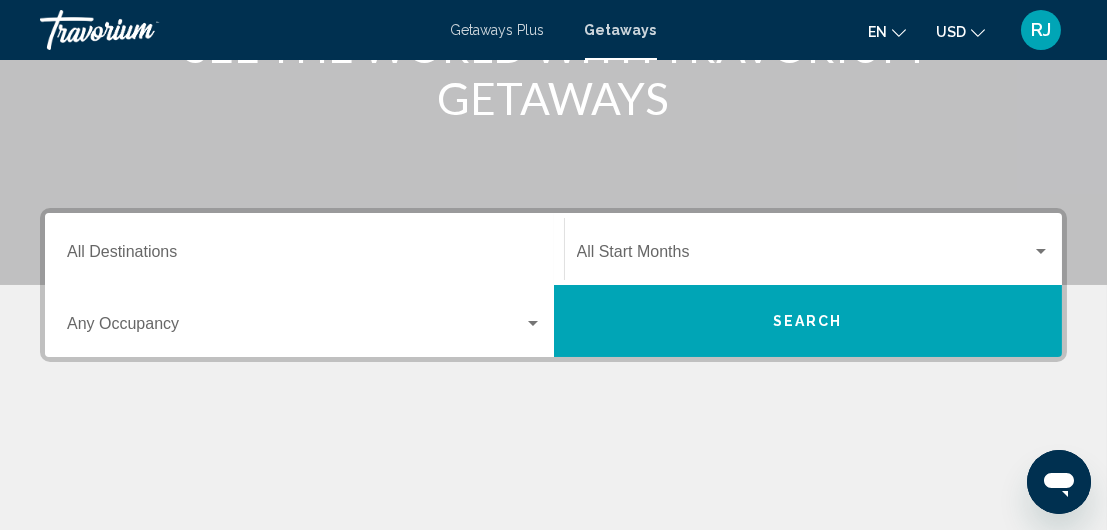 scroll, scrollTop: 317, scrollLeft: 0, axis: vertical 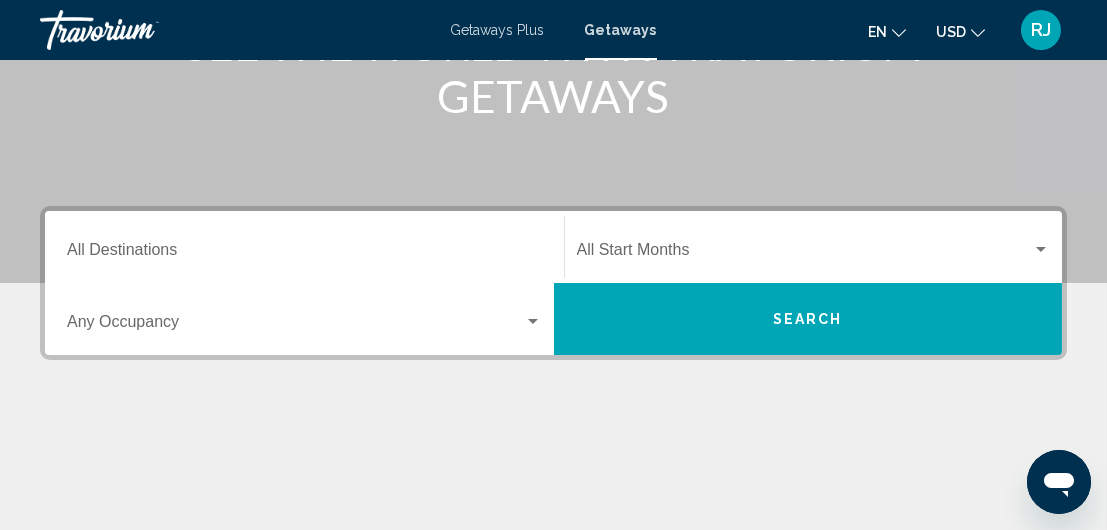 click at bounding box center [533, 322] 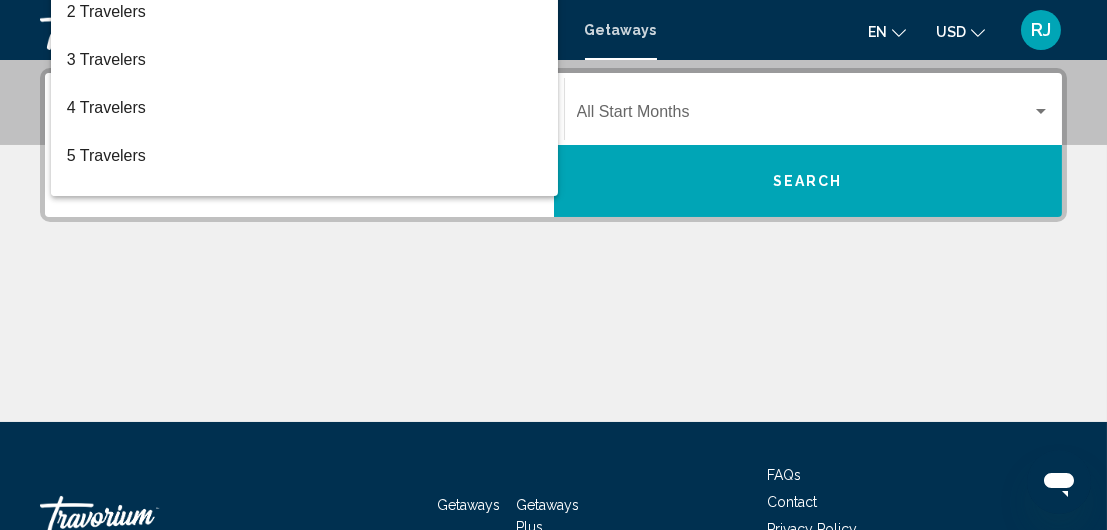 scroll, scrollTop: 457, scrollLeft: 0, axis: vertical 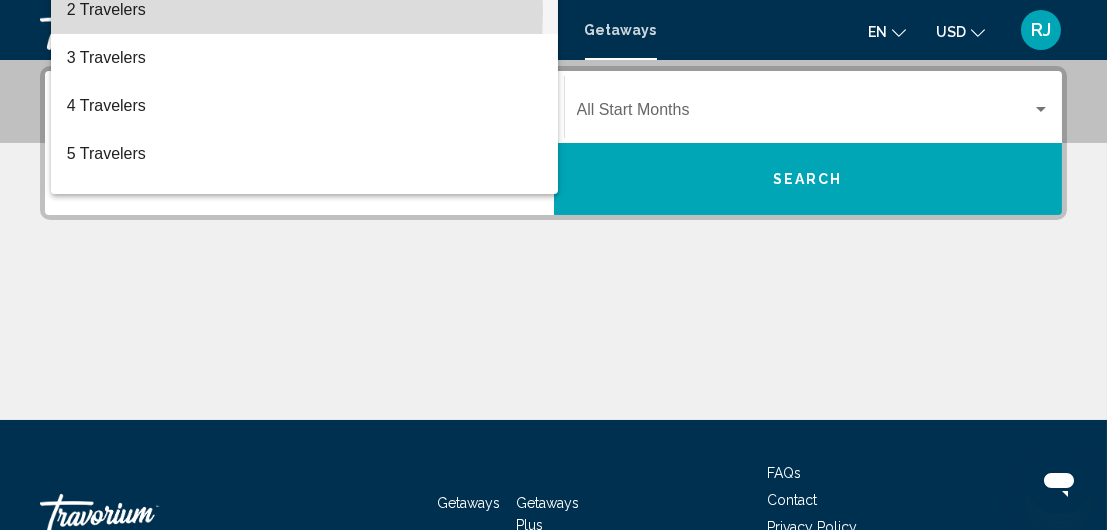 click on "2 Travelers" at bounding box center [304, 10] 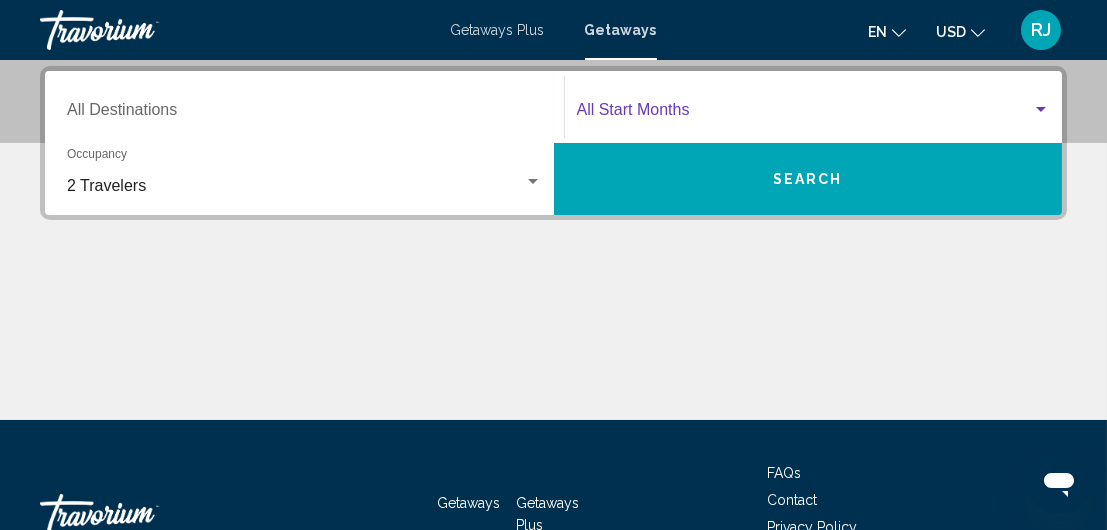 click at bounding box center [1041, 110] 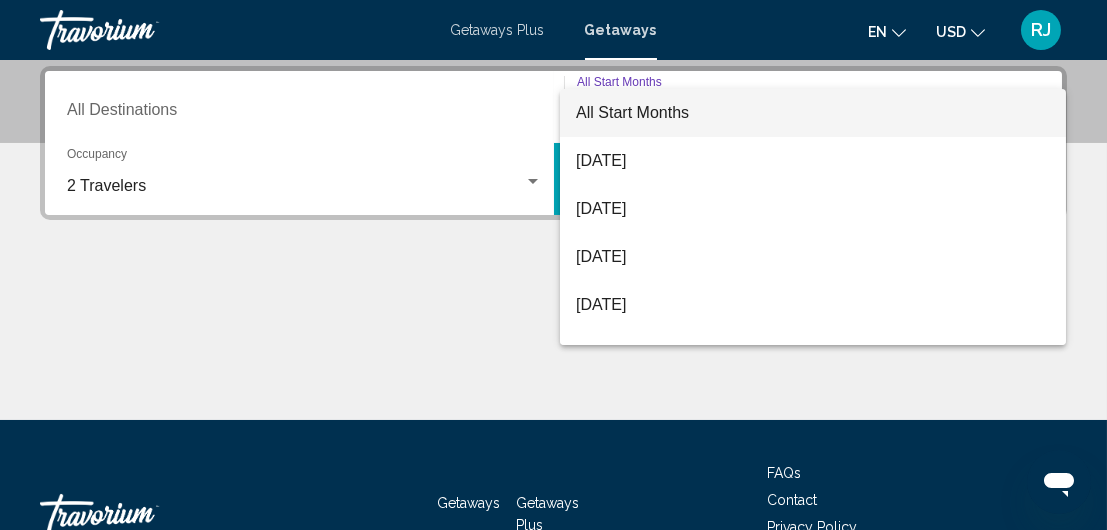 scroll, scrollTop: 40, scrollLeft: 0, axis: vertical 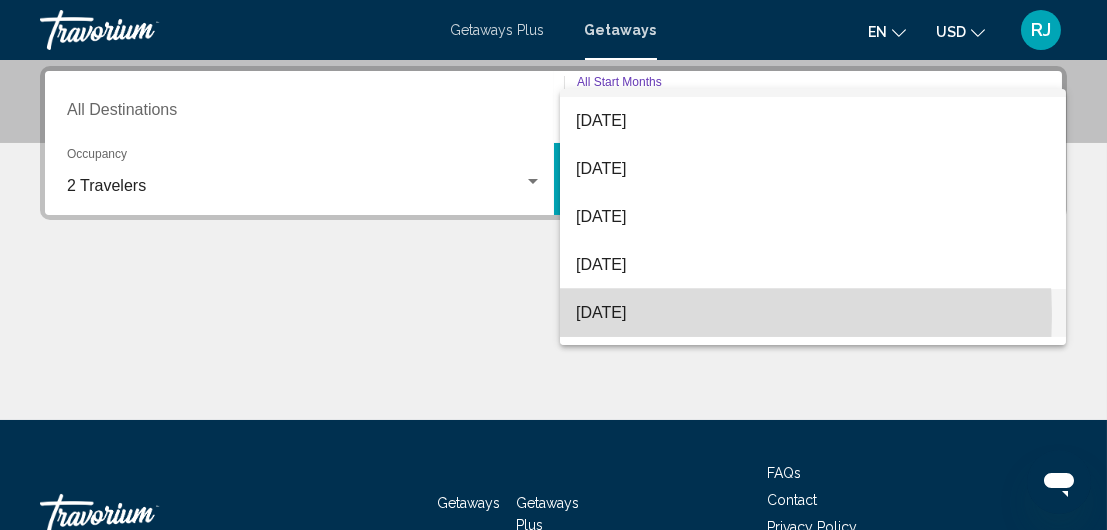 click on "October 2025" at bounding box center (813, 313) 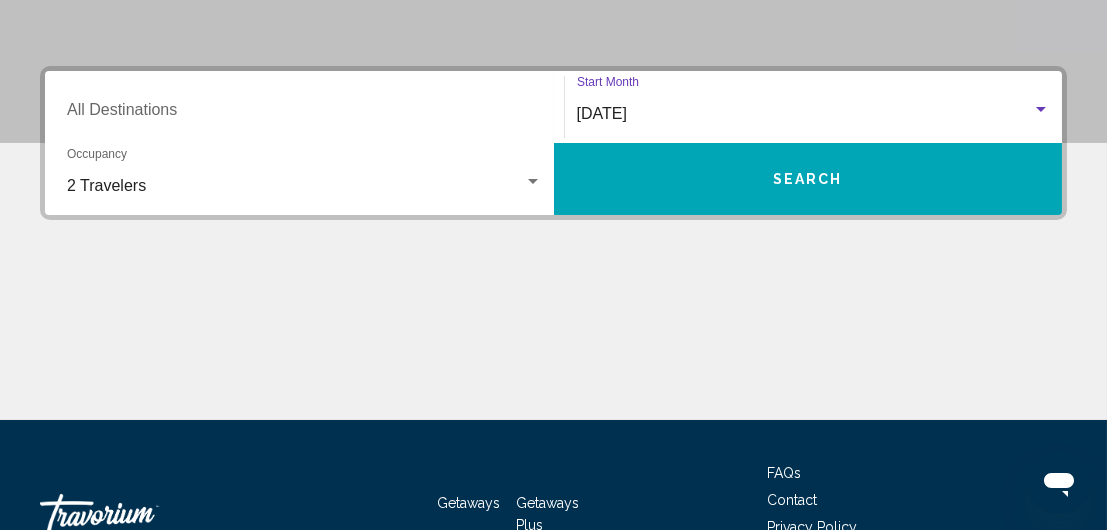 scroll, scrollTop: 0, scrollLeft: 0, axis: both 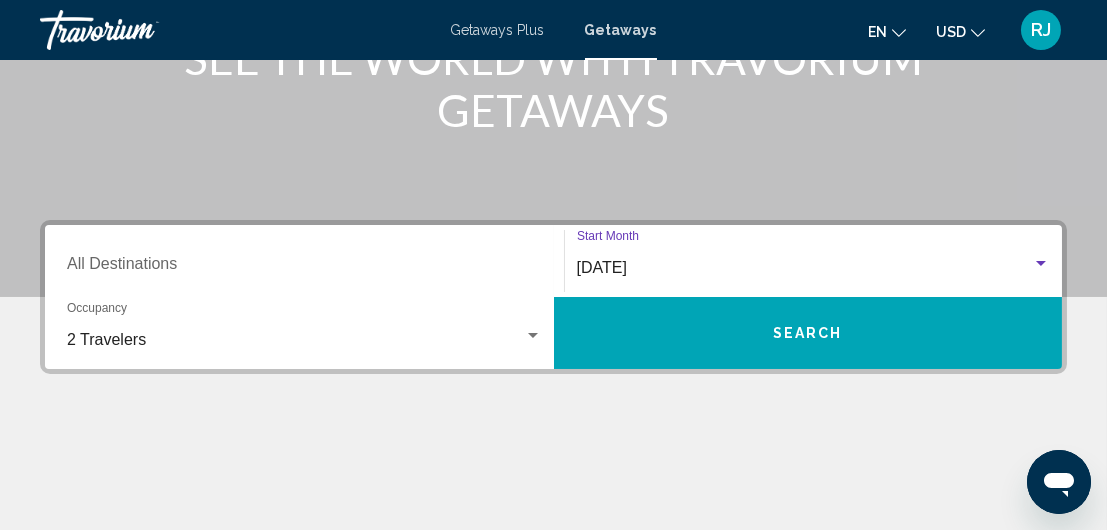 drag, startPoint x: 108, startPoint y: 261, endPoint x: 108, endPoint y: 274, distance: 13 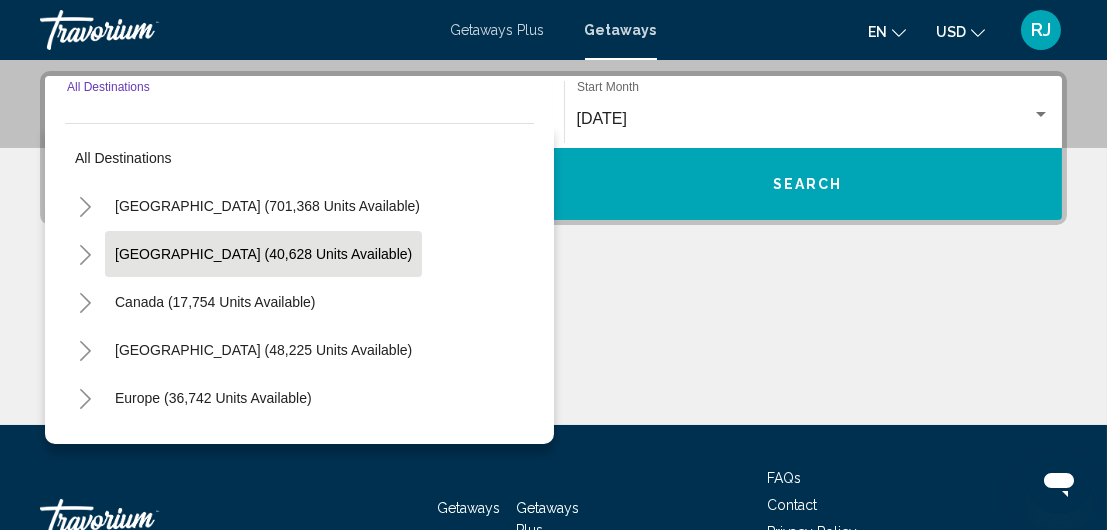 scroll, scrollTop: 457, scrollLeft: 0, axis: vertical 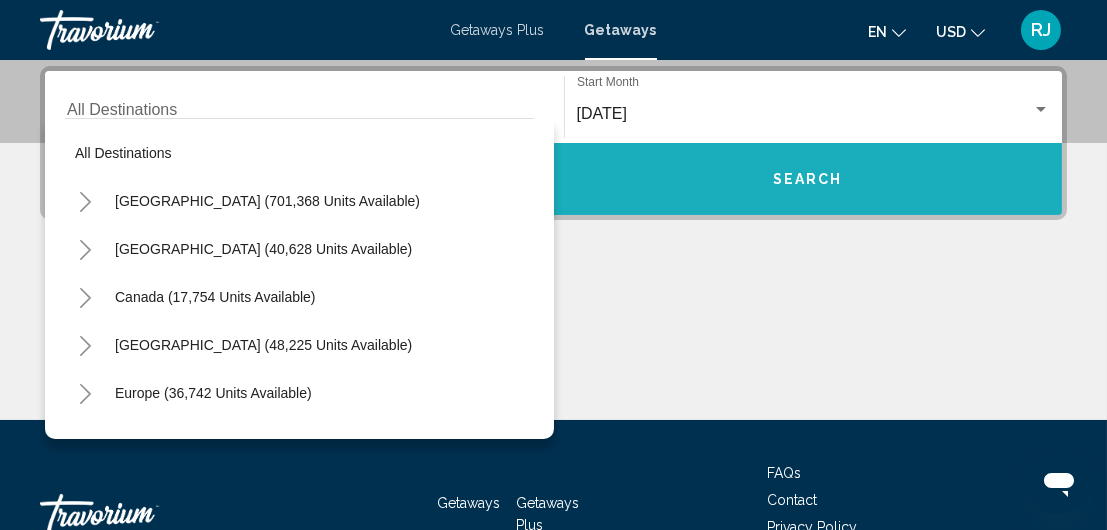 click on "Search" at bounding box center [808, 180] 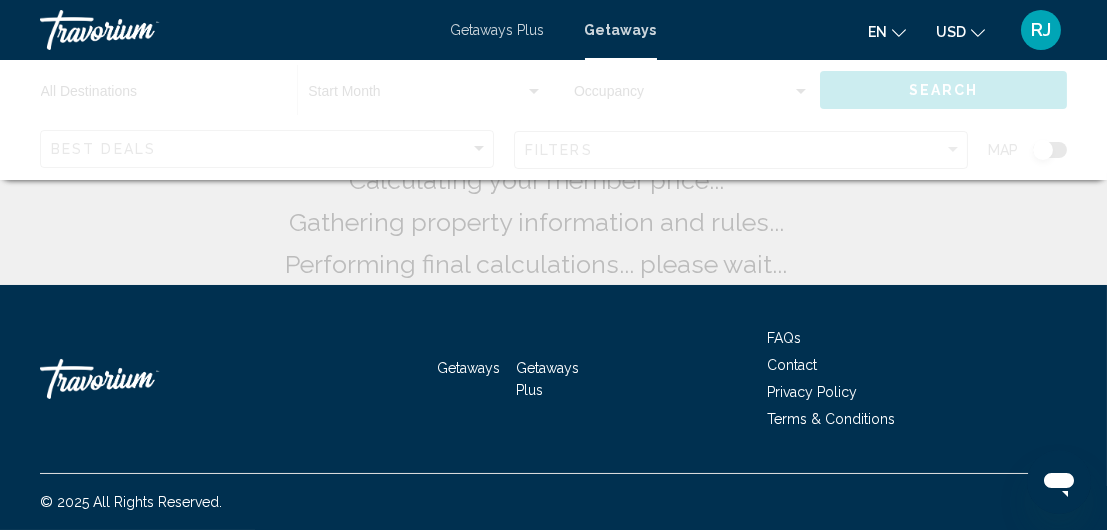 scroll, scrollTop: 0, scrollLeft: 0, axis: both 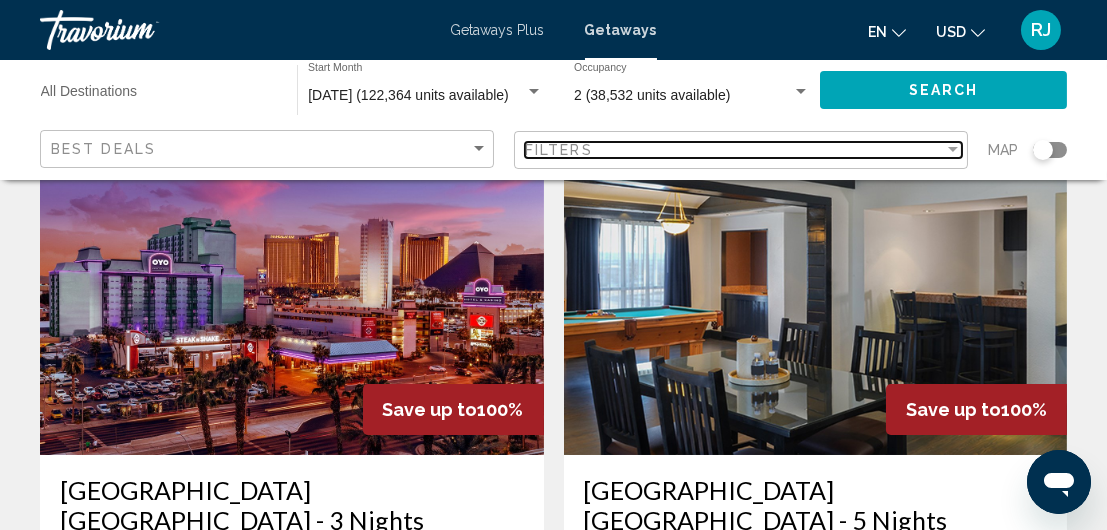 click at bounding box center (953, 150) 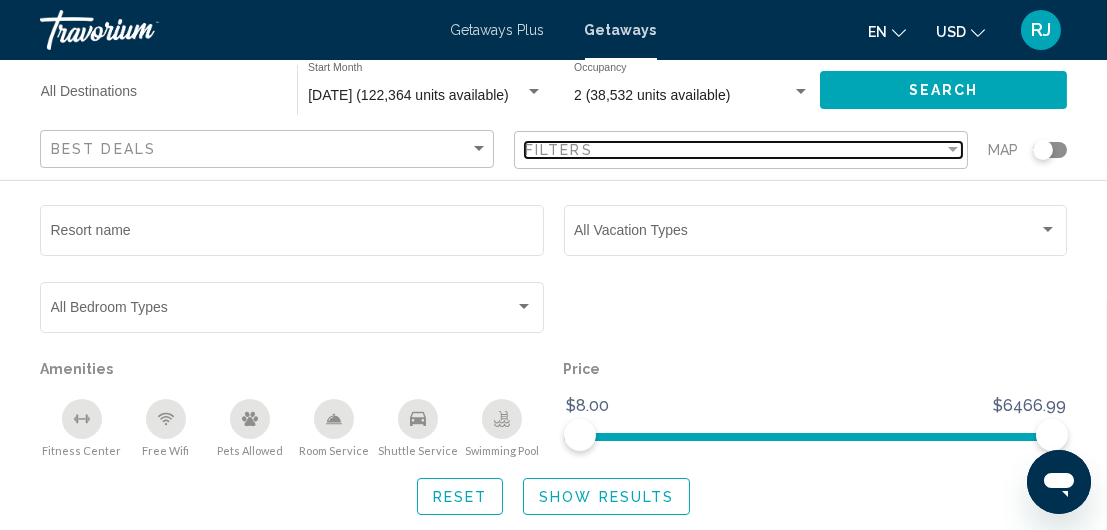 scroll, scrollTop: 1088, scrollLeft: 0, axis: vertical 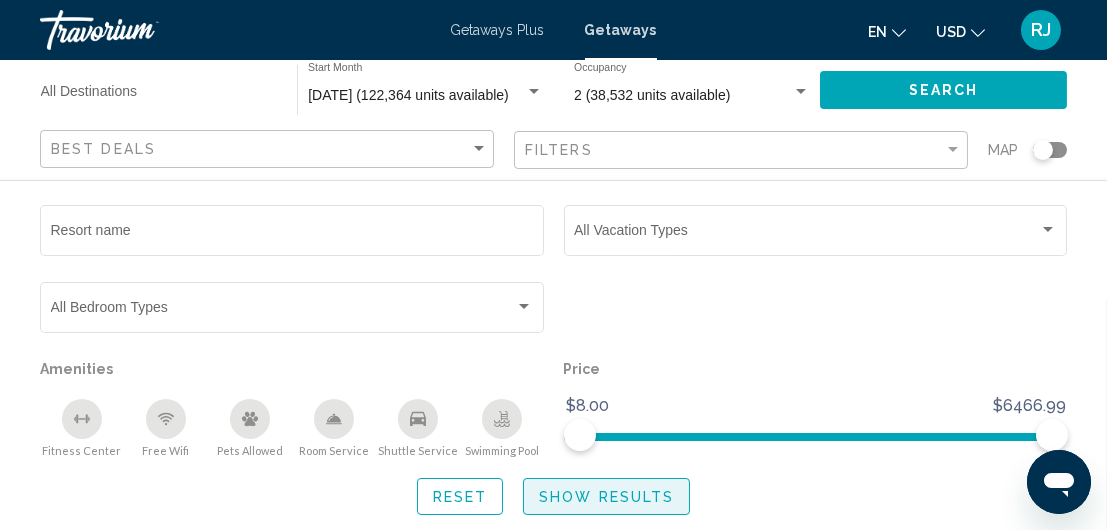 click on "Show Results" 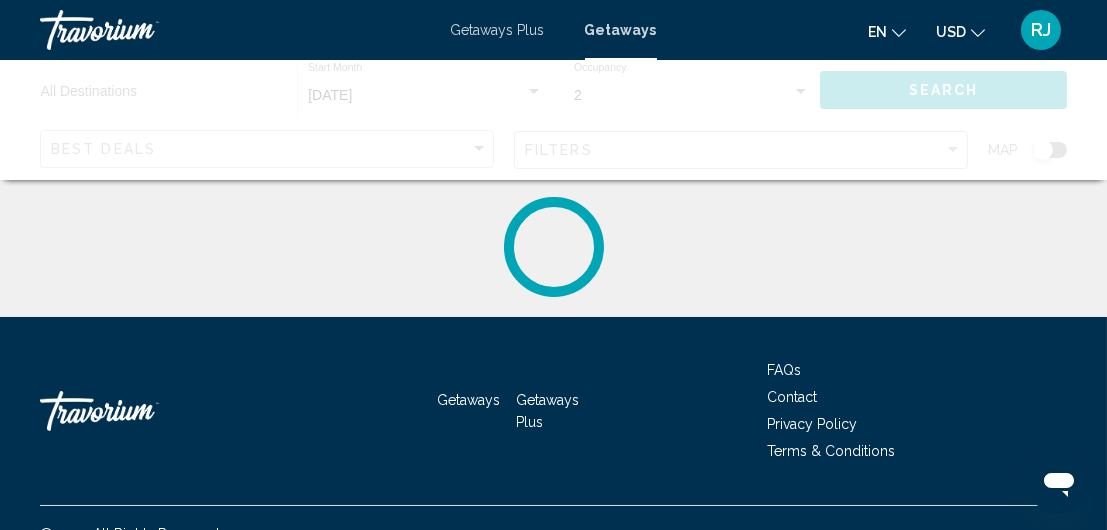scroll, scrollTop: 0, scrollLeft: 0, axis: both 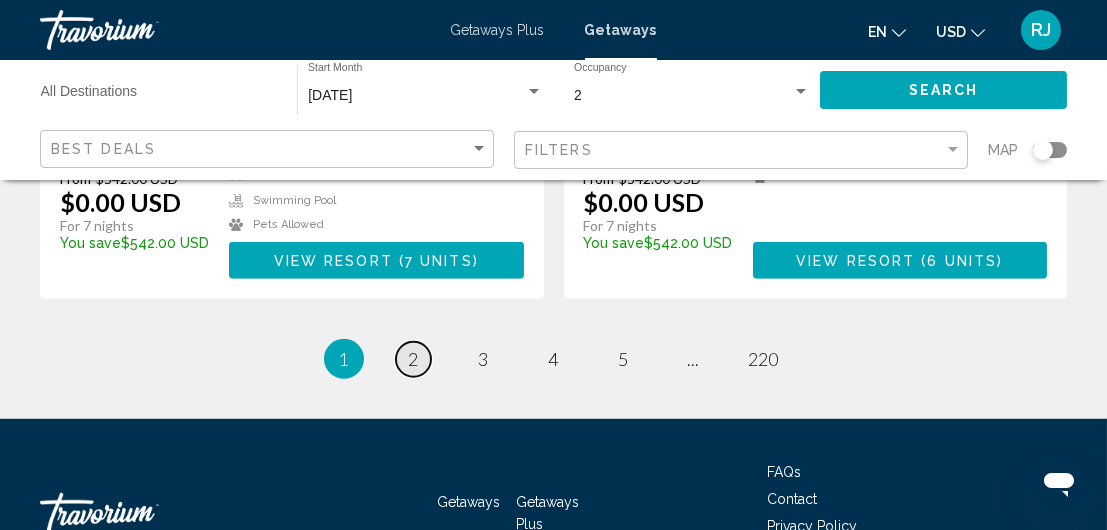 click on "page  2" at bounding box center [413, 359] 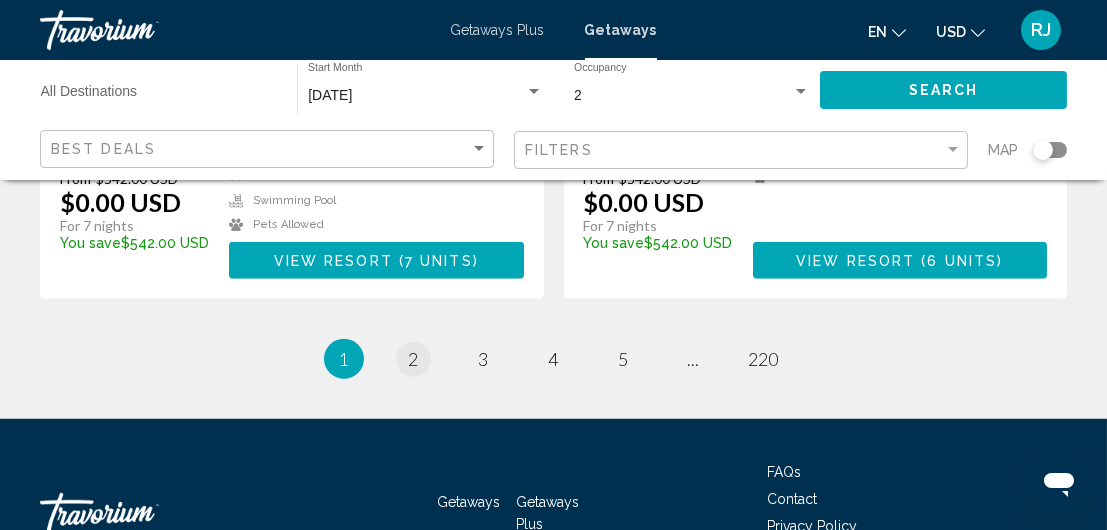 scroll, scrollTop: 0, scrollLeft: 0, axis: both 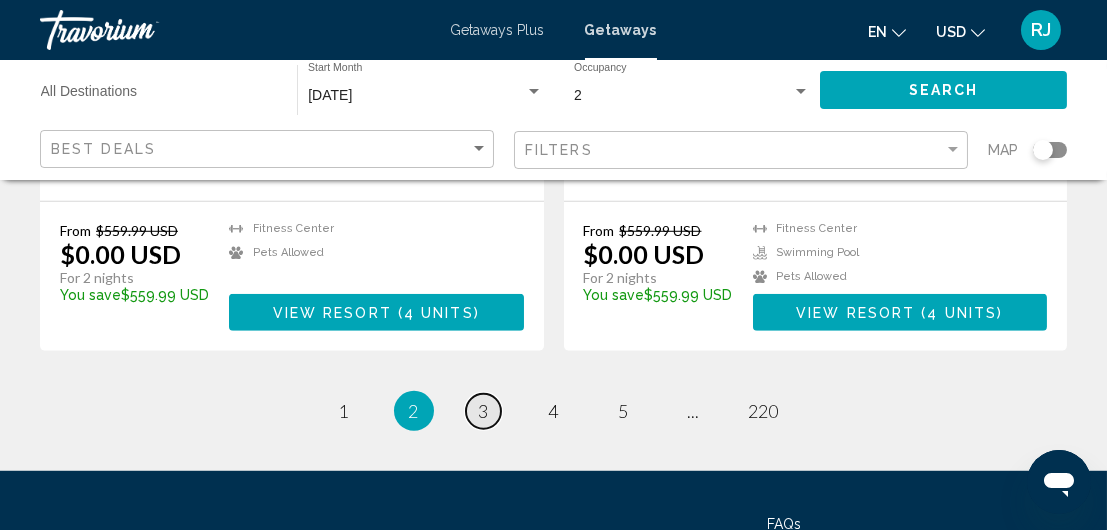 click on "3" at bounding box center (484, 411) 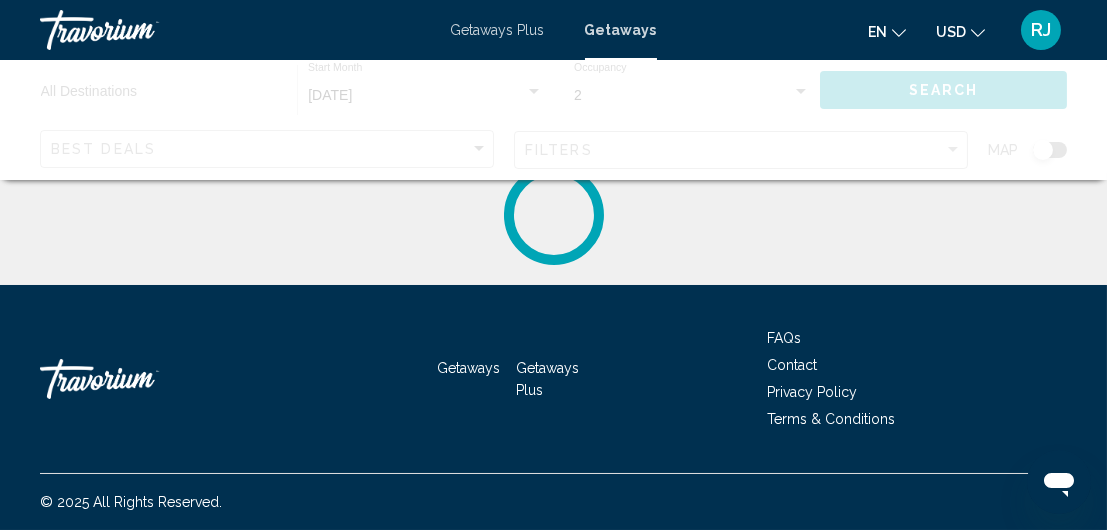 scroll, scrollTop: 0, scrollLeft: 0, axis: both 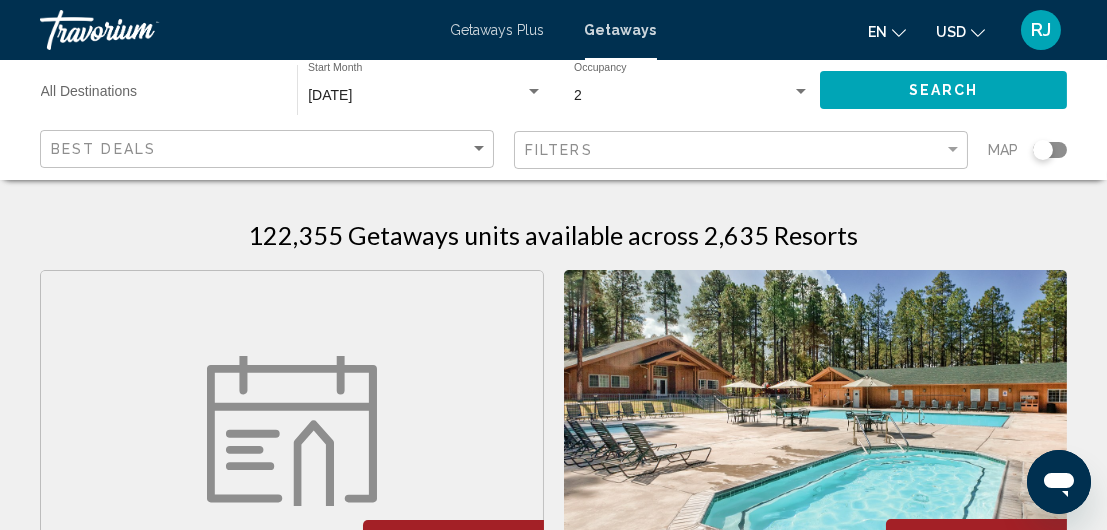 click on "122,355 Getaways units available across 2,635 Resorts Save up to  100%   Casa Xtao - 3 Nights  Resort  -  This is an adults only resort
Huatulco, Oaxaca, Mexico From $559.99 USD $0.00 USD For 3 nights You save  $559.99 USD   temp
Fitness Center View Resort    ( 20 units )  Save up to  100%   WorldMark Pinetop - 2 Nights  Resort  -  This is an adults only resort
Pinetop, AZ, USA From $559.99 USD $0.00 USD For 2 nights You save  $559.99 USD   temp
Fitness Center
Swimming Pool
Pets Allowed View Resort    ( 12 units )  Save up to  100%   Wyndham Surabaya City Centre - 3 Nights  Resort  -  This is an adults only resort
SURABAYA, JAWA TIMUR, Indonesia From $559.99 USD $0.00 USD For 3 nights You save  temp     (" at bounding box center (553, 2301) 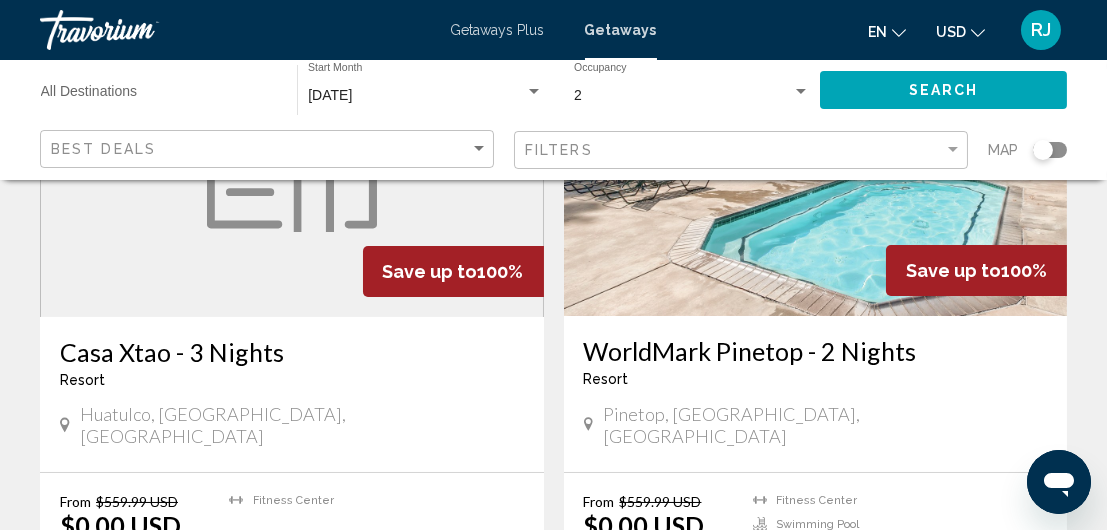 scroll, scrollTop: 360, scrollLeft: 0, axis: vertical 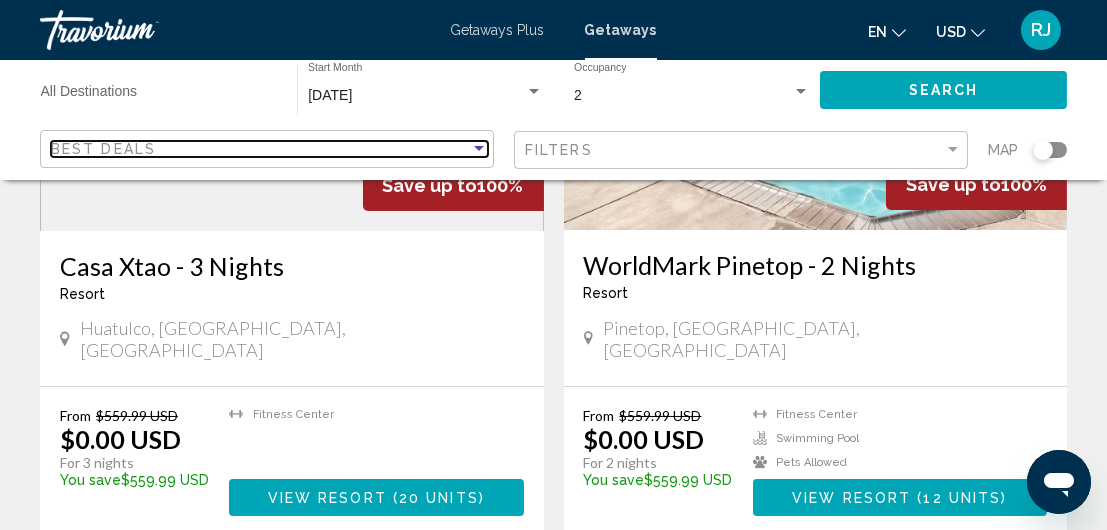 click at bounding box center (479, 149) 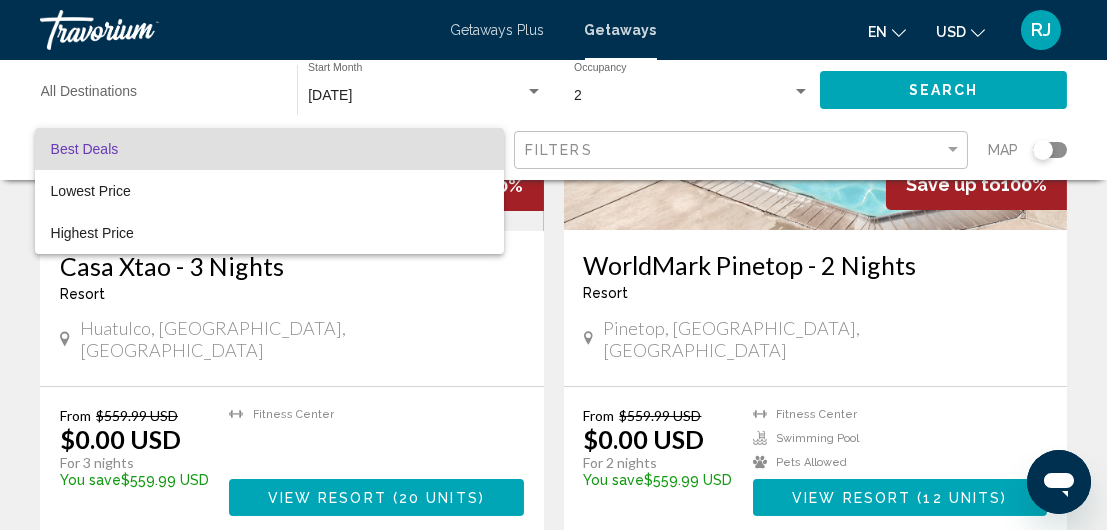 click at bounding box center (553, 265) 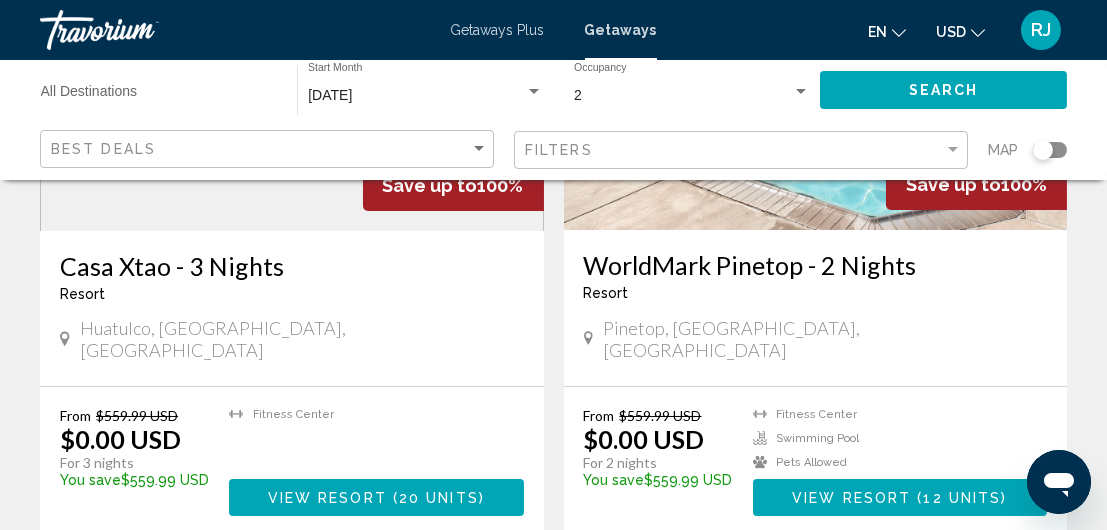 click 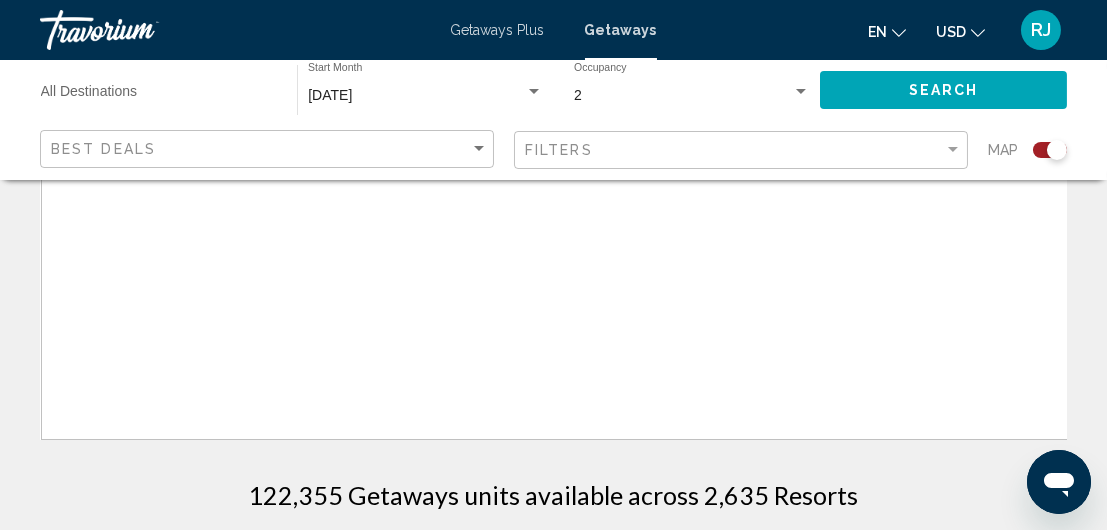 scroll, scrollTop: 980, scrollLeft: 0, axis: vertical 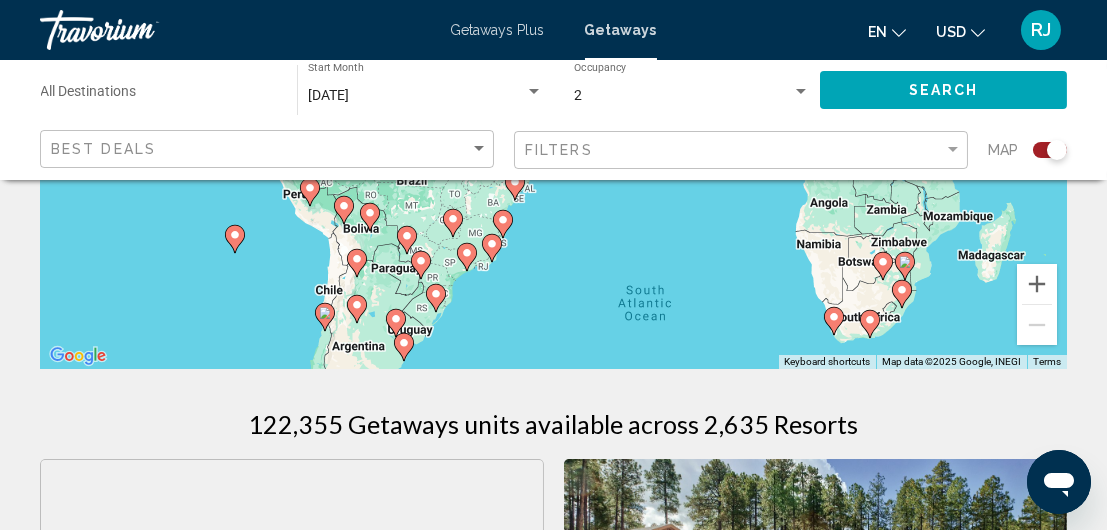 drag, startPoint x: 680, startPoint y: 287, endPoint x: 684, endPoint y: 167, distance: 120.06665 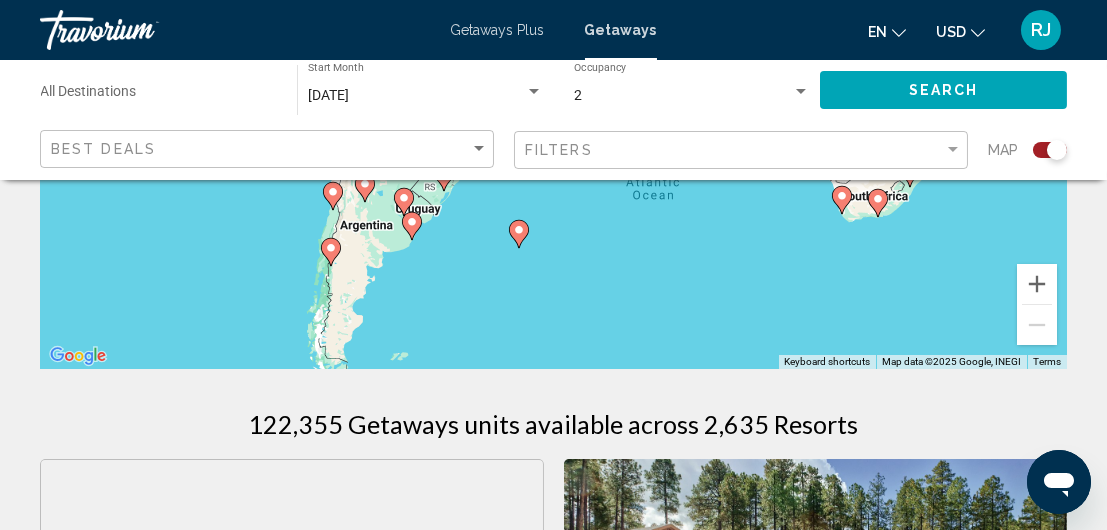 drag, startPoint x: 684, startPoint y: 167, endPoint x: 605, endPoint y: 187, distance: 81.49233 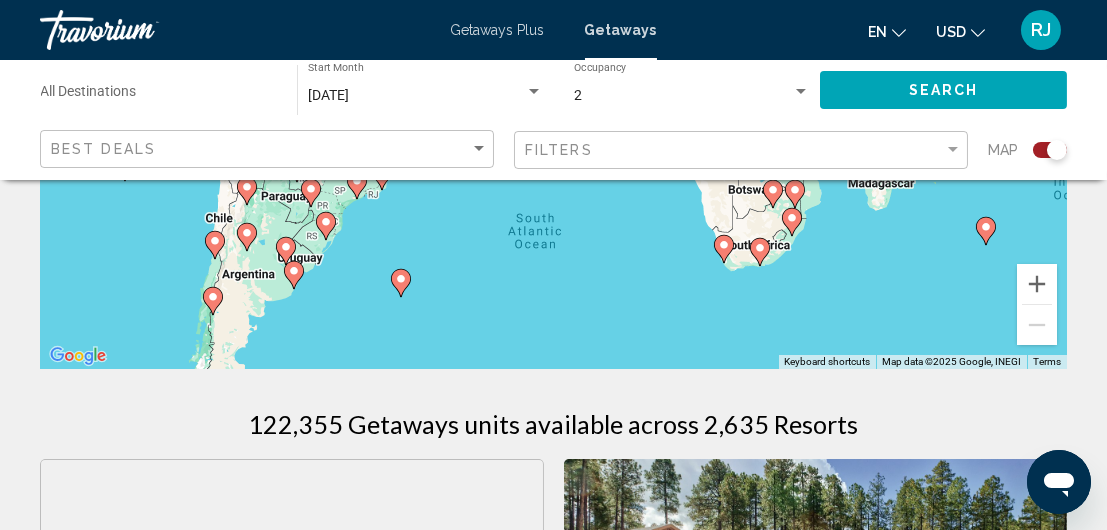 drag, startPoint x: 607, startPoint y: 303, endPoint x: 488, endPoint y: 349, distance: 127.581345 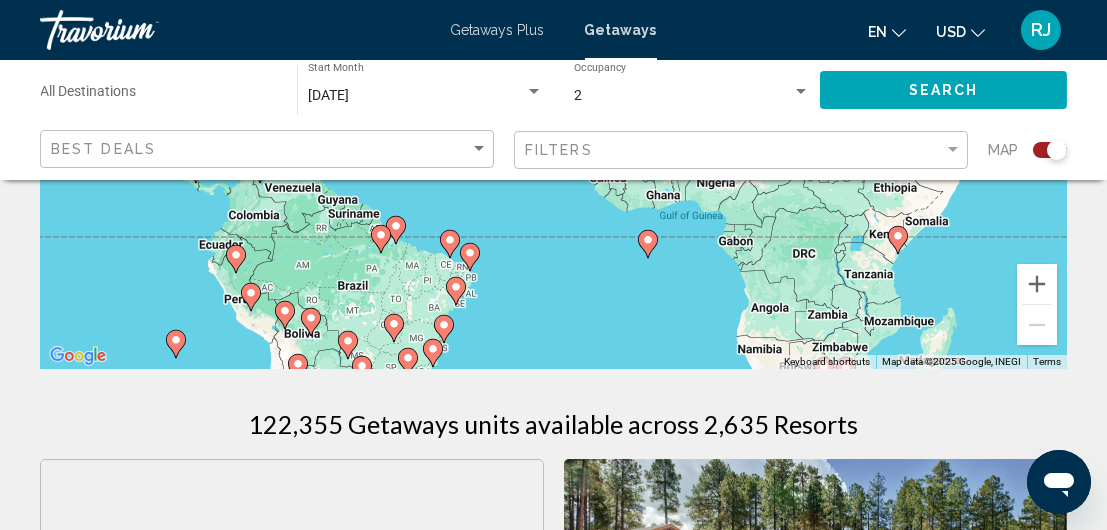 drag, startPoint x: 470, startPoint y: 237, endPoint x: 523, endPoint y: 411, distance: 181.89282 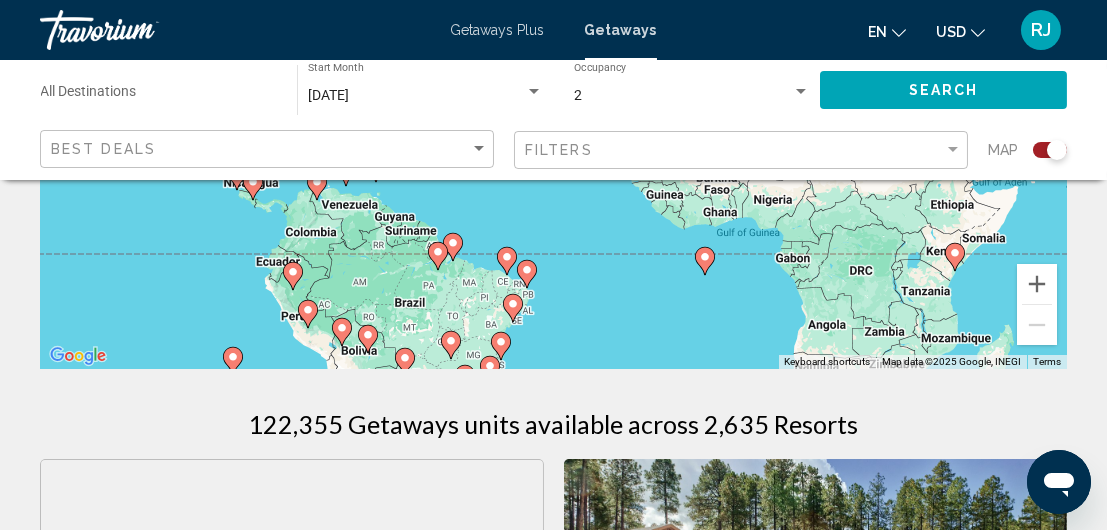 drag, startPoint x: 505, startPoint y: 228, endPoint x: 560, endPoint y: 268, distance: 68.007355 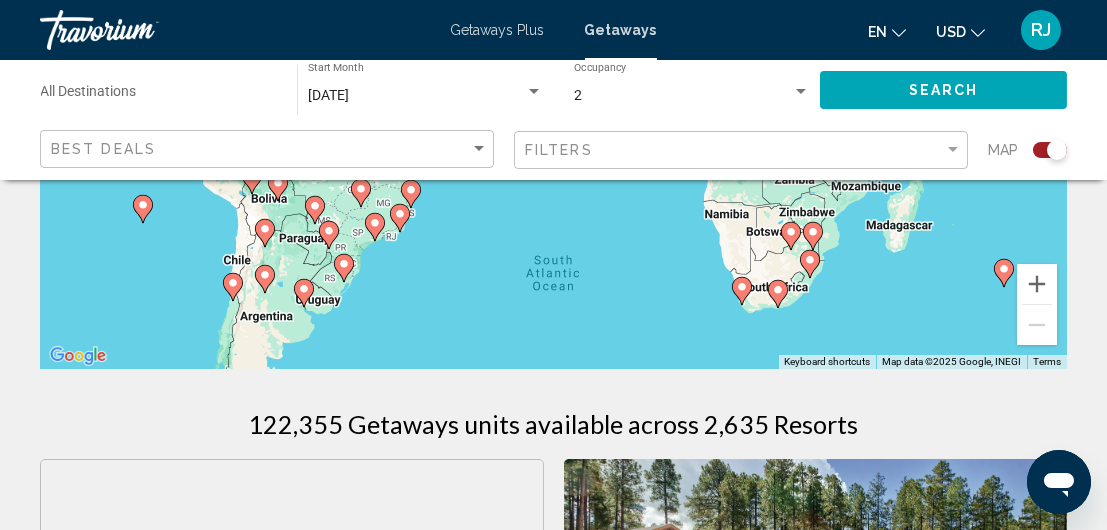 drag, startPoint x: 556, startPoint y: 349, endPoint x: 468, endPoint y: 199, distance: 173.90802 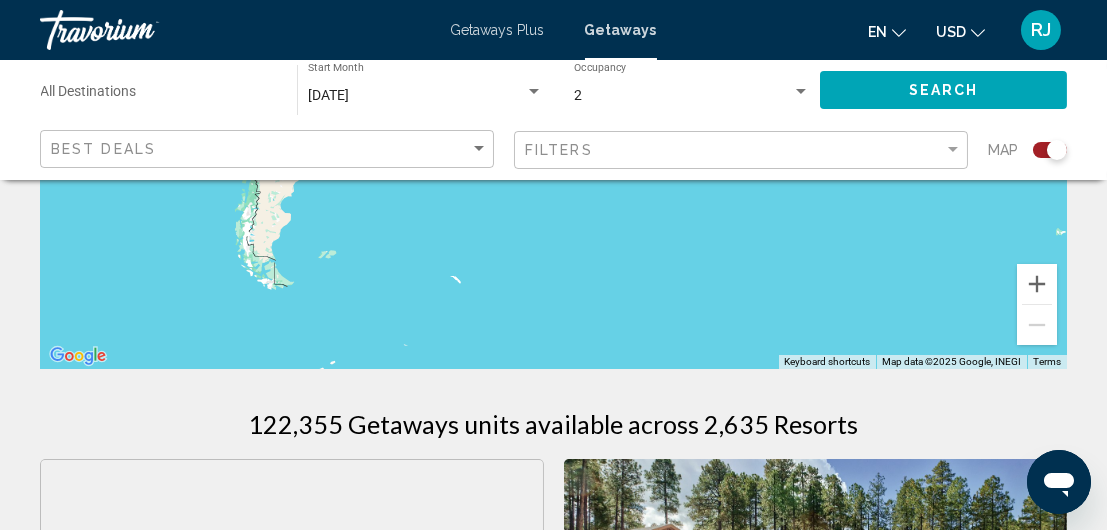 drag, startPoint x: 454, startPoint y: 302, endPoint x: 474, endPoint y: 97, distance: 205.9733 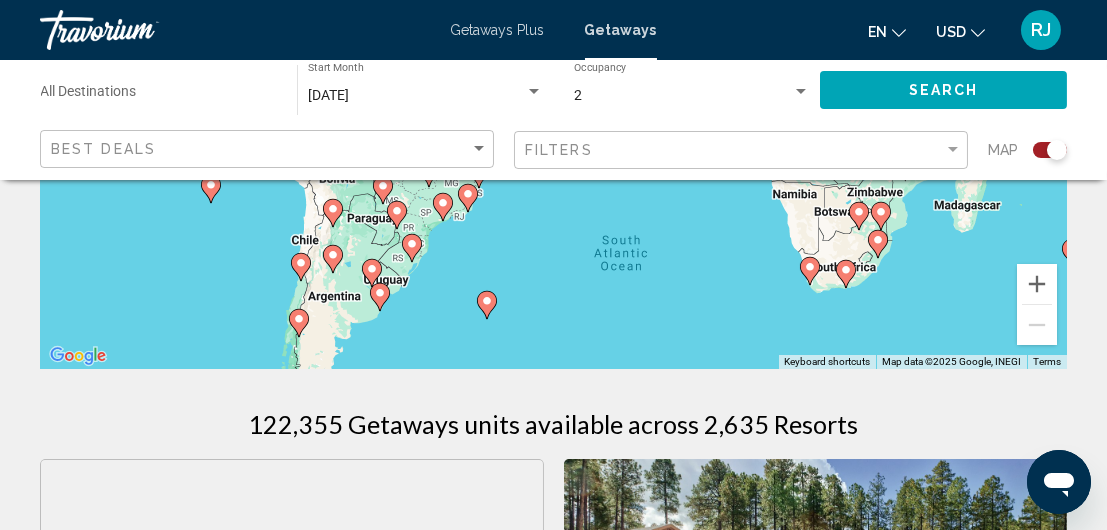drag, startPoint x: 460, startPoint y: 307, endPoint x: 494, endPoint y: 457, distance: 153.80507 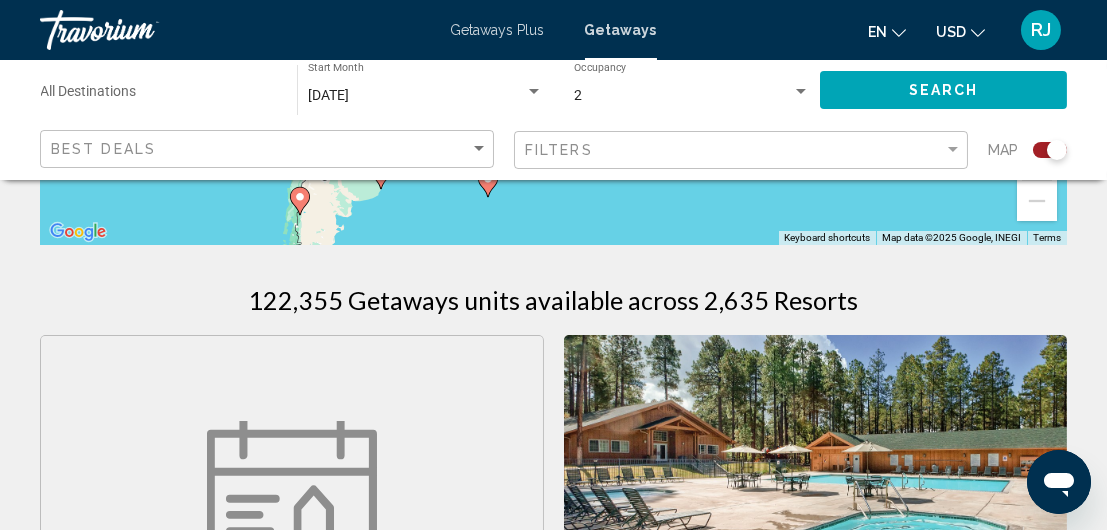 scroll, scrollTop: 558, scrollLeft: 0, axis: vertical 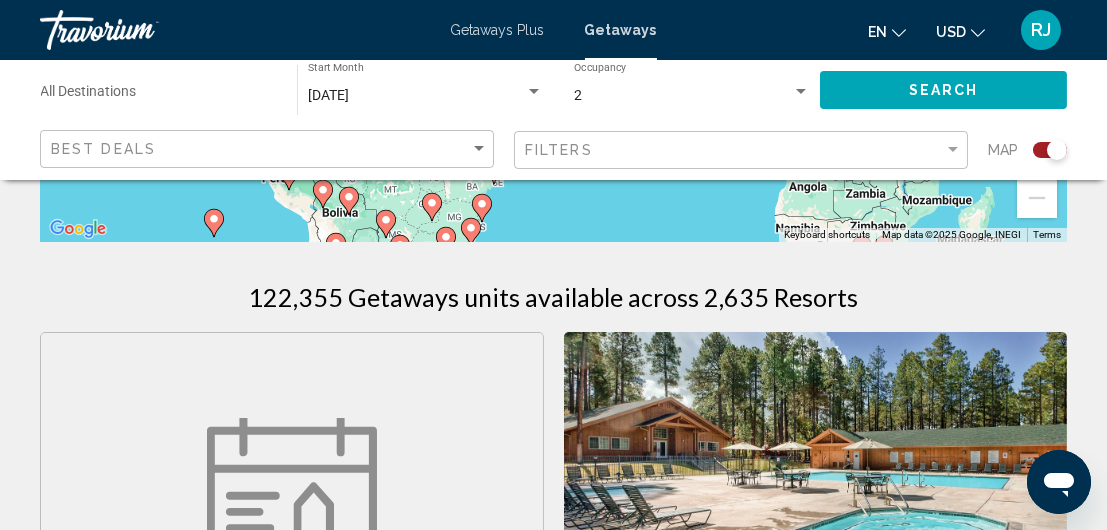 drag, startPoint x: 521, startPoint y: 193, endPoint x: 523, endPoint y: 354, distance: 161.01242 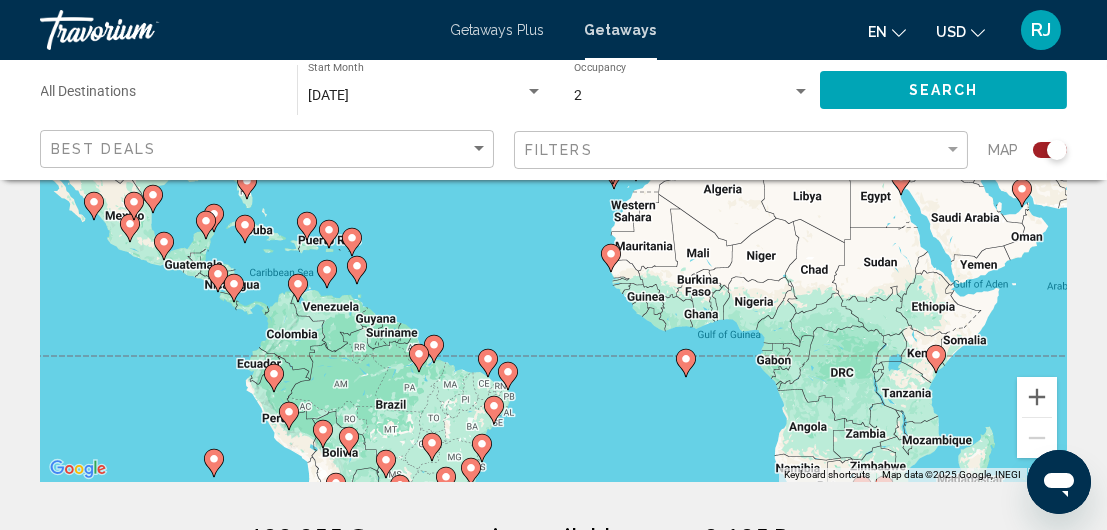 scroll, scrollTop: 305, scrollLeft: 0, axis: vertical 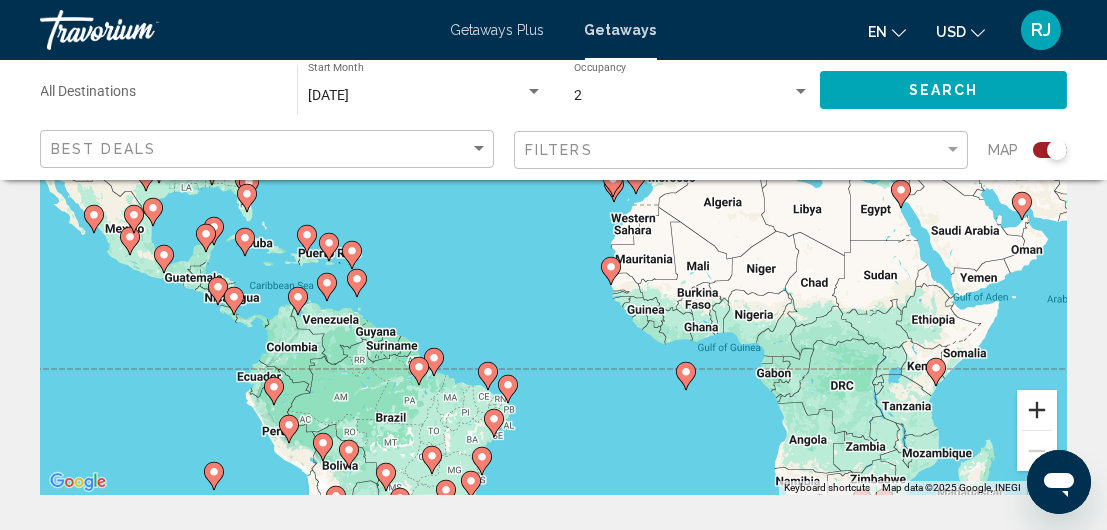 click at bounding box center (1037, 410) 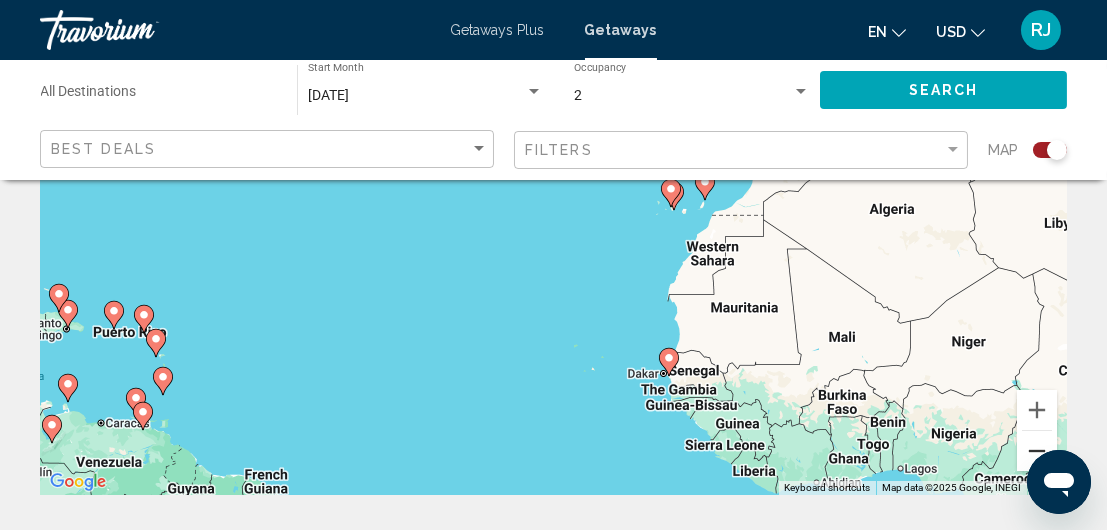 click at bounding box center [1037, 451] 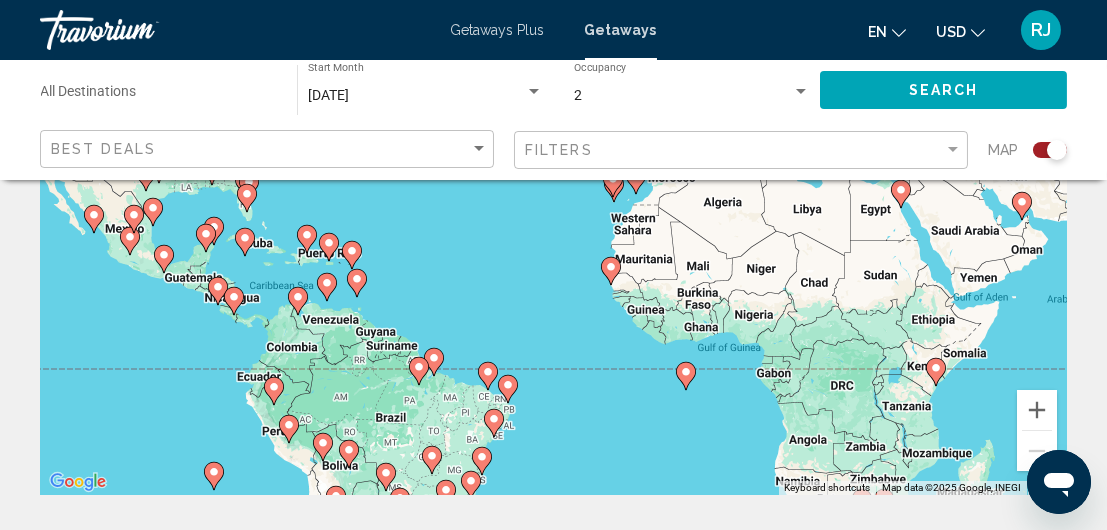 click 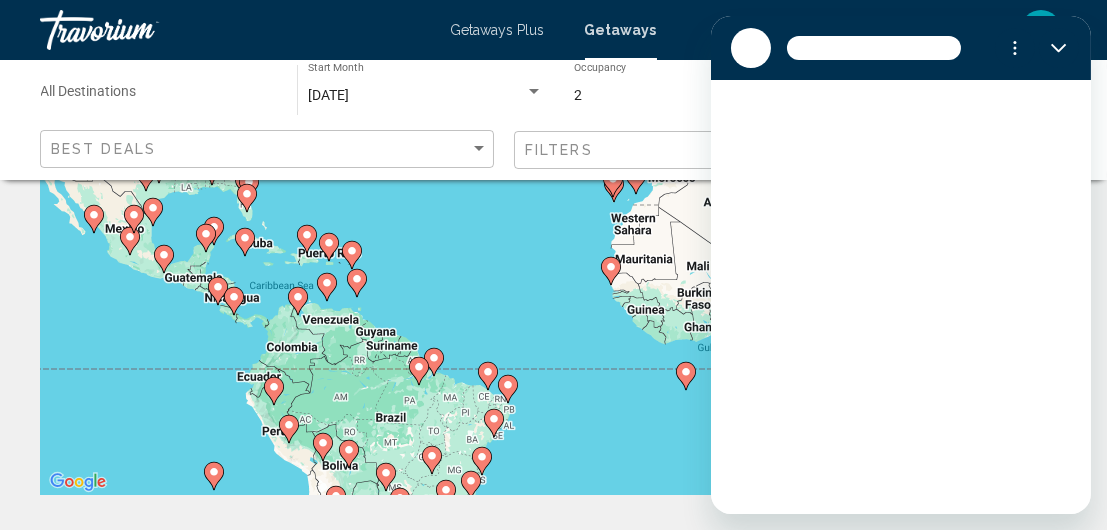 scroll, scrollTop: 0, scrollLeft: 0, axis: both 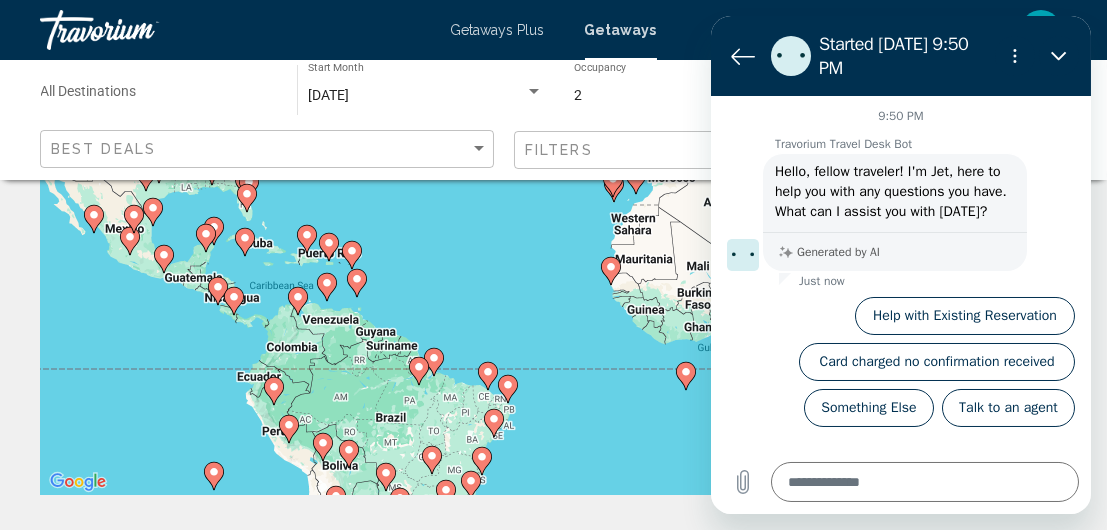 click on "To navigate, press the arrow keys. To activate drag with keyboard, press Alt + Enter. Once in keyboard drag state, use the arrow keys to move the marker. To complete the drag, press the Enter key. To cancel, press Escape." at bounding box center [553, 195] 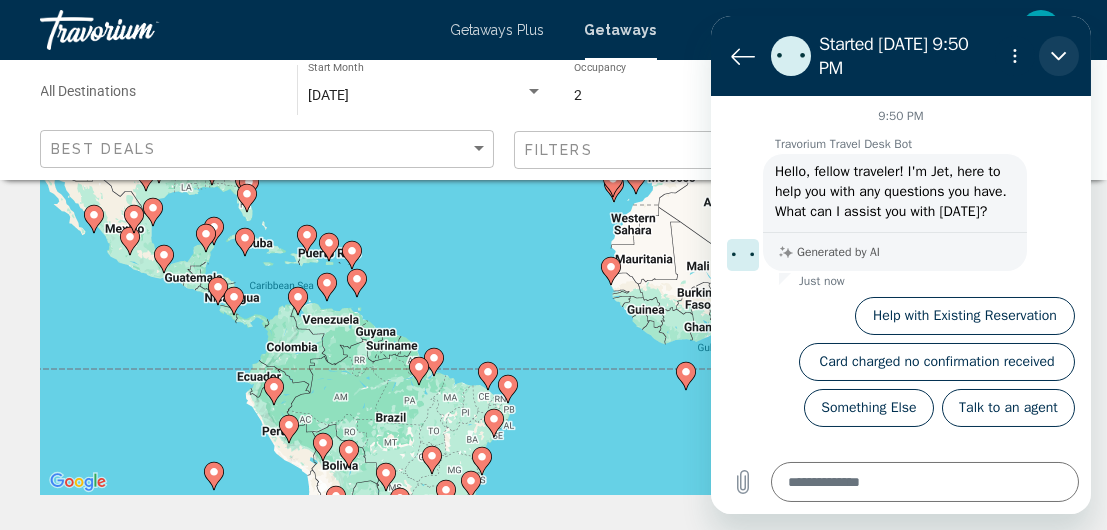 click 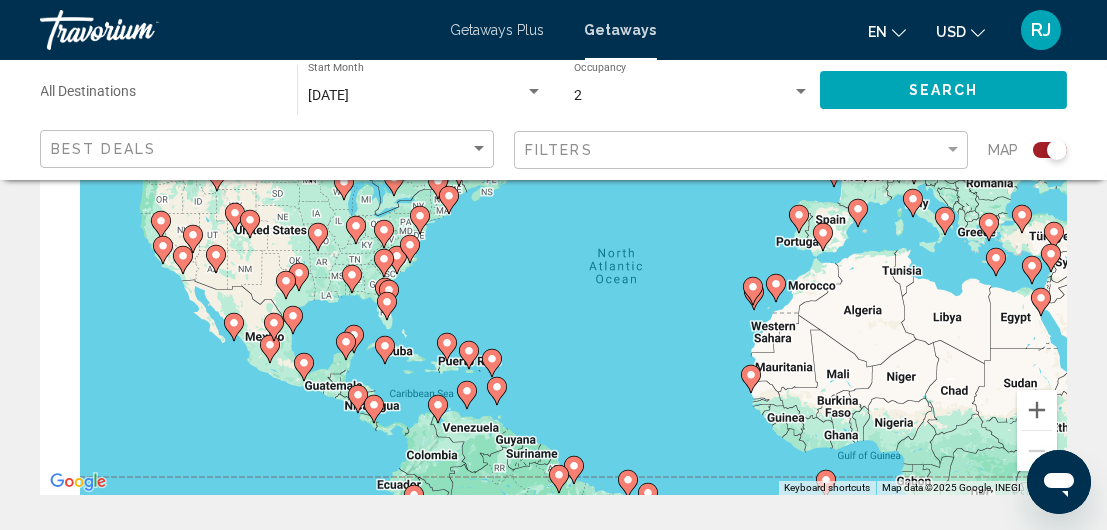 drag, startPoint x: 475, startPoint y: 276, endPoint x: 617, endPoint y: 385, distance: 179.01117 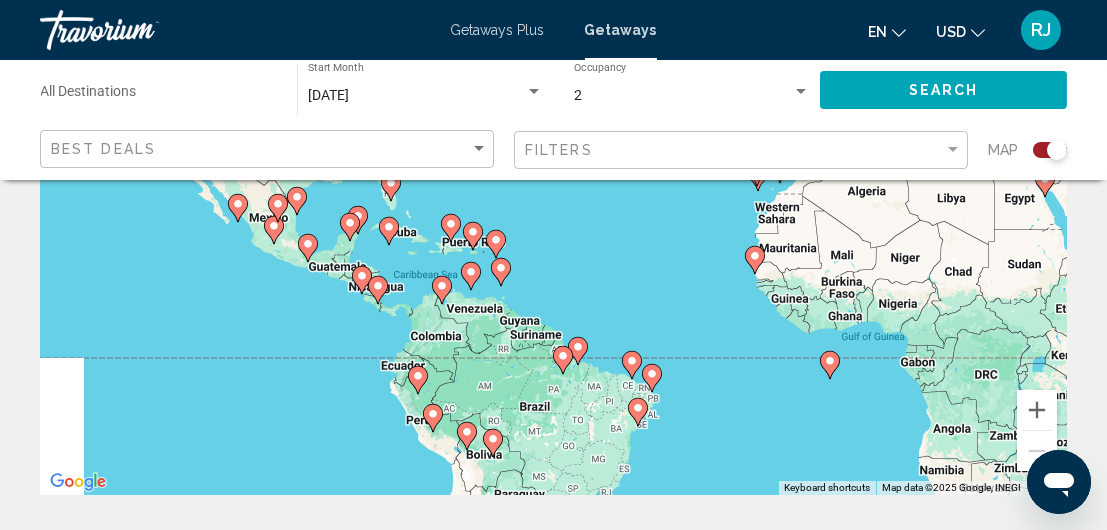 drag, startPoint x: 576, startPoint y: 345, endPoint x: 577, endPoint y: 222, distance: 123.00407 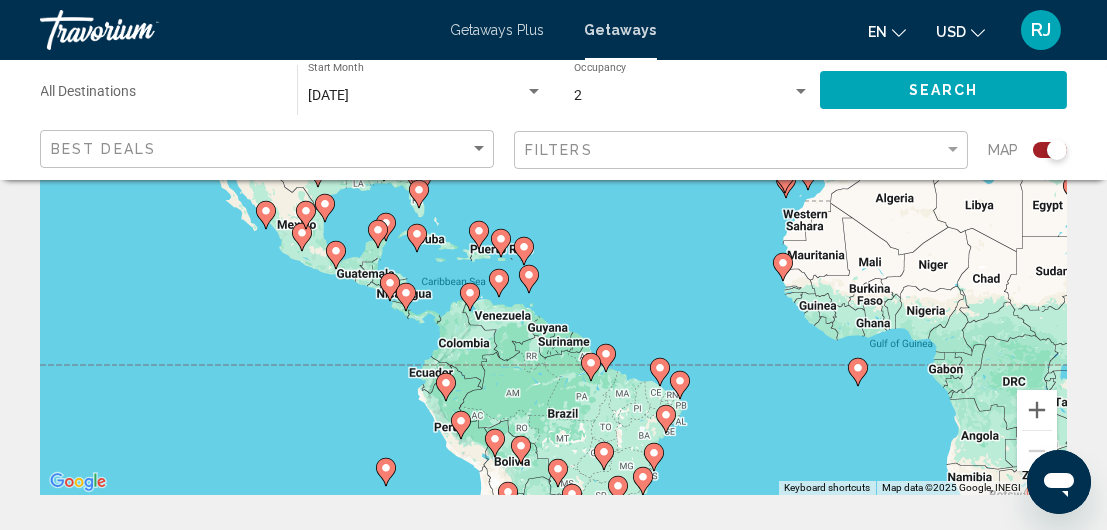 drag, startPoint x: 397, startPoint y: 373, endPoint x: 425, endPoint y: 377, distance: 28.284271 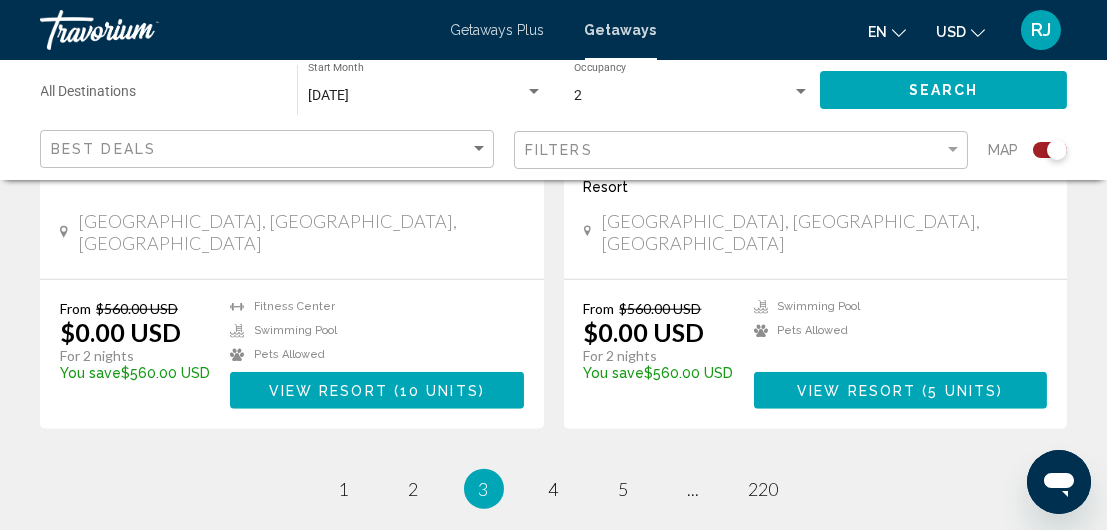 scroll, scrollTop: 4520, scrollLeft: 0, axis: vertical 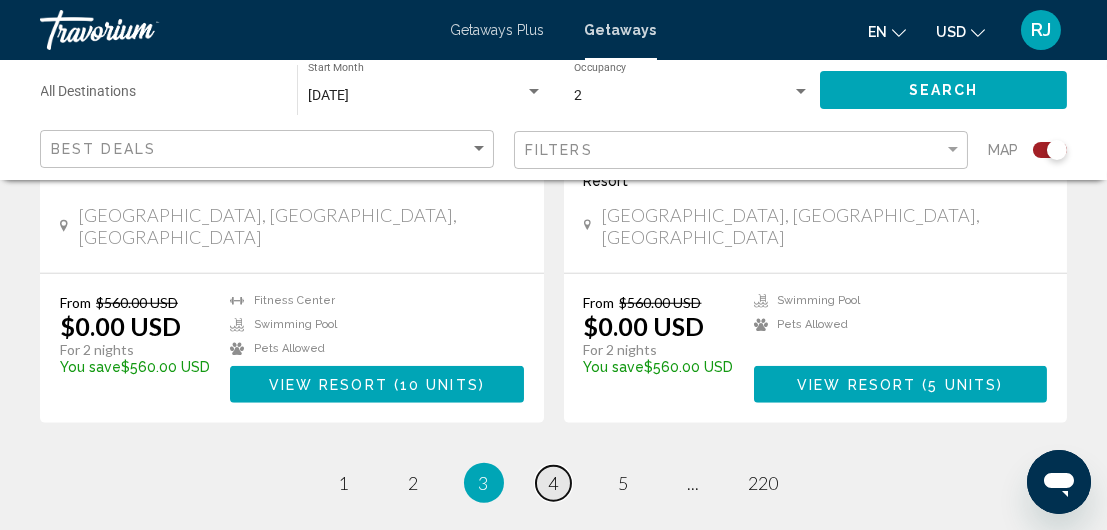 click on "4" at bounding box center (554, 483) 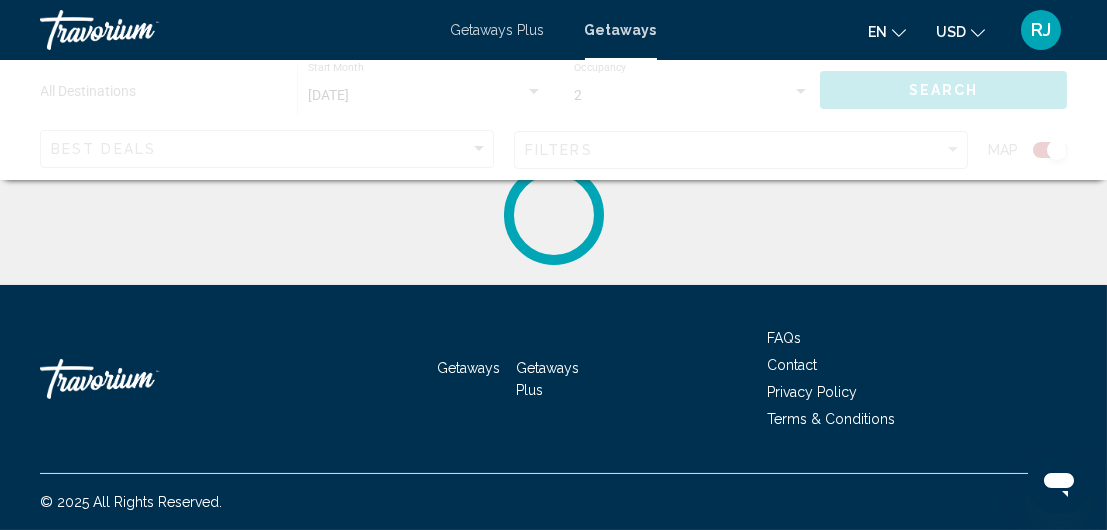 scroll, scrollTop: 0, scrollLeft: 0, axis: both 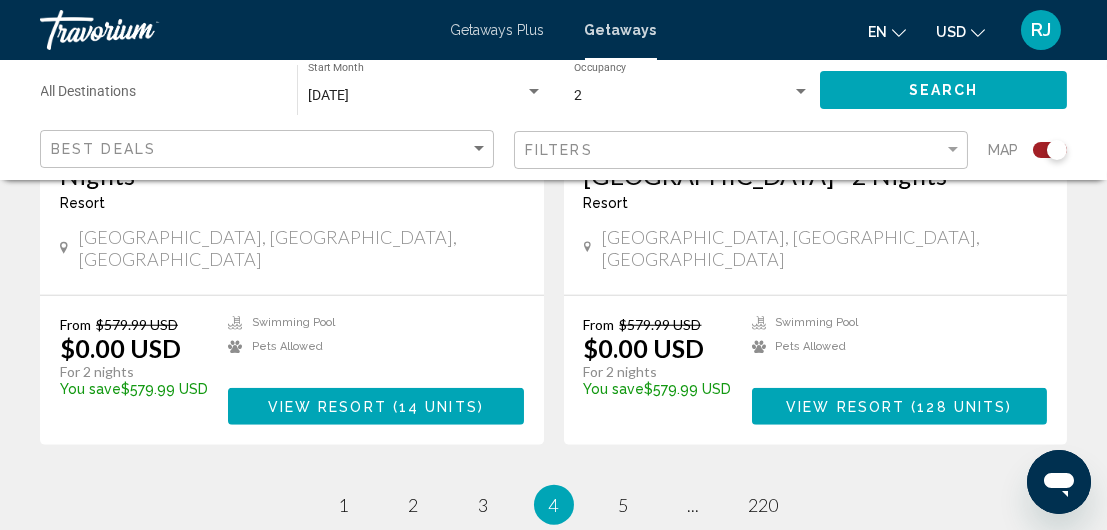 click 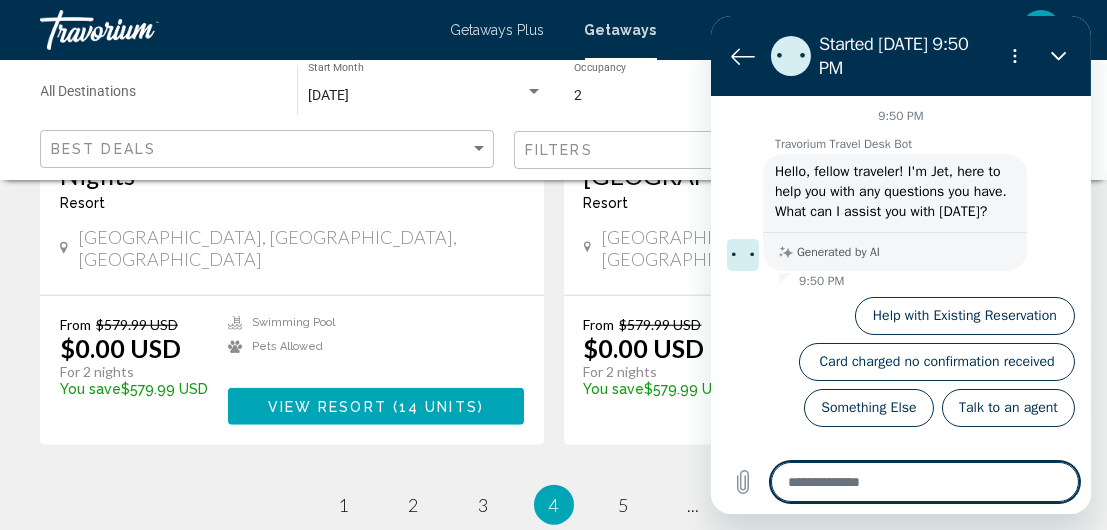 type on "*" 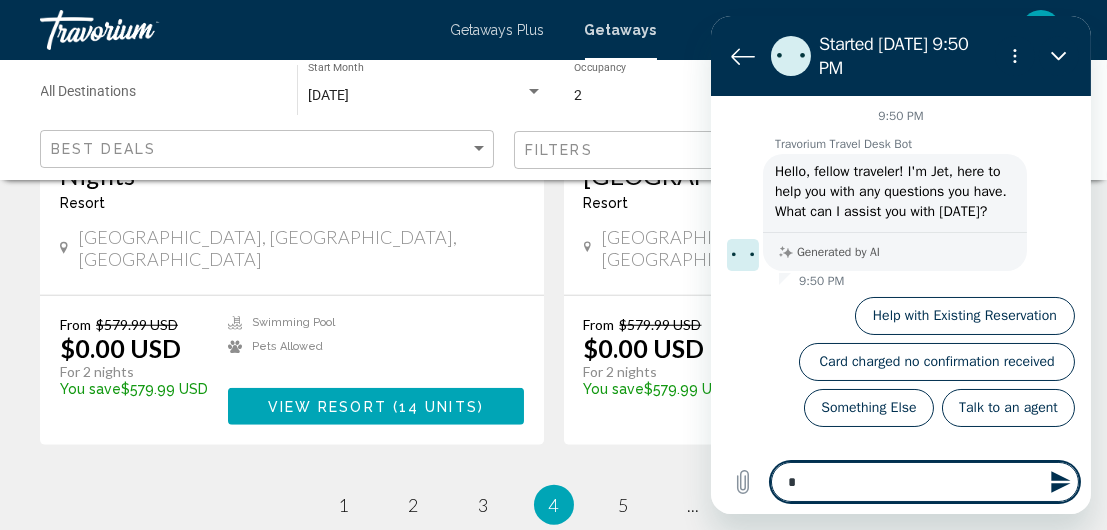 type on "**" 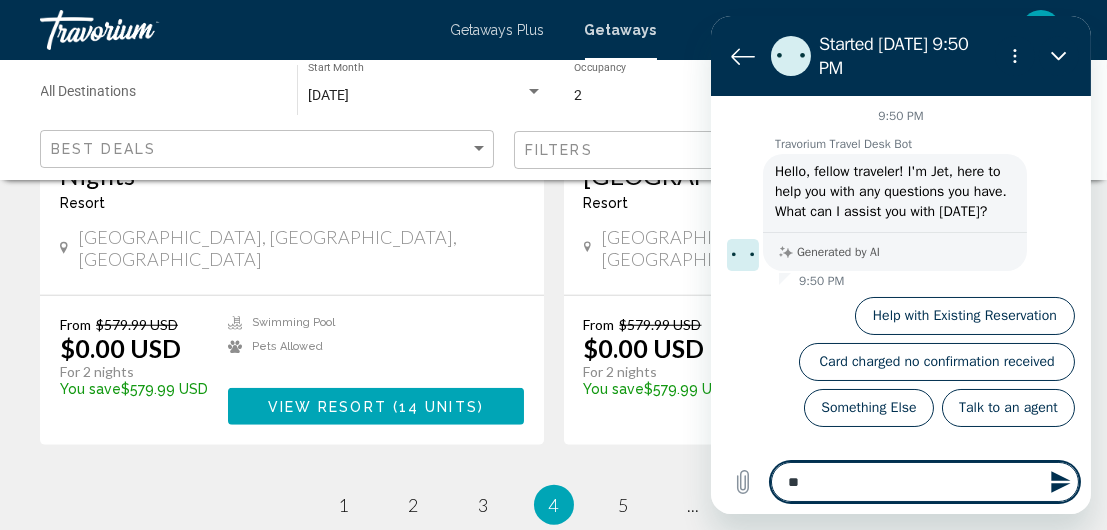 type on "***" 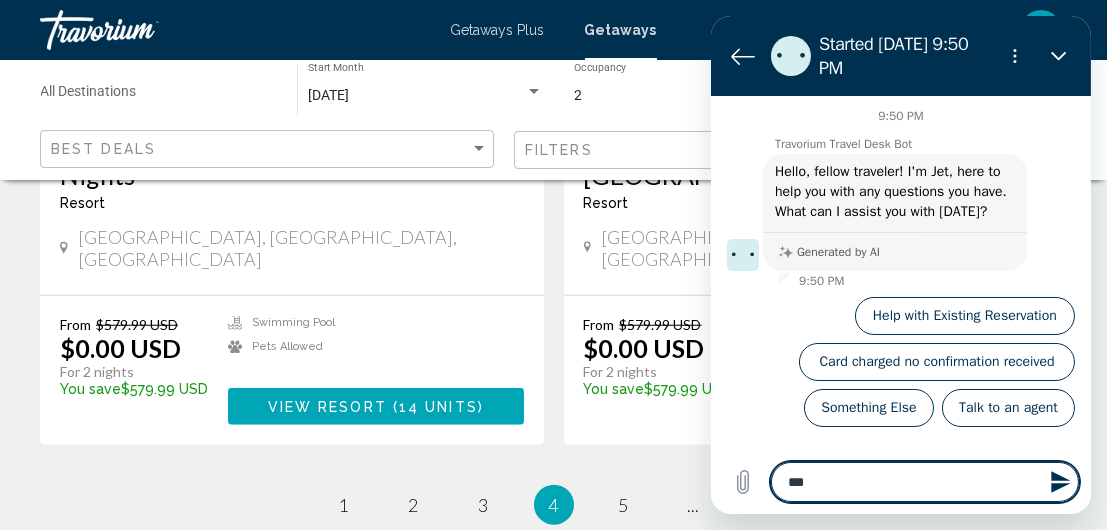type on "****" 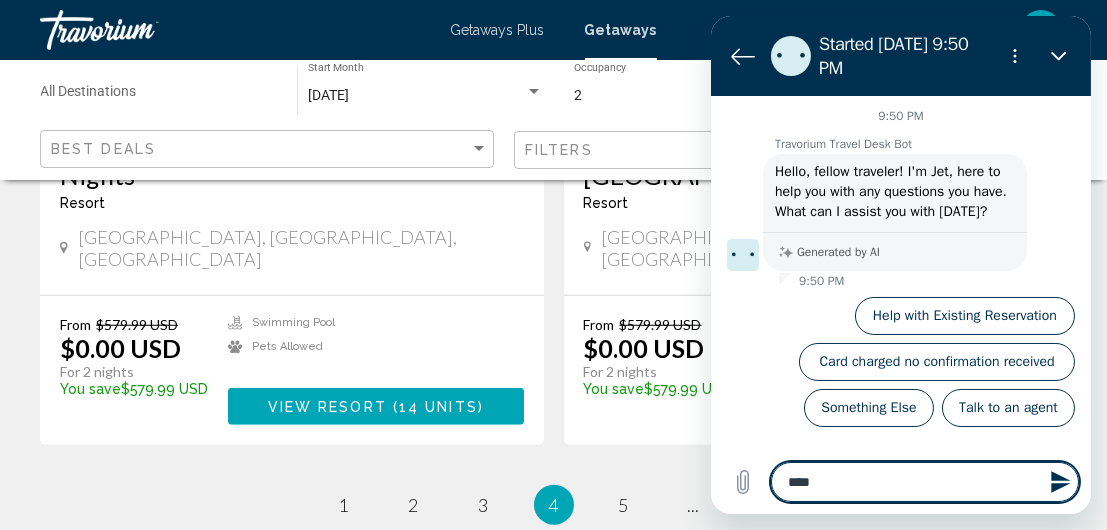 type on "****" 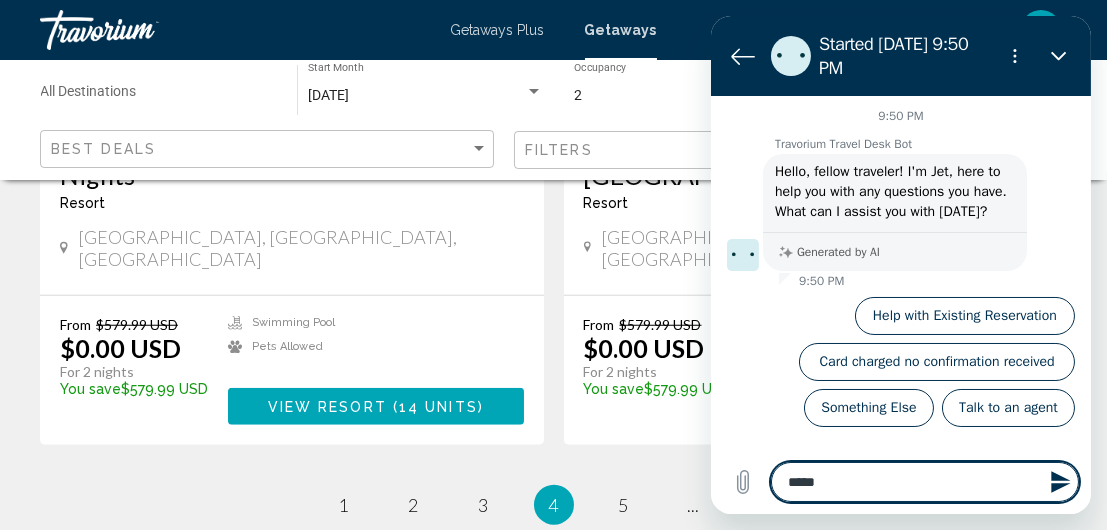 type on "******" 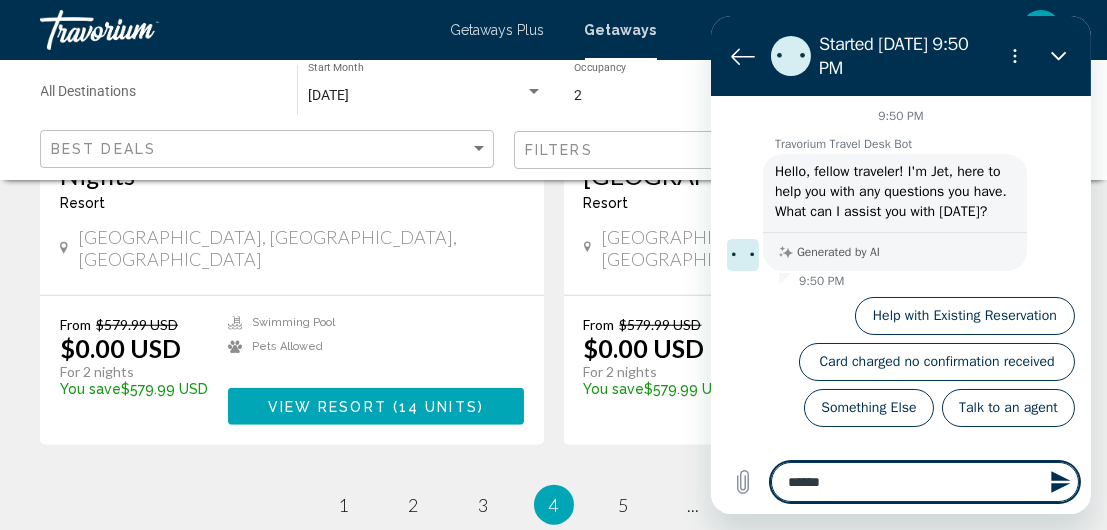 type on "*******" 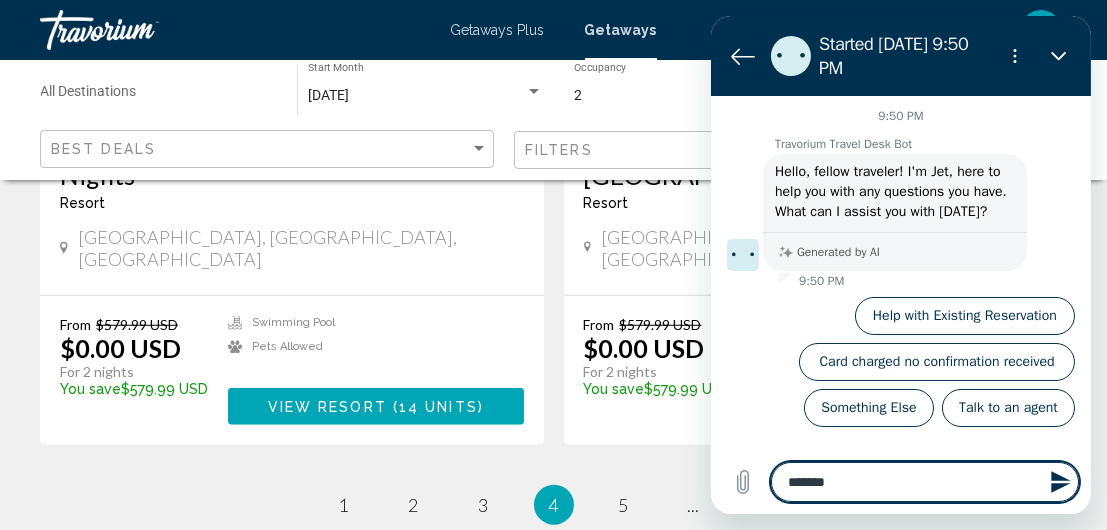 type on "*******" 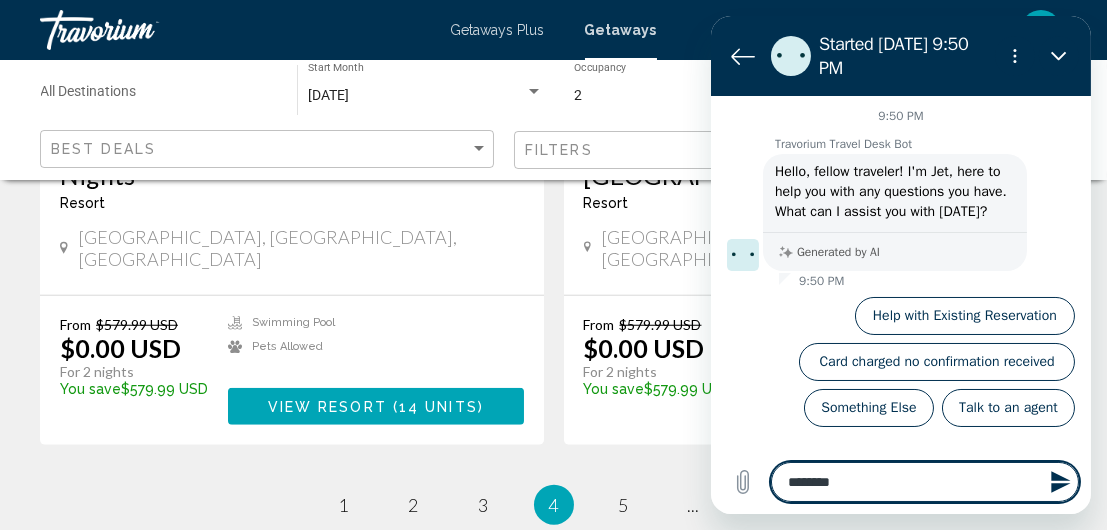 type on "*********" 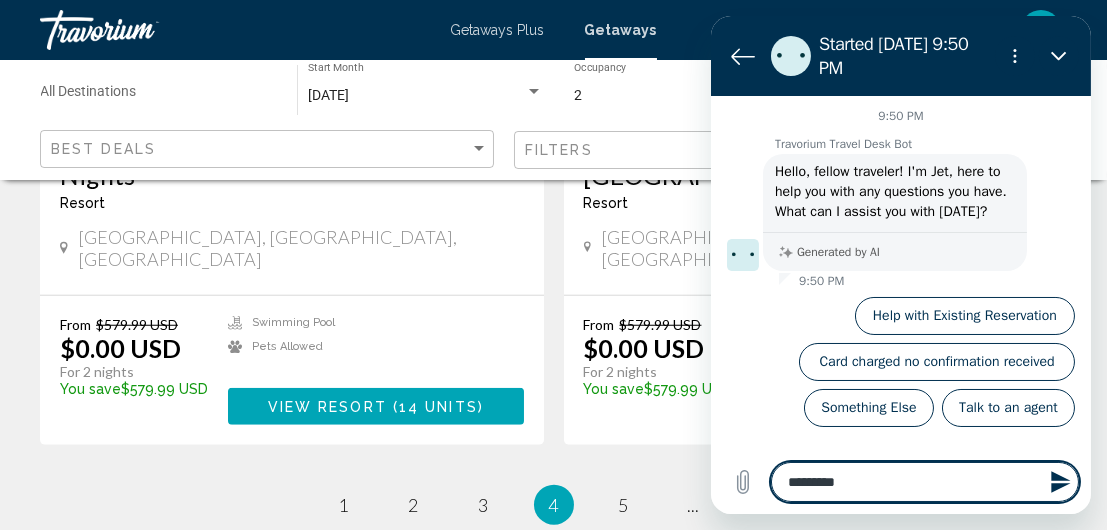 type on "**********" 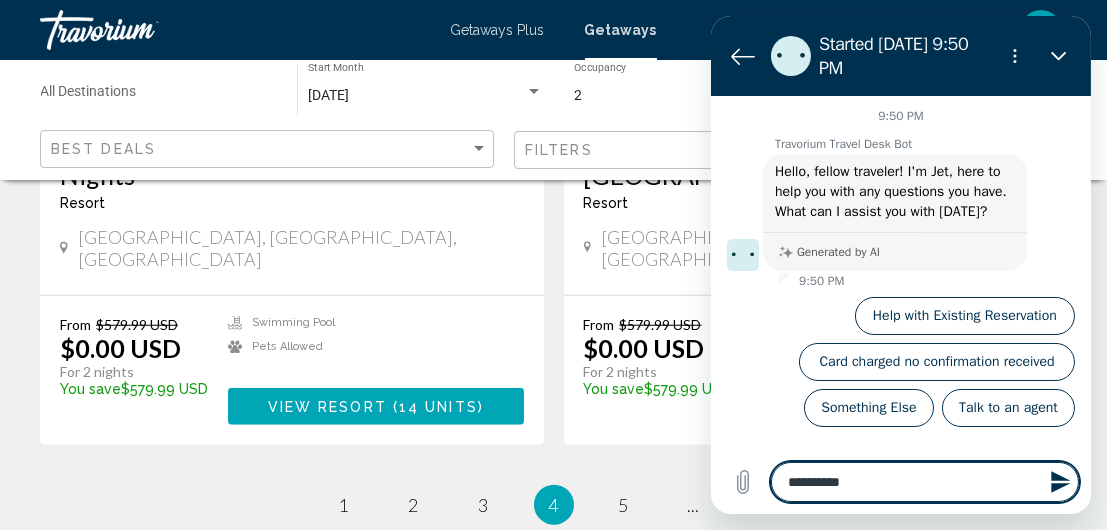 type on "**********" 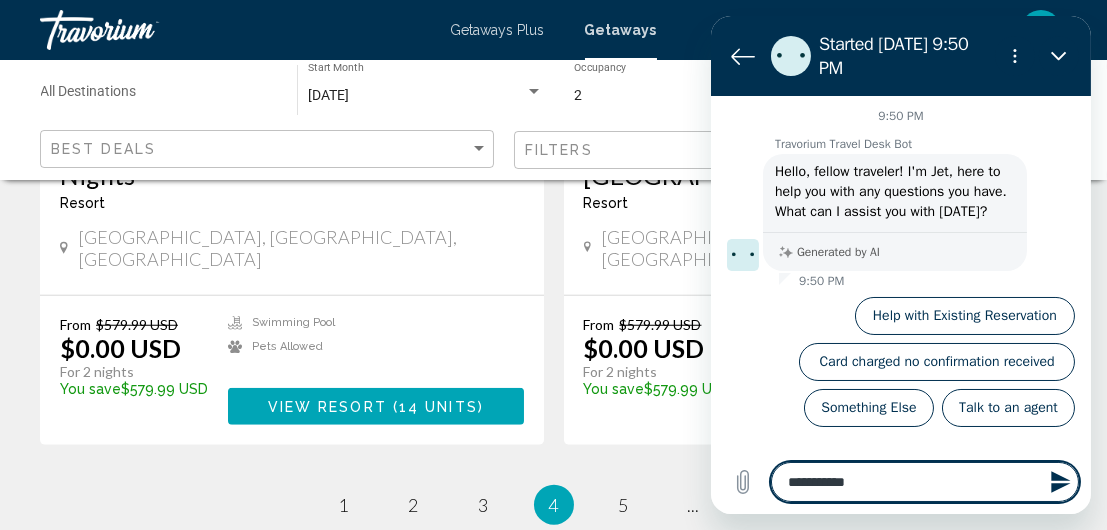 type on "**********" 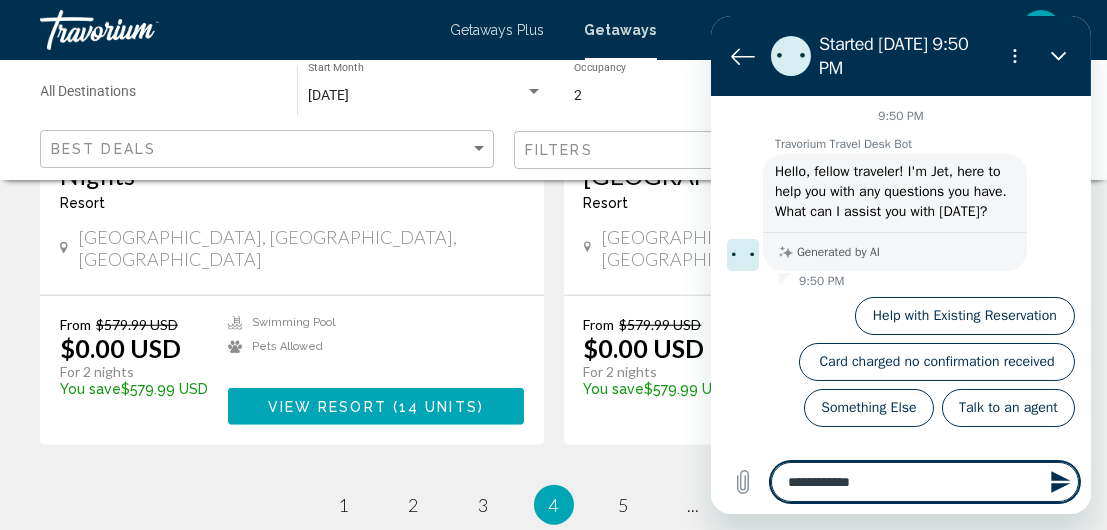 type on "**********" 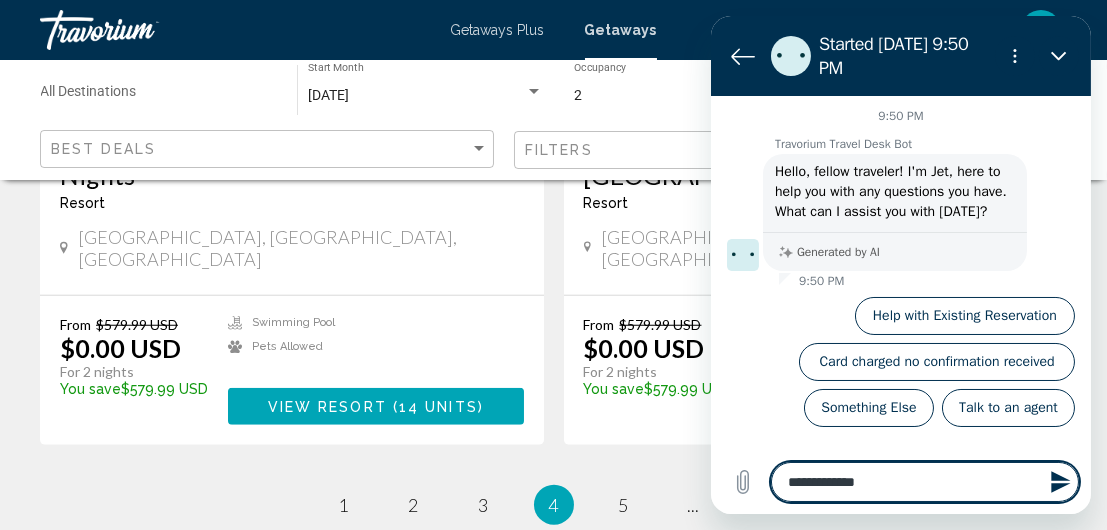 type on "**********" 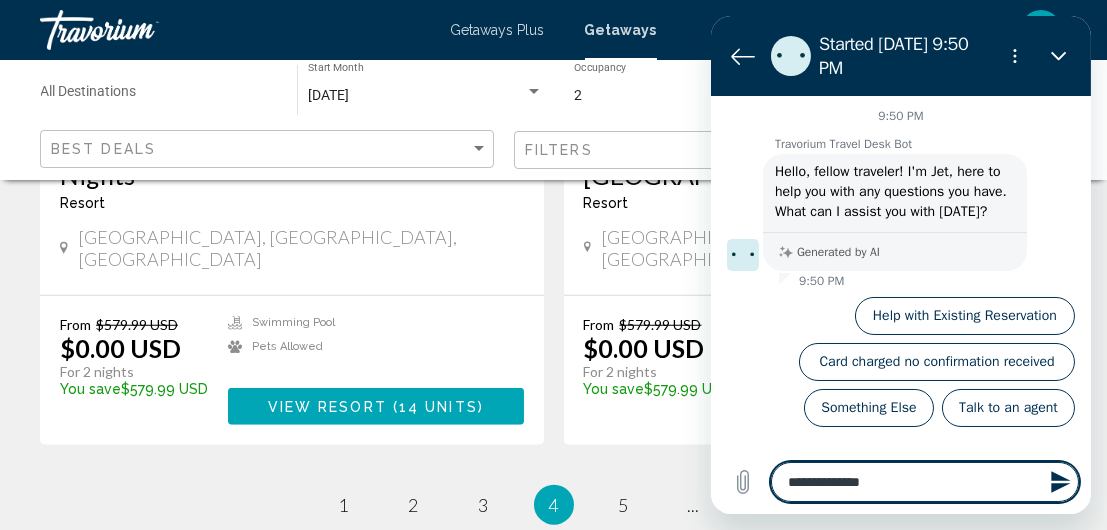 type on "**********" 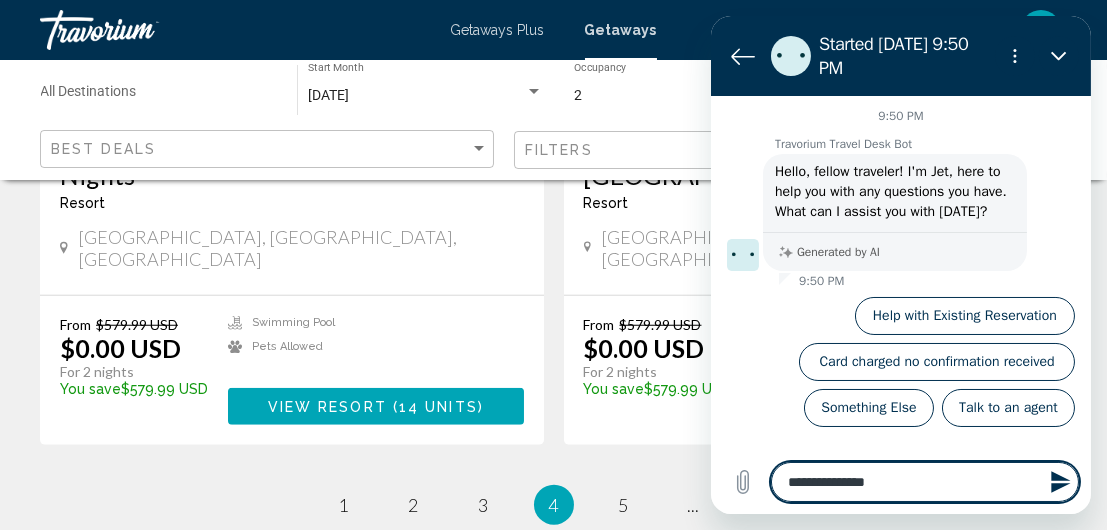 type on "**********" 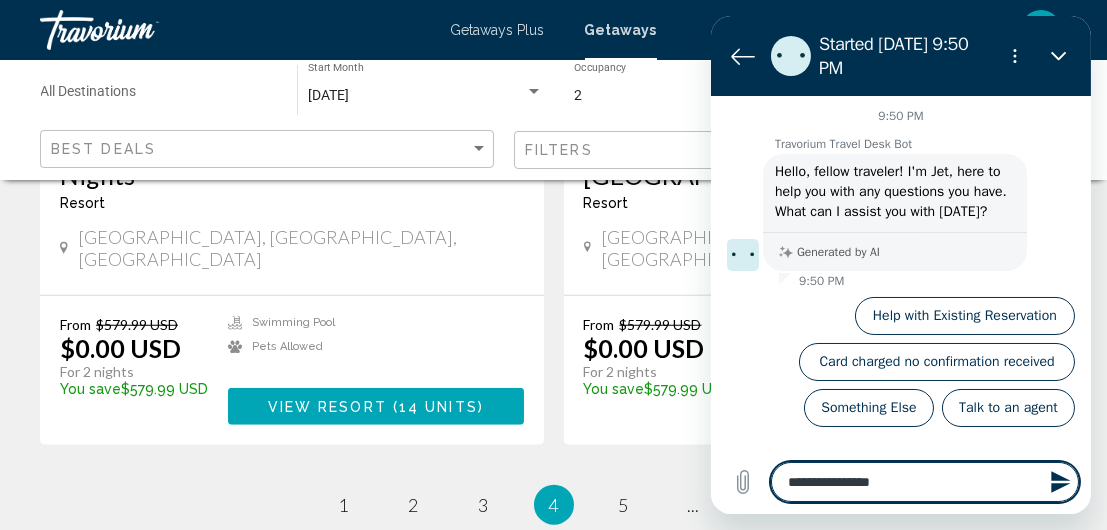 type on "**********" 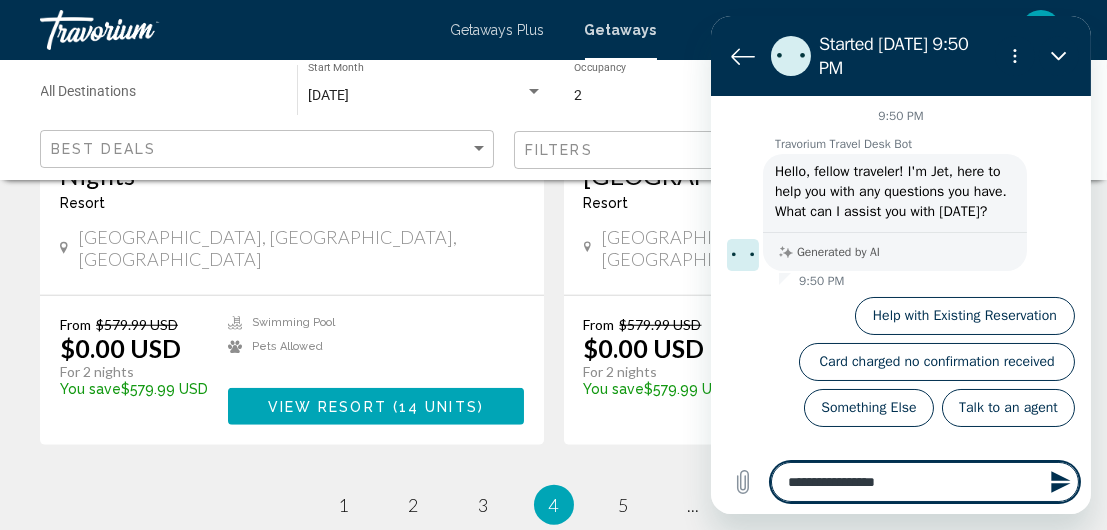 type on "**********" 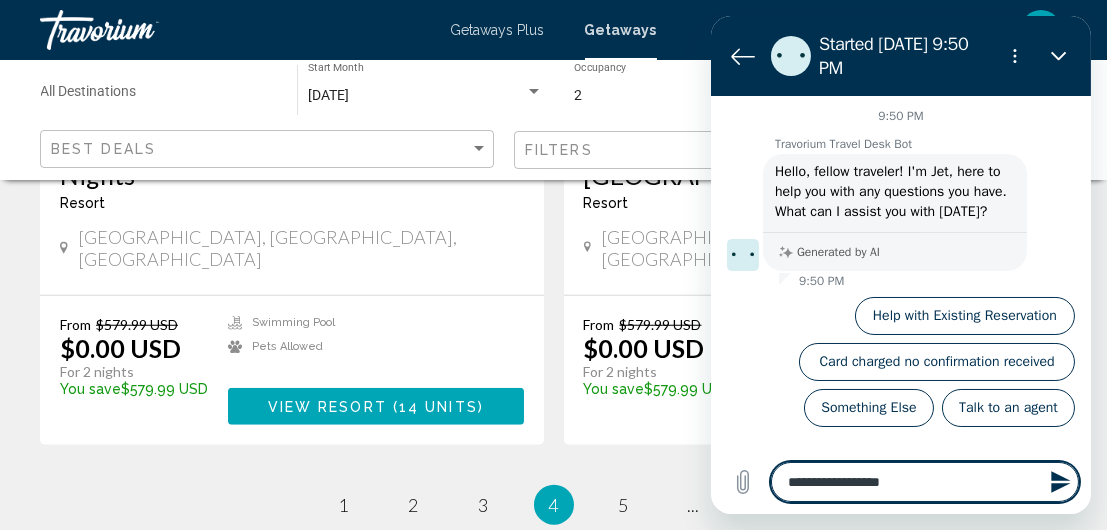 type on "**********" 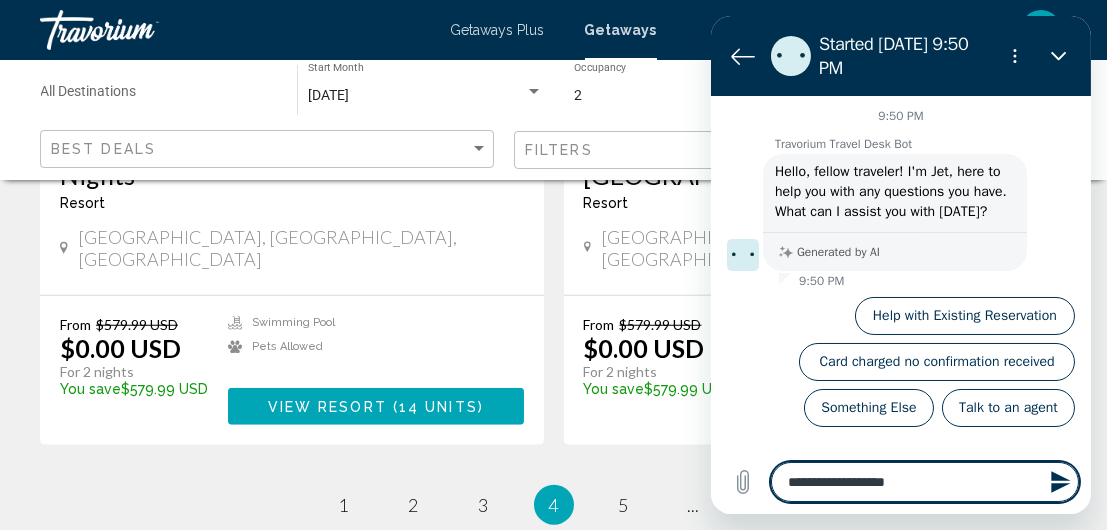 type on "**********" 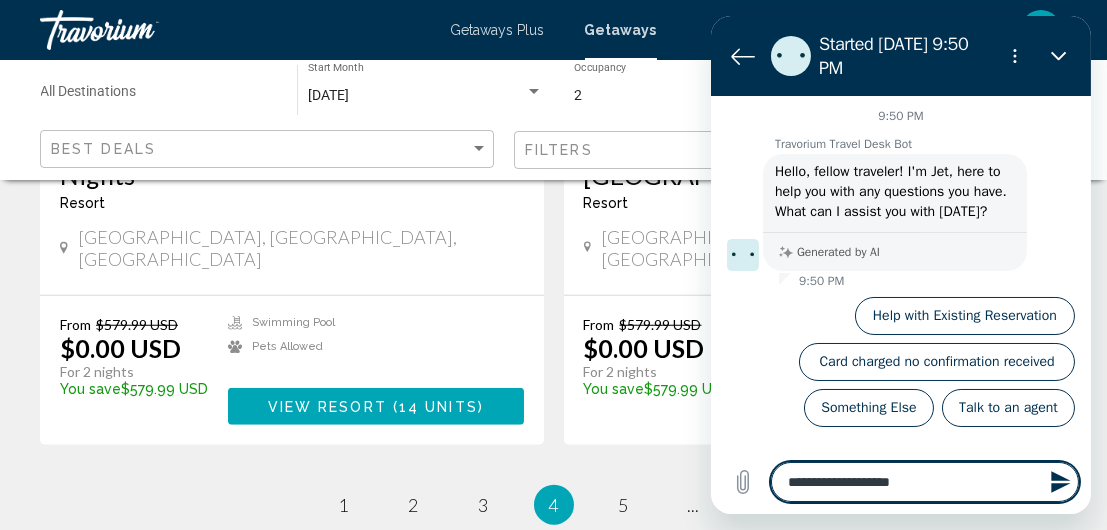 type on "**********" 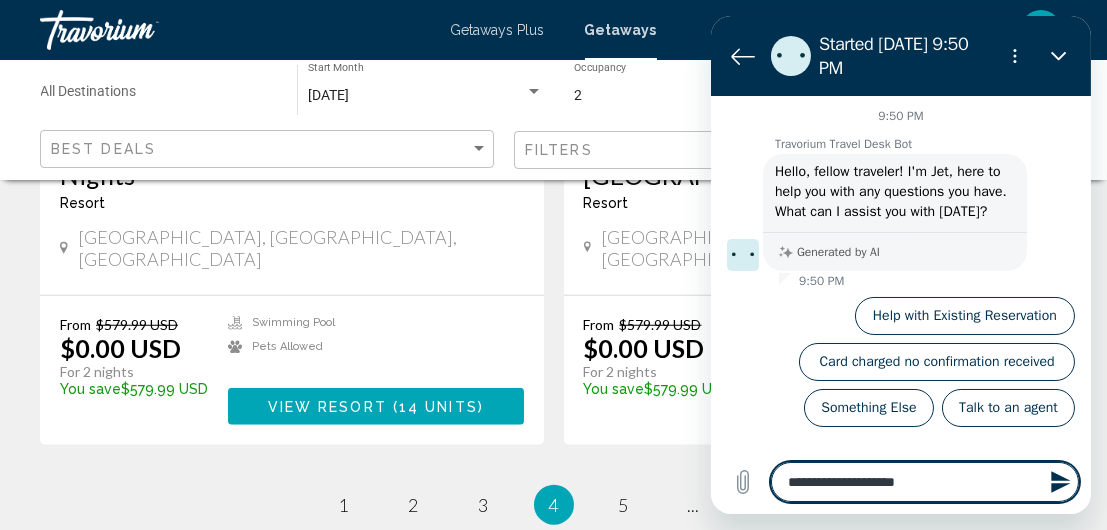 type on "**********" 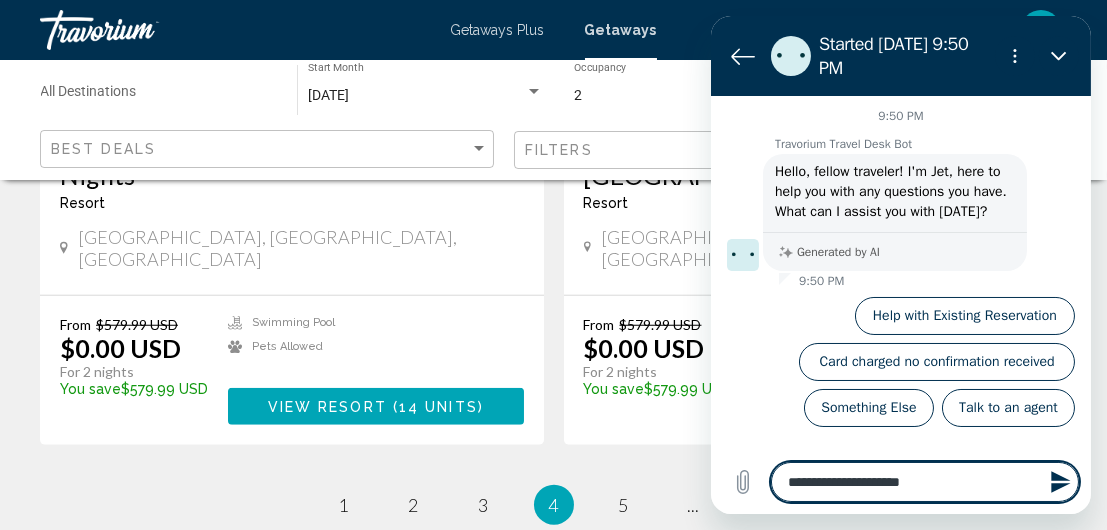 type on "**********" 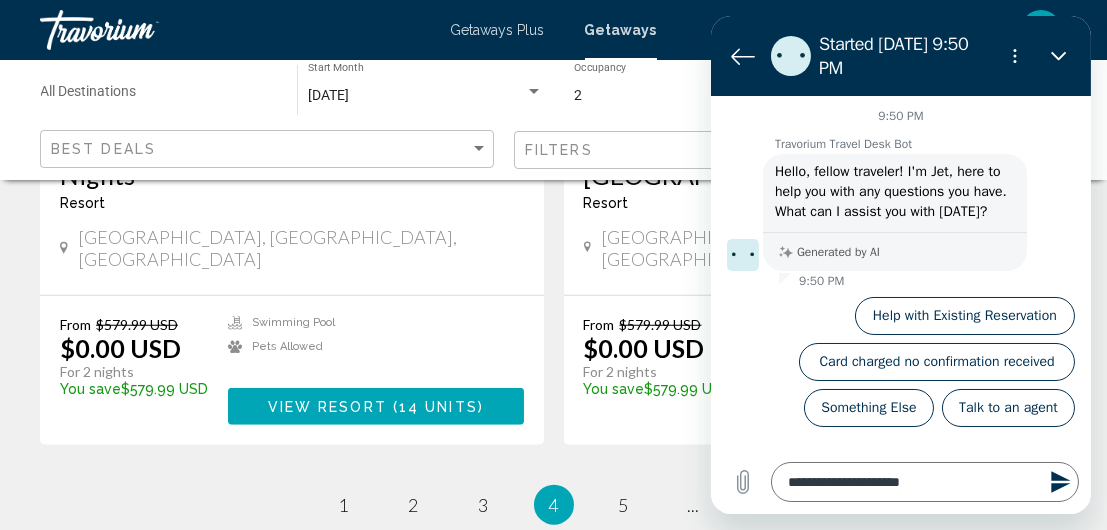 click 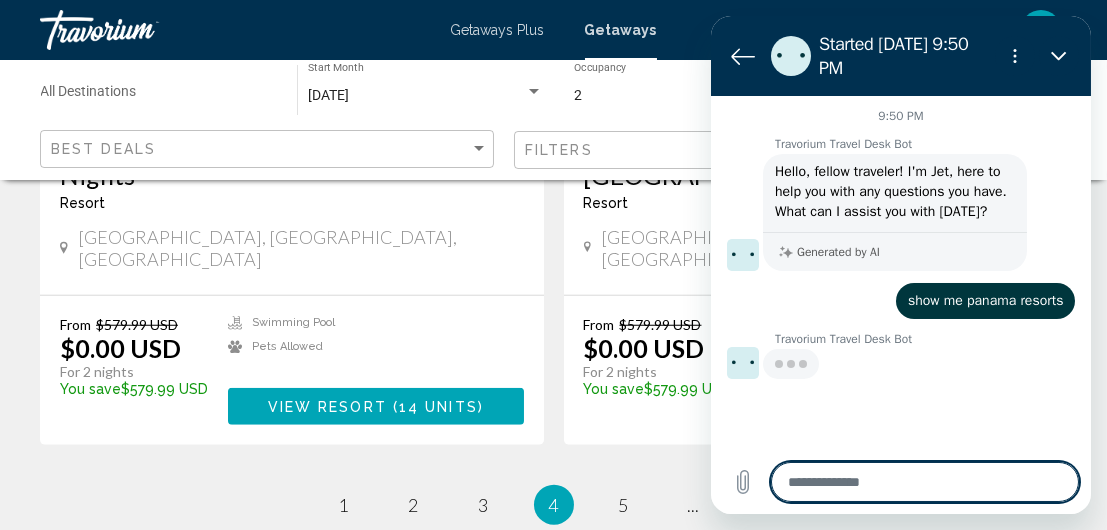 type on "*" 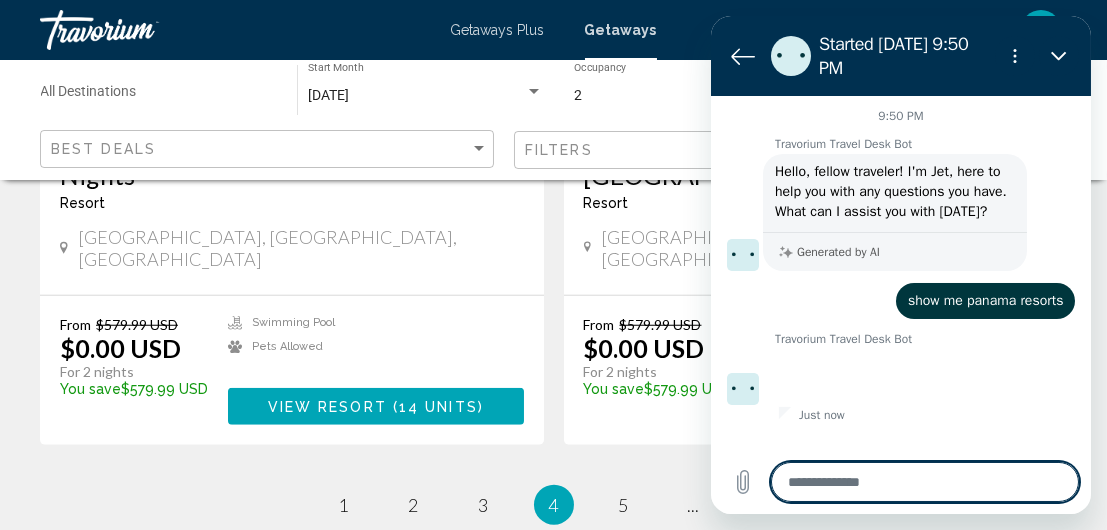 click at bounding box center [924, 482] 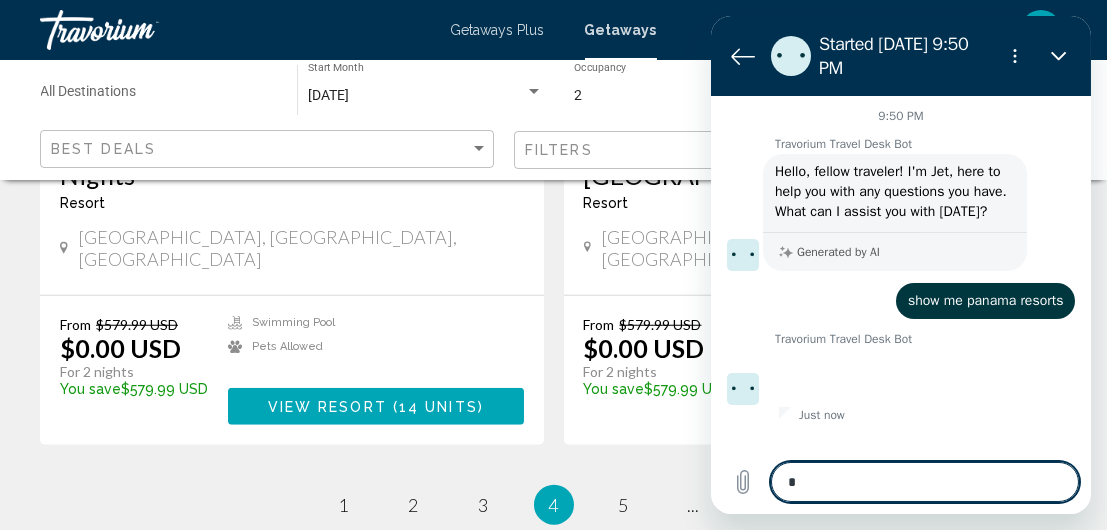 type on "**" 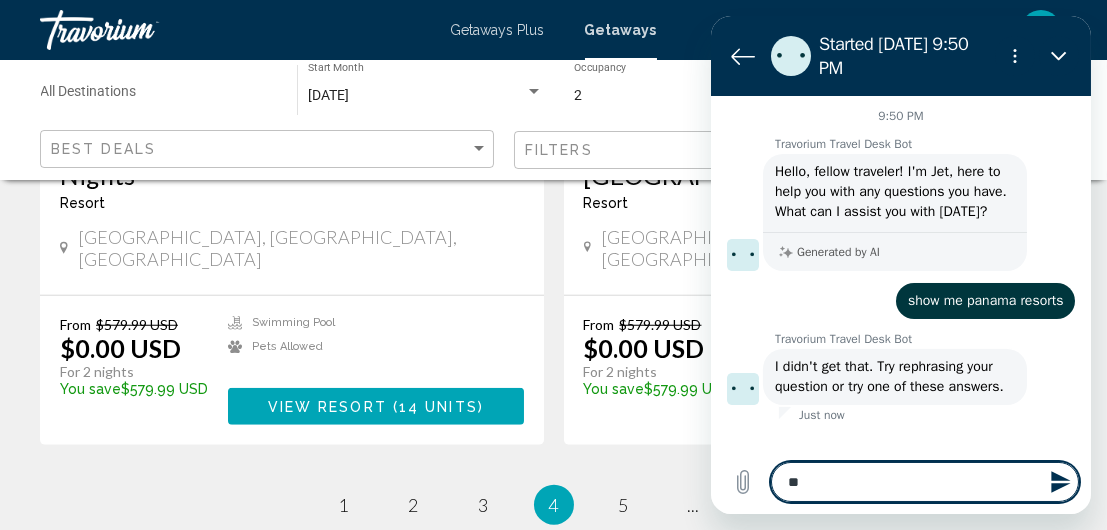 type on "***" 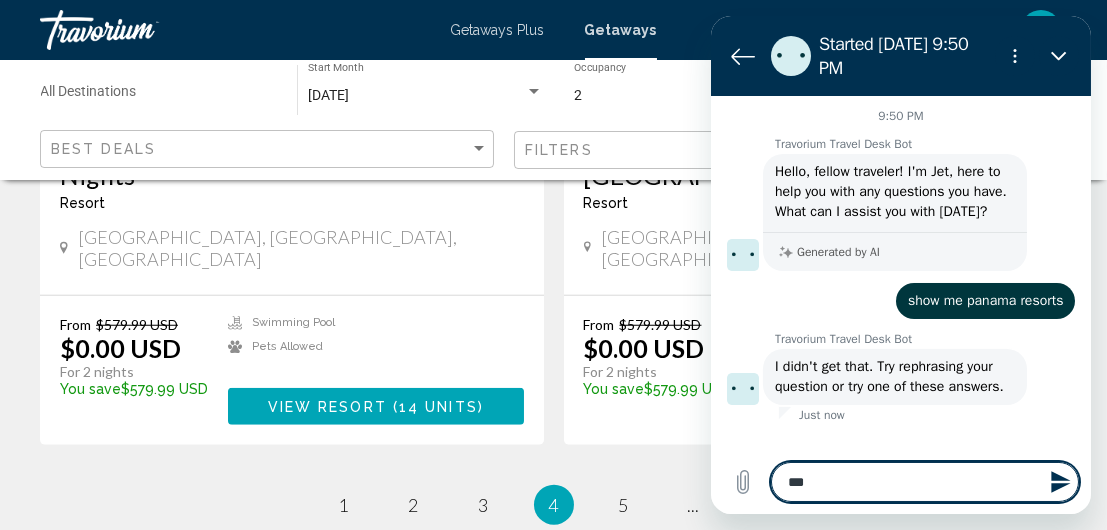 type on "***" 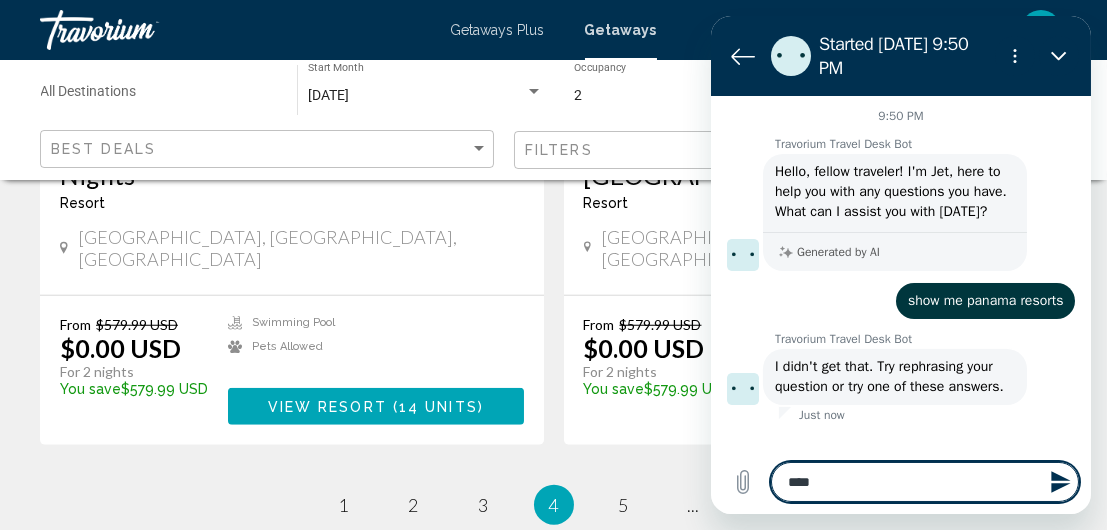type on "*****" 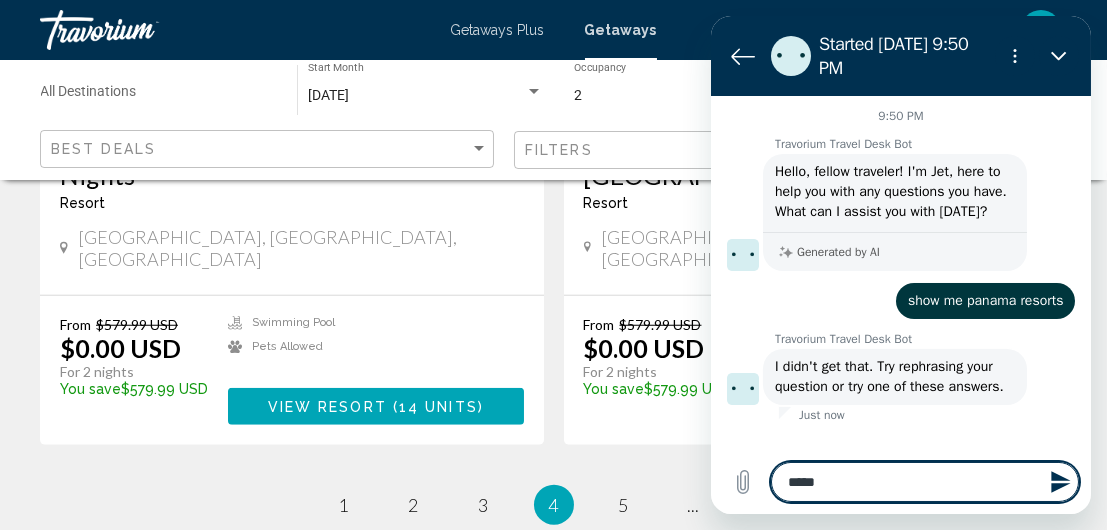 type on "******" 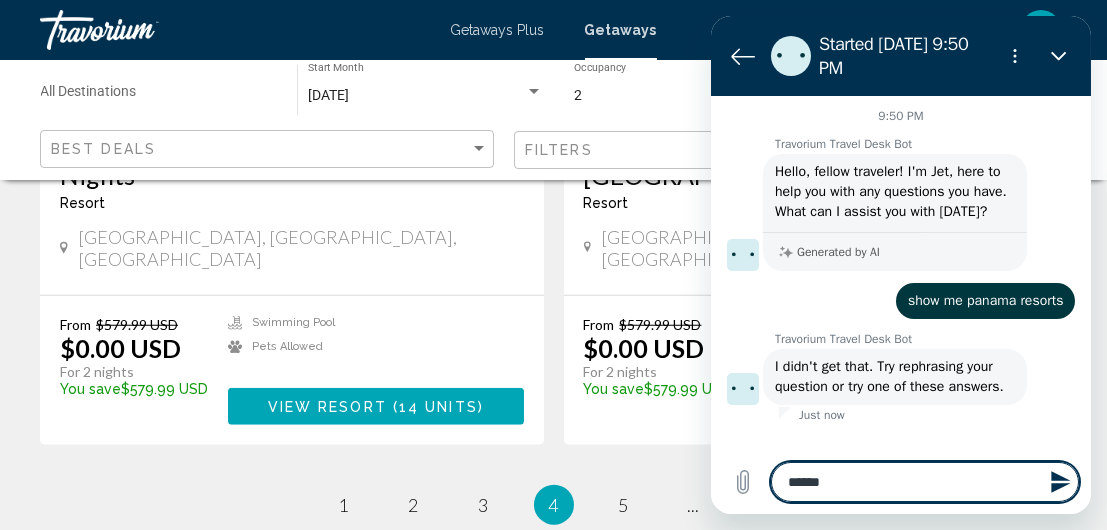 type on "*" 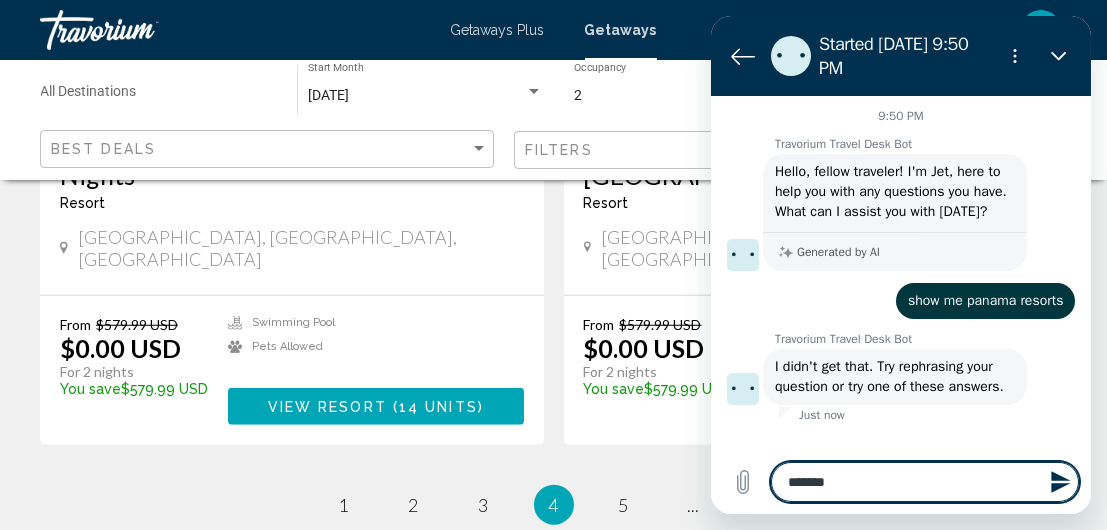 type on "********" 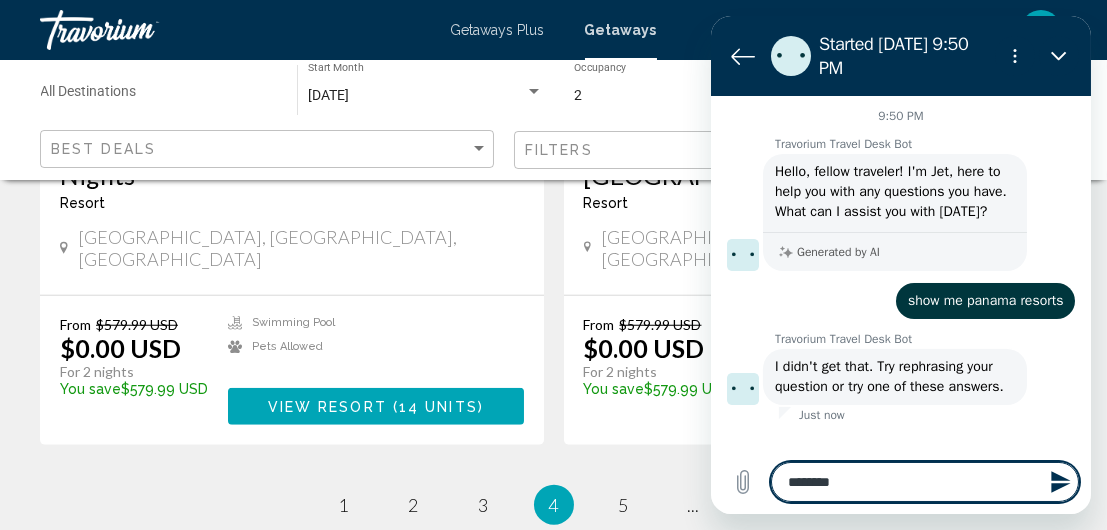 type on "*********" 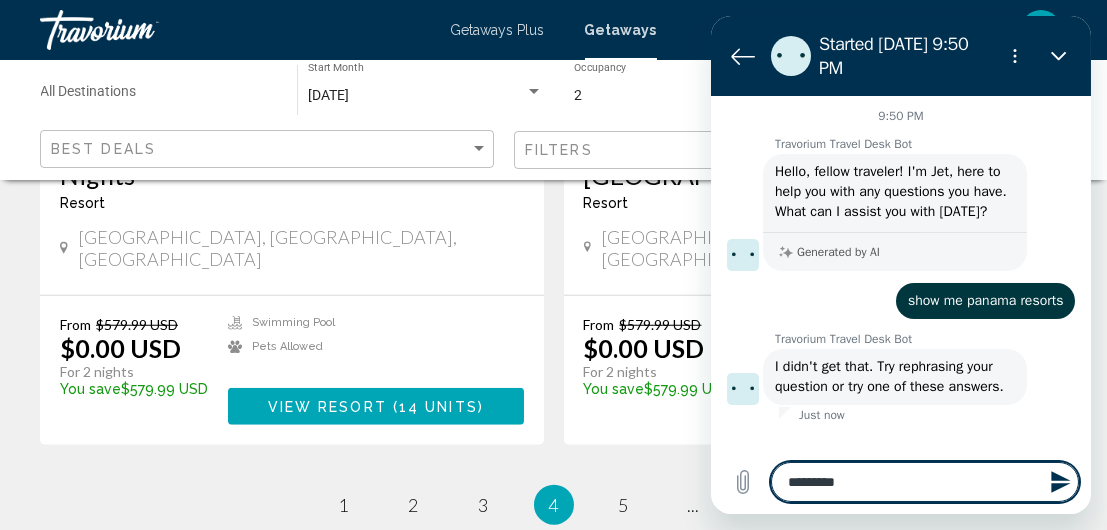 type on "*********" 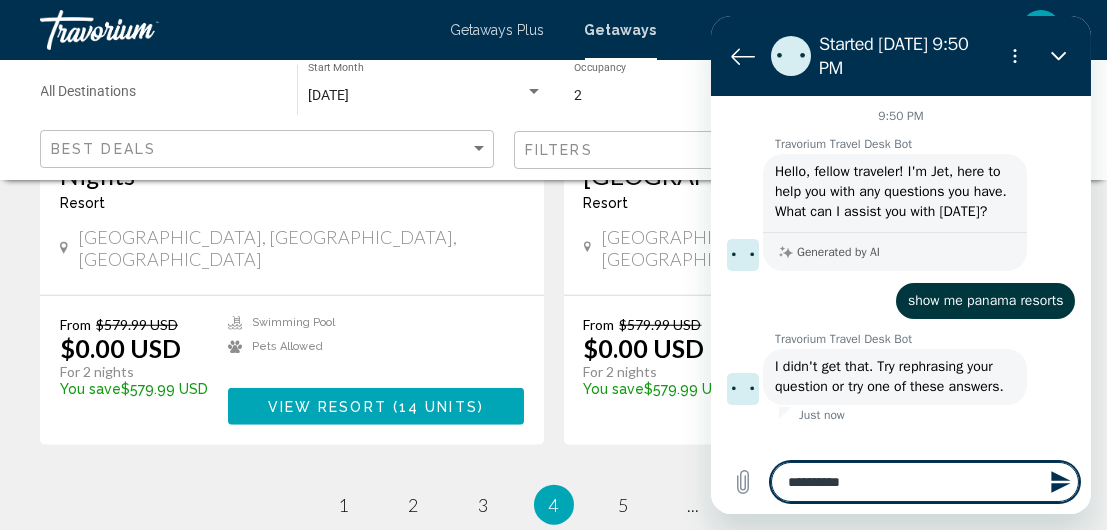 type on "**********" 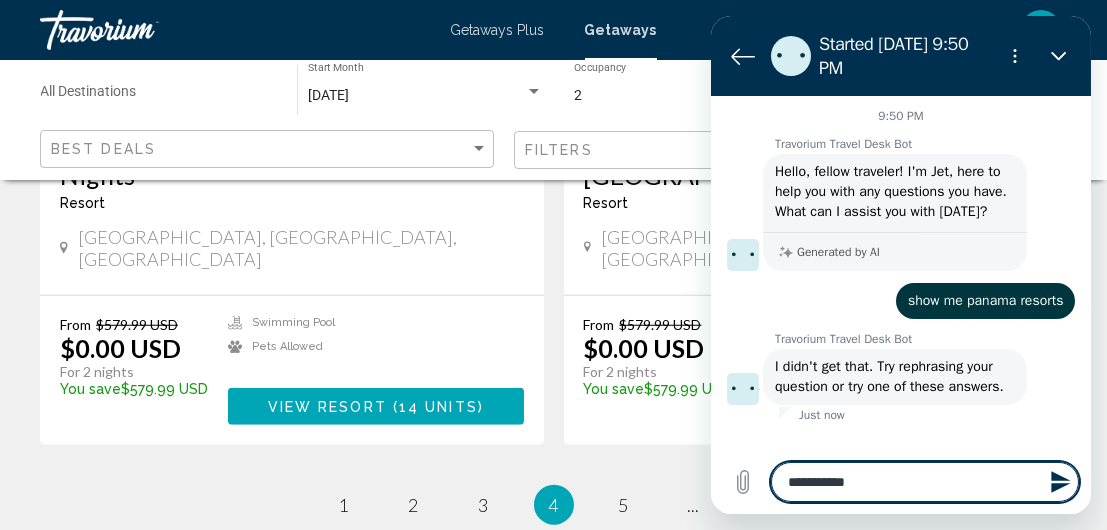 type on "**********" 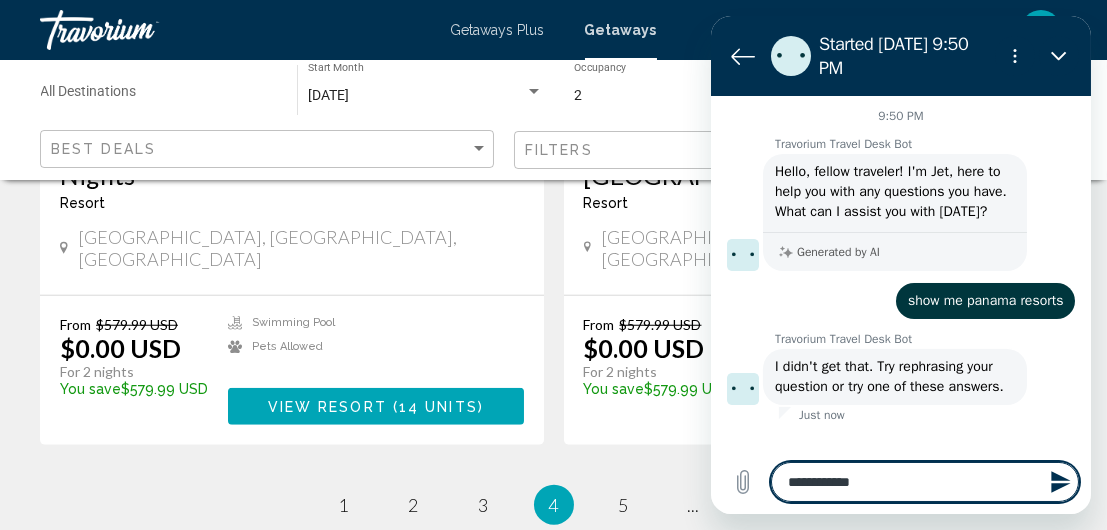 type on "**********" 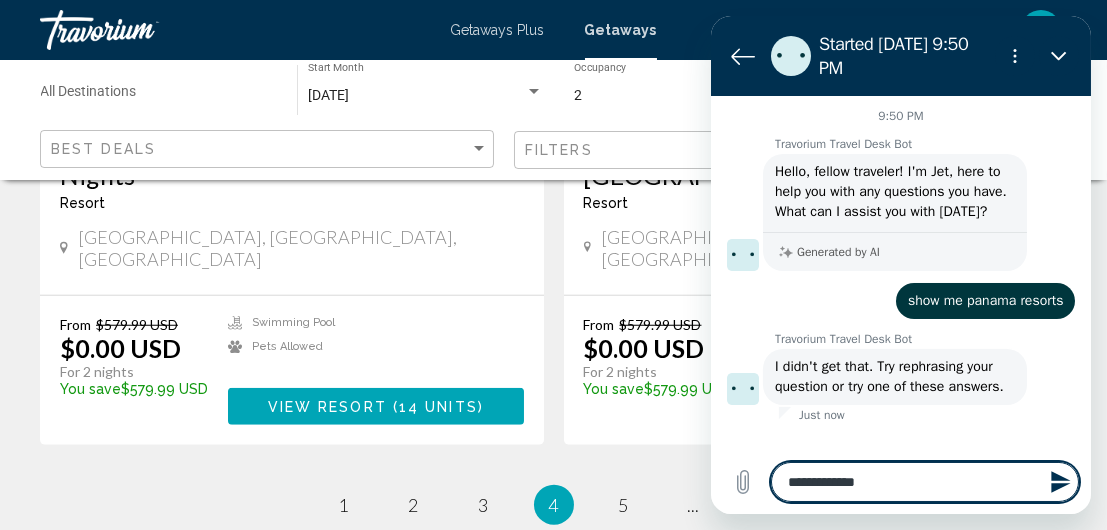 type on "**********" 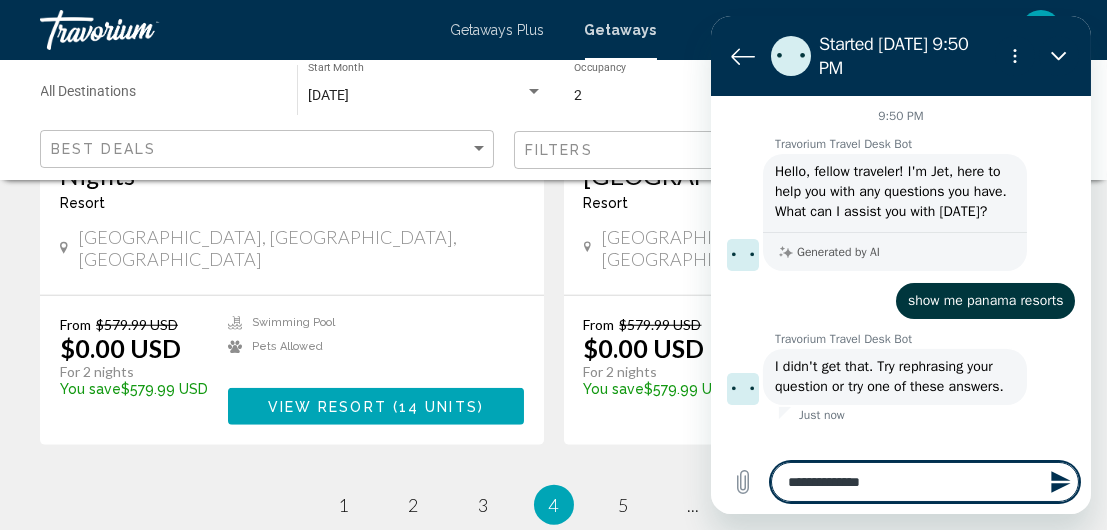 type on "**********" 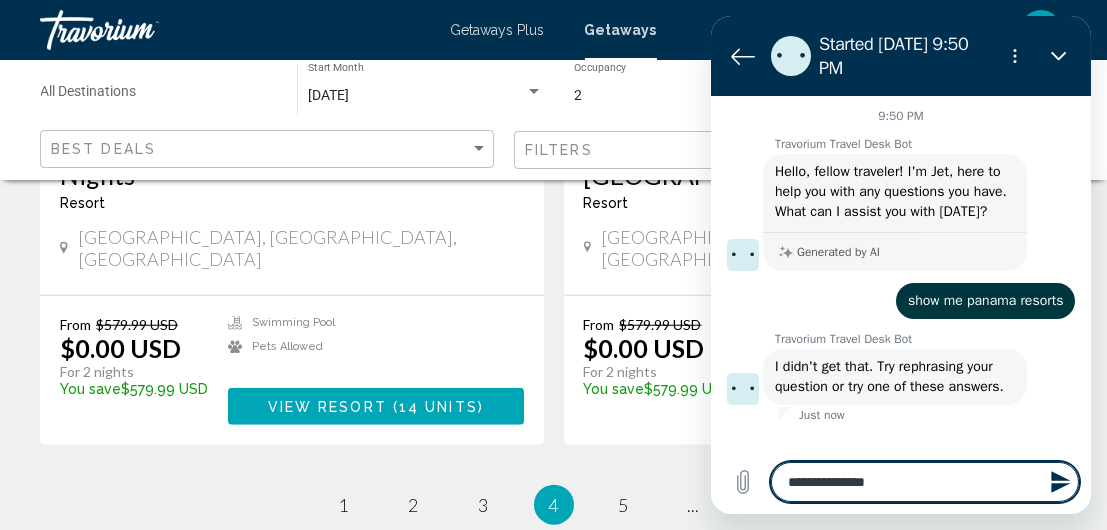 type on "**********" 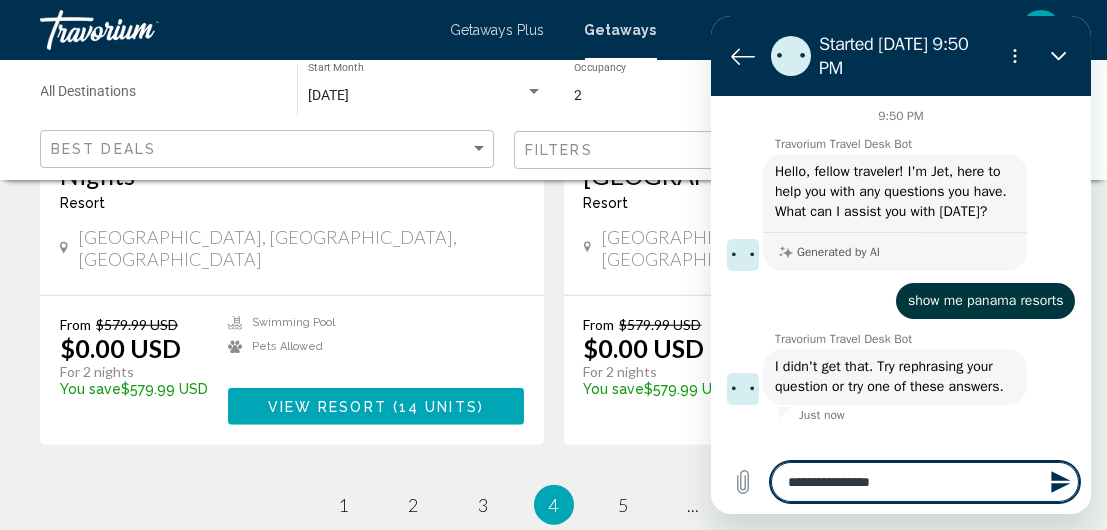 type on "**********" 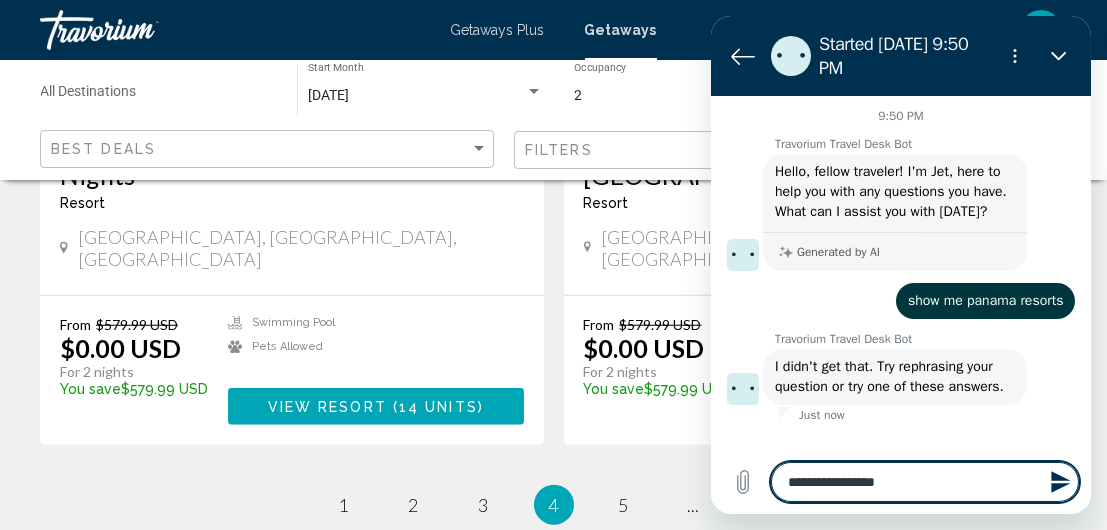 type on "**********" 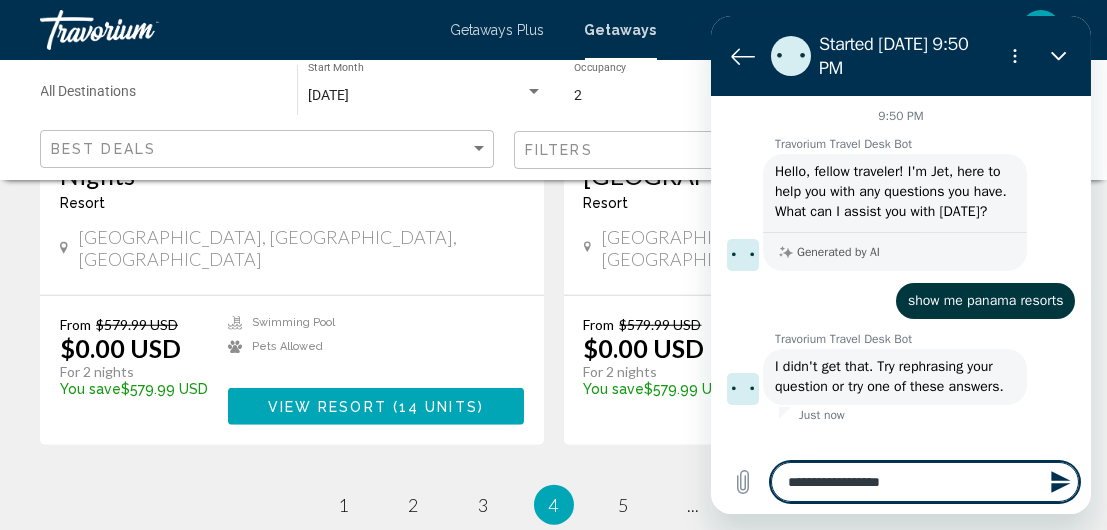 type on "**********" 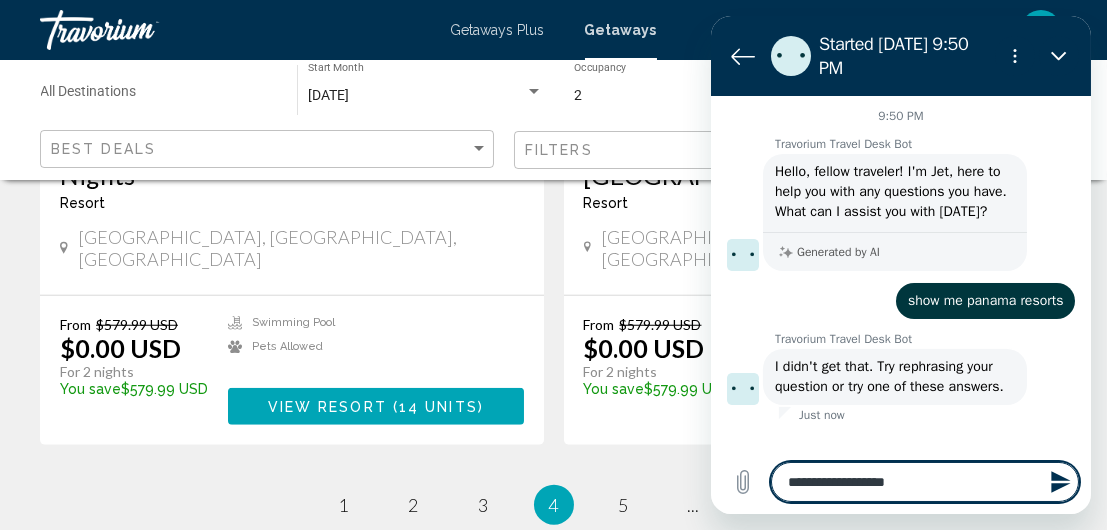 type on "**********" 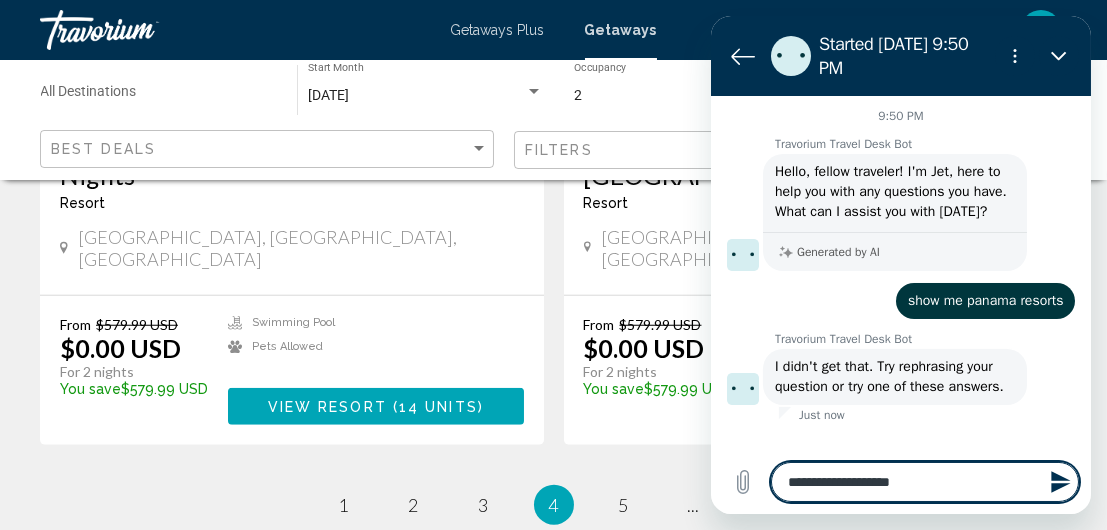 type on "**********" 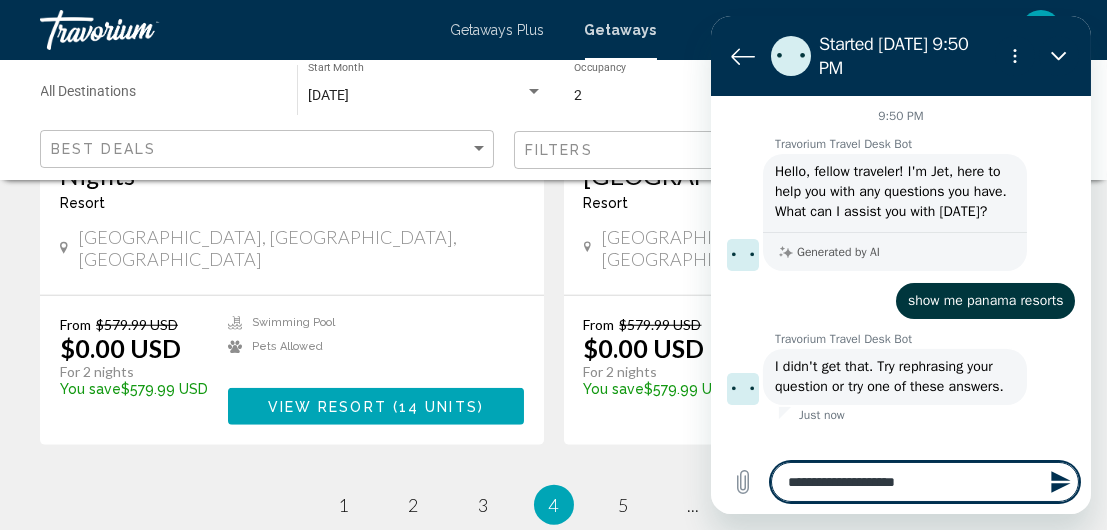 type on "**********" 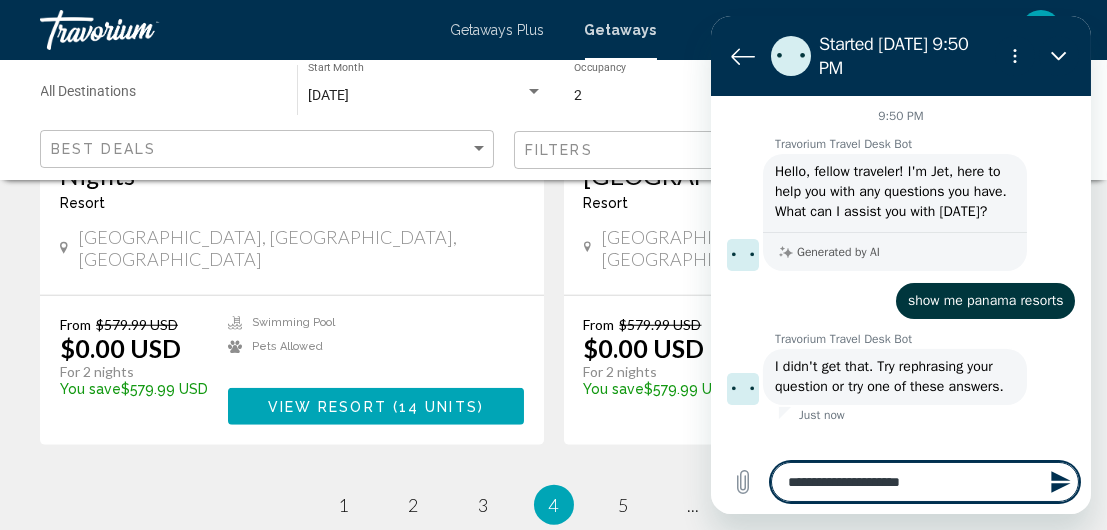 type on "**********" 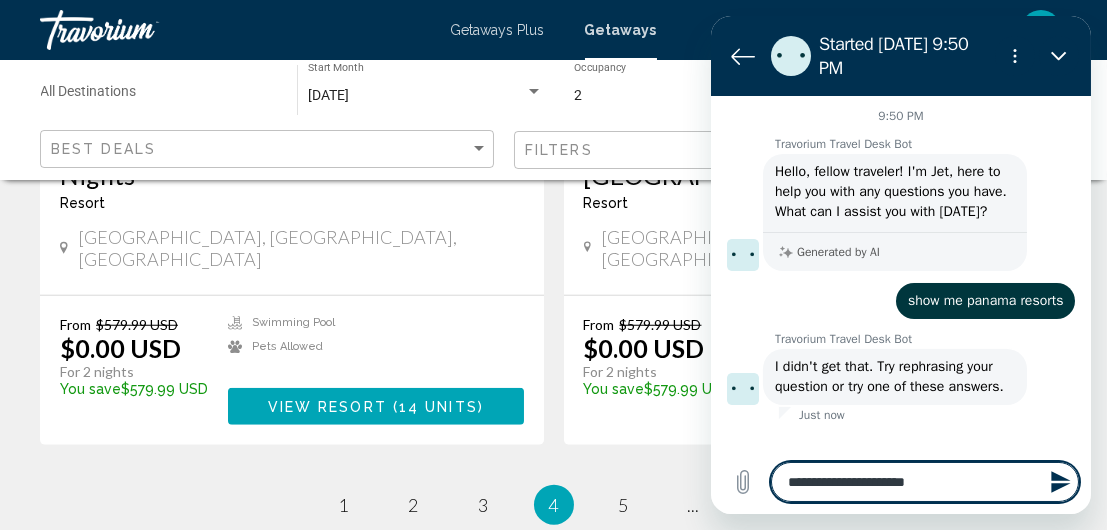 type on "**********" 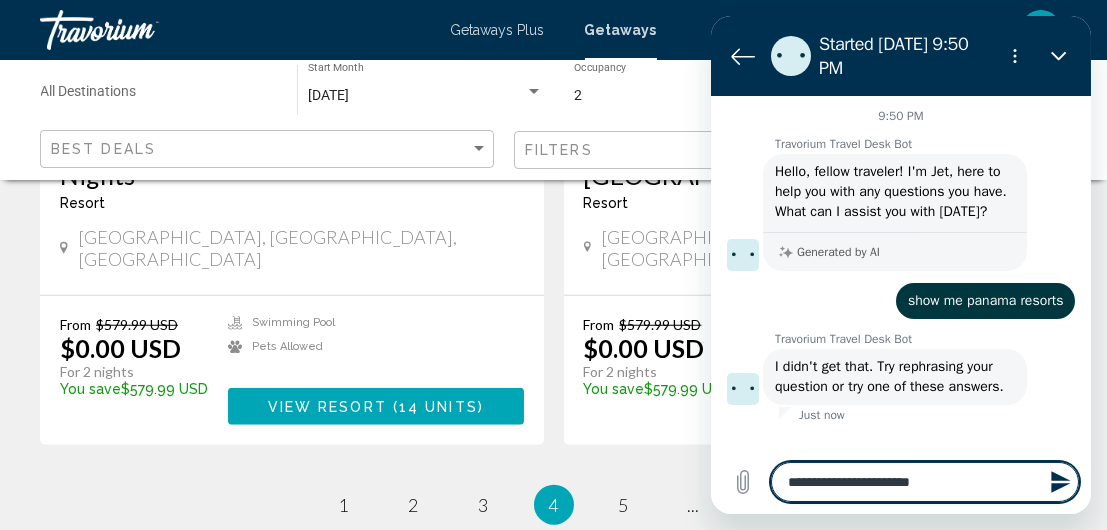 type on "**********" 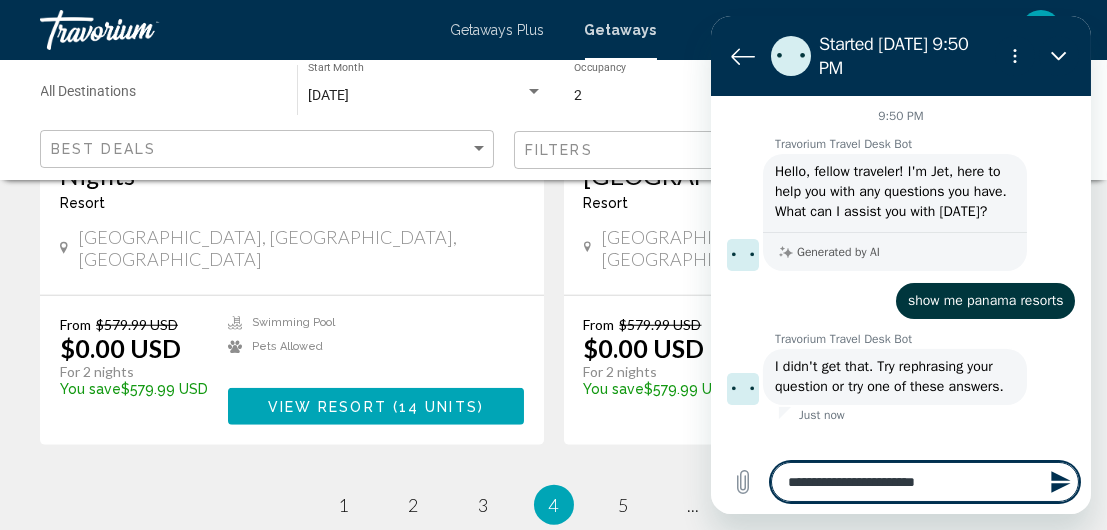 type on "**********" 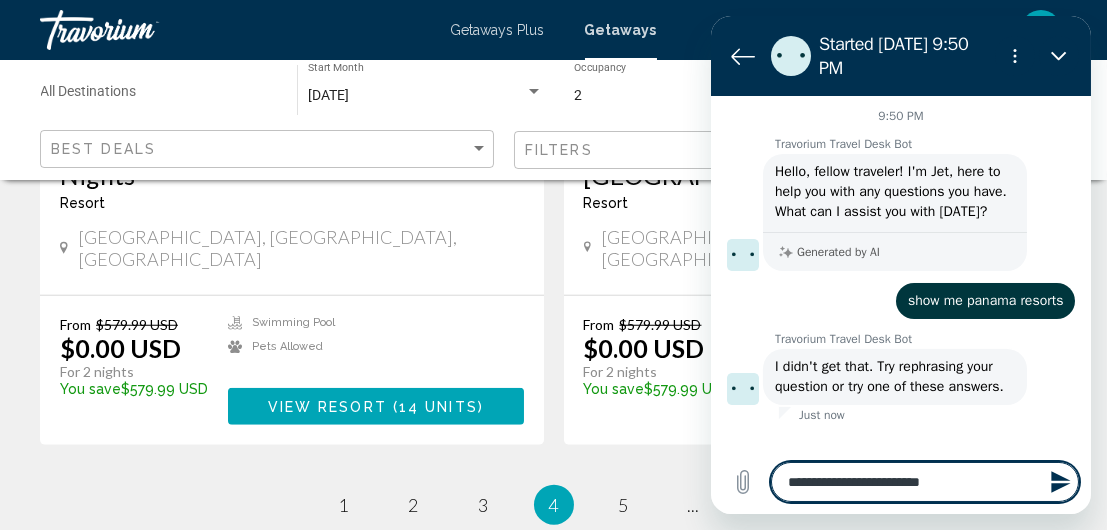 type on "**********" 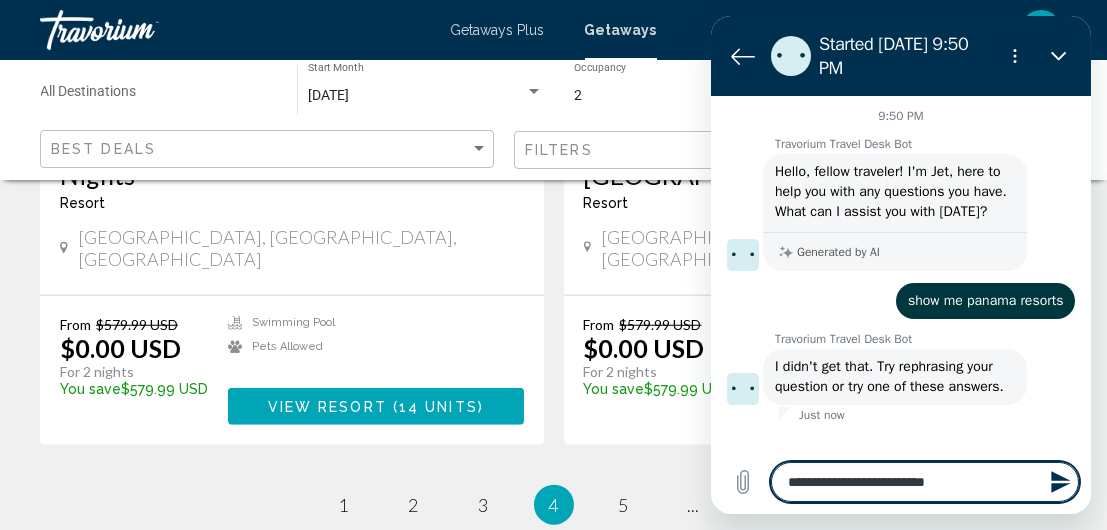 type on "**********" 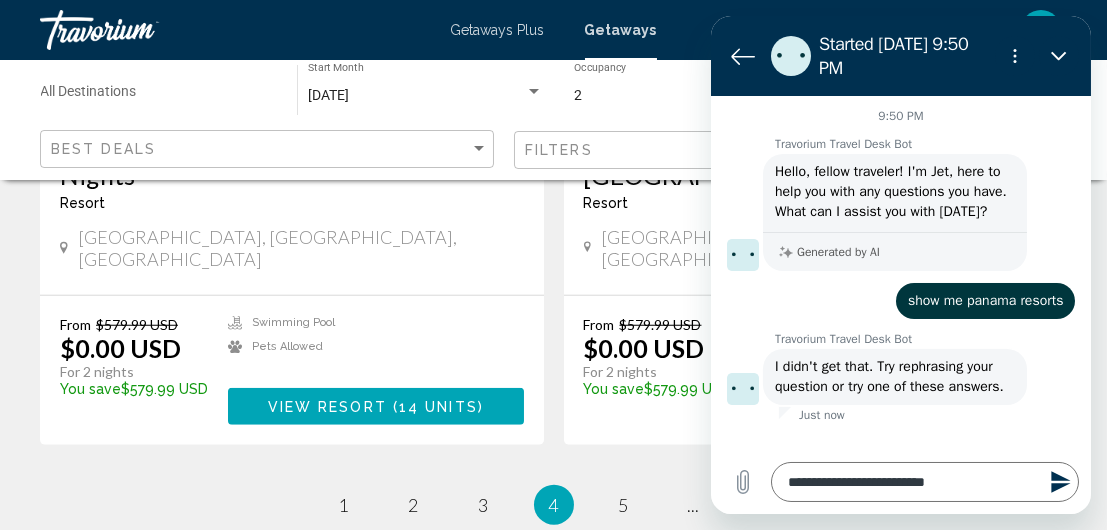 click 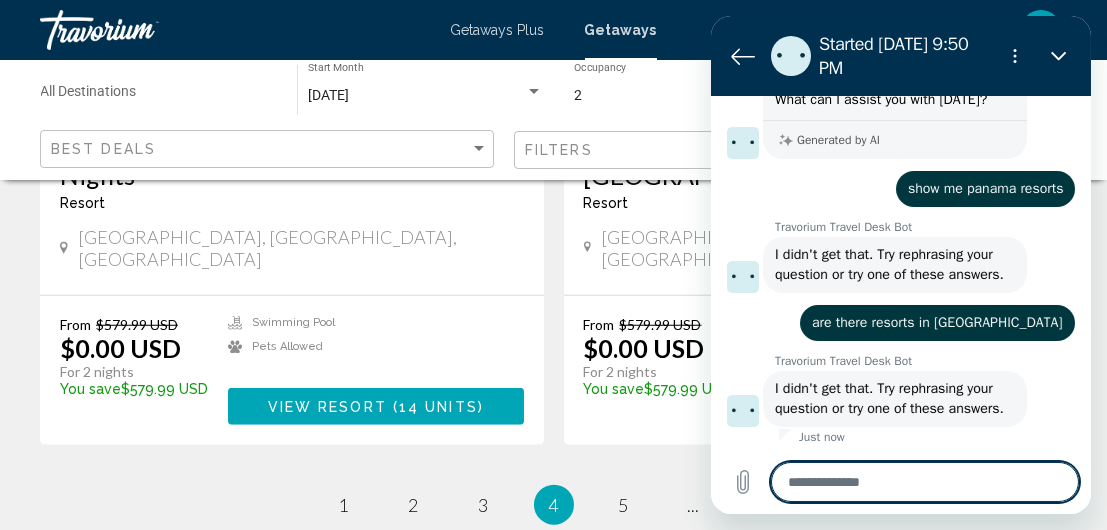 scroll, scrollTop: 171, scrollLeft: 0, axis: vertical 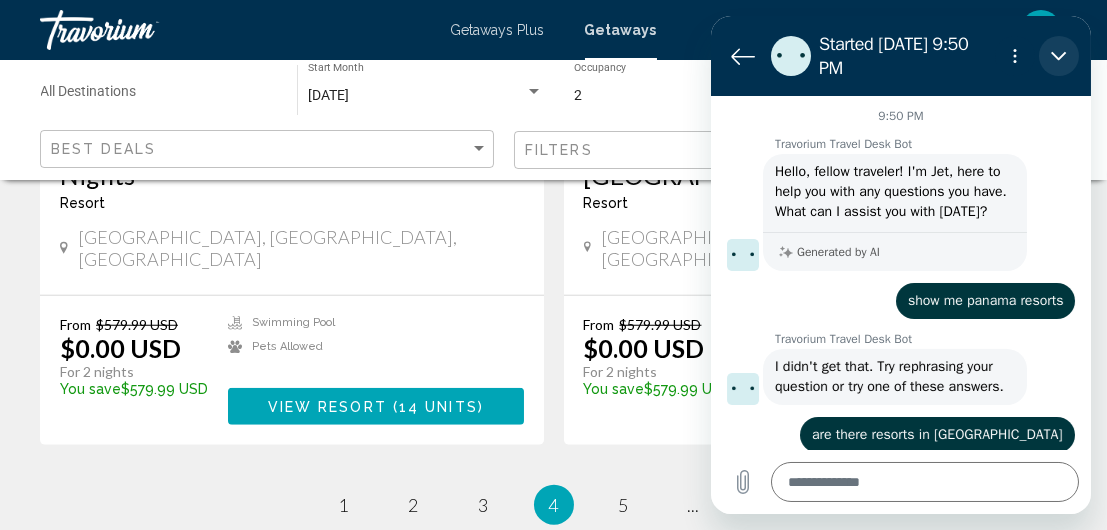 click 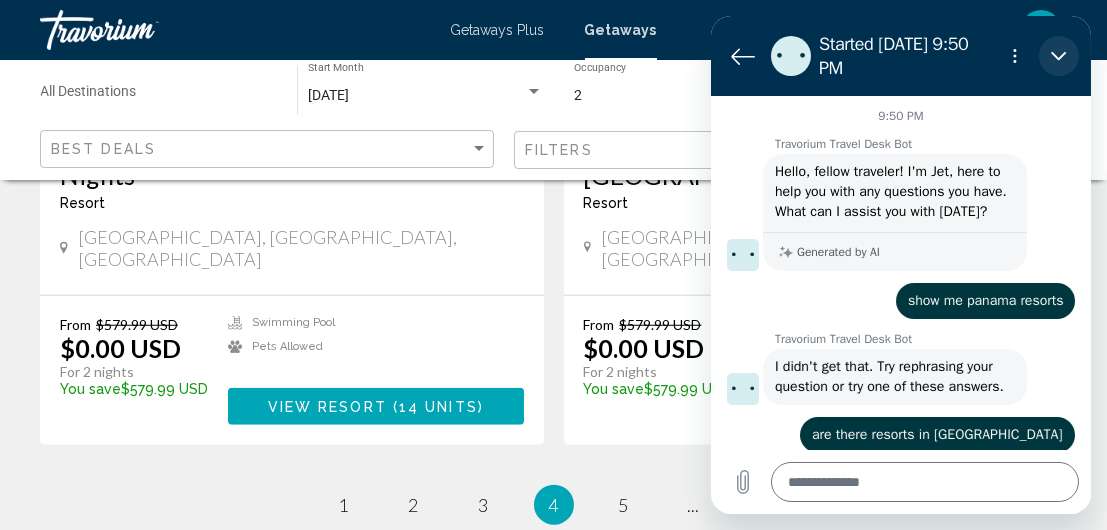 type on "*" 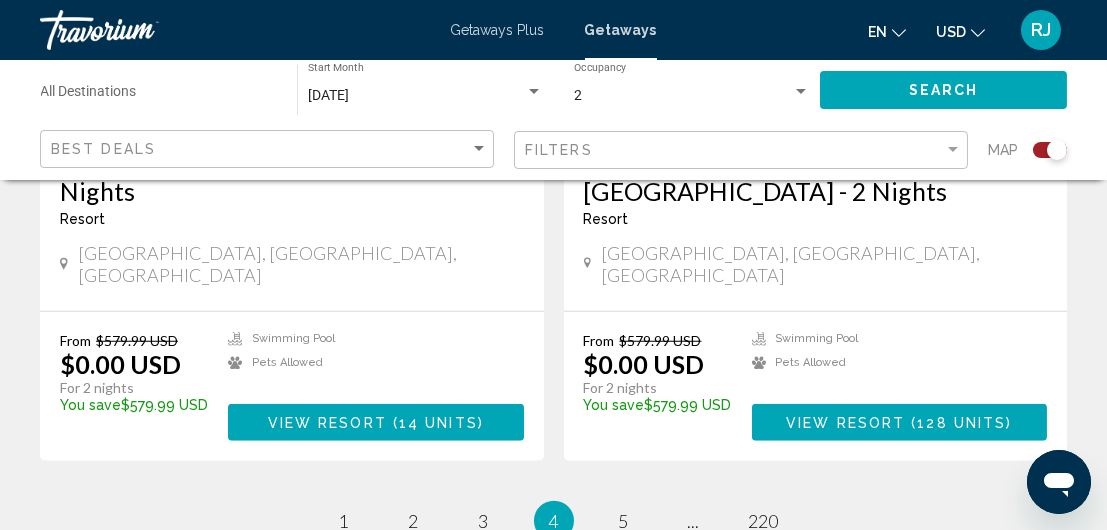 scroll, scrollTop: 4504, scrollLeft: 0, axis: vertical 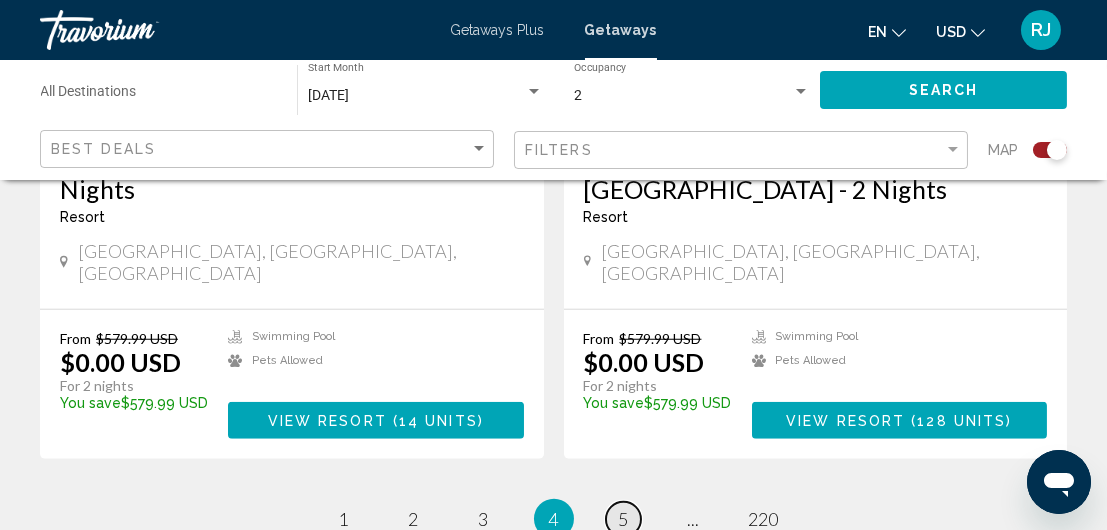 click on "5" at bounding box center [624, 519] 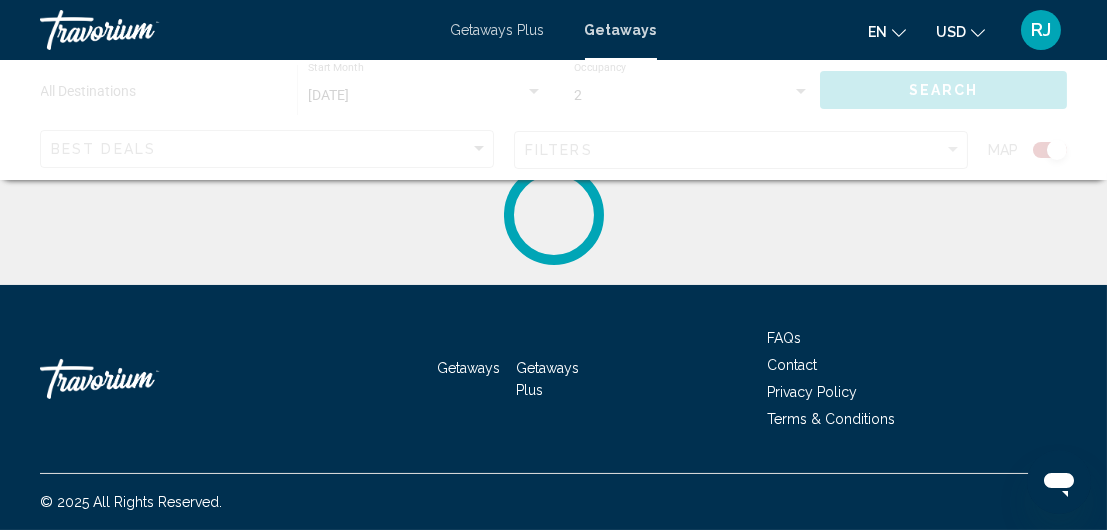 scroll, scrollTop: 0, scrollLeft: 0, axis: both 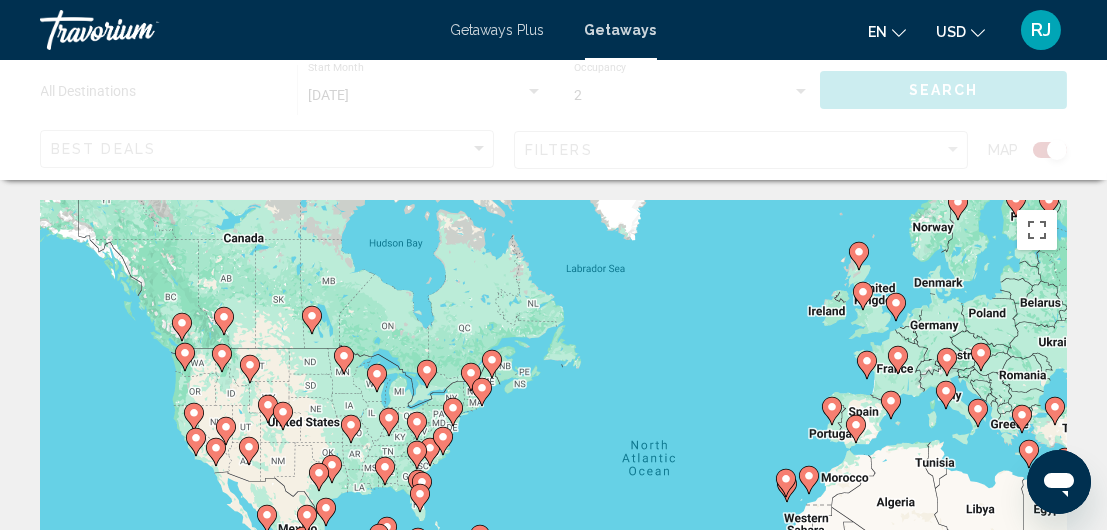 click on "To navigate, press the arrow keys. To activate drag with keyboard, press Alt + Enter. Once in keyboard drag state, use the arrow keys to move the marker. To complete the drag, press the Enter key. To cancel, press Escape." at bounding box center [553, 500] 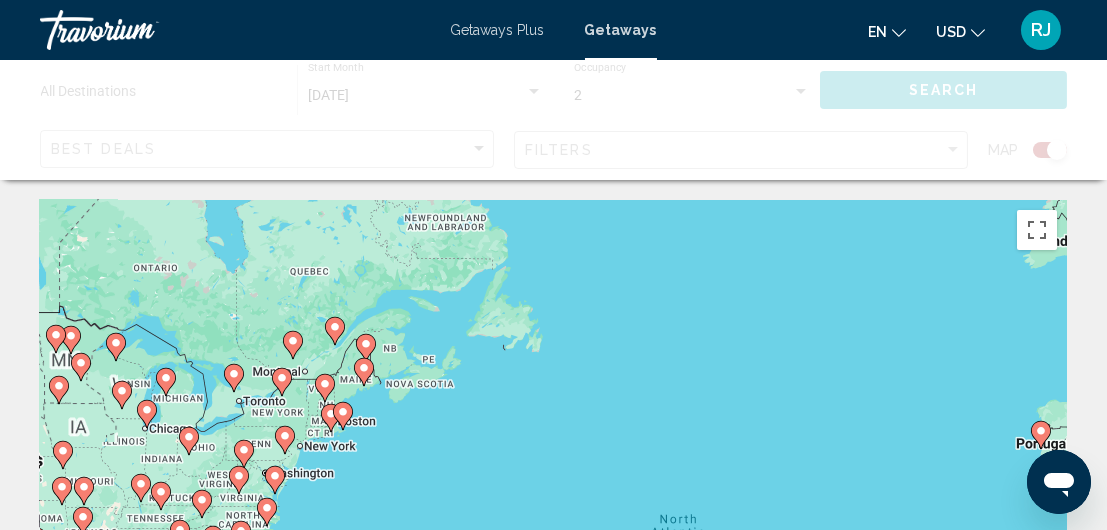 click on "To navigate, press the arrow keys. To activate drag with keyboard, press Alt + Enter. Once in keyboard drag state, use the arrow keys to move the marker. To complete the drag, press the Enter key. To cancel, press Escape." at bounding box center [553, 500] 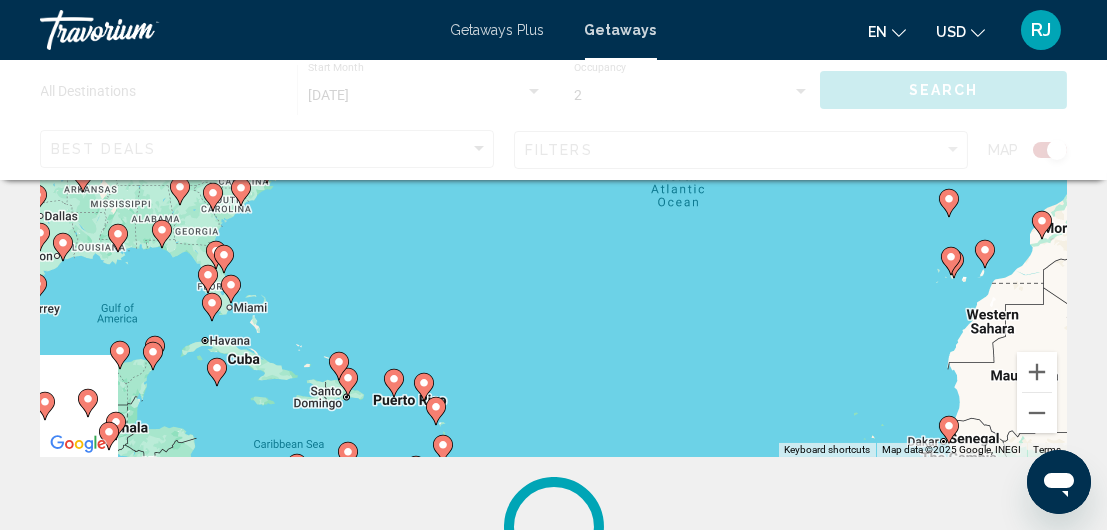 scroll, scrollTop: 408, scrollLeft: 0, axis: vertical 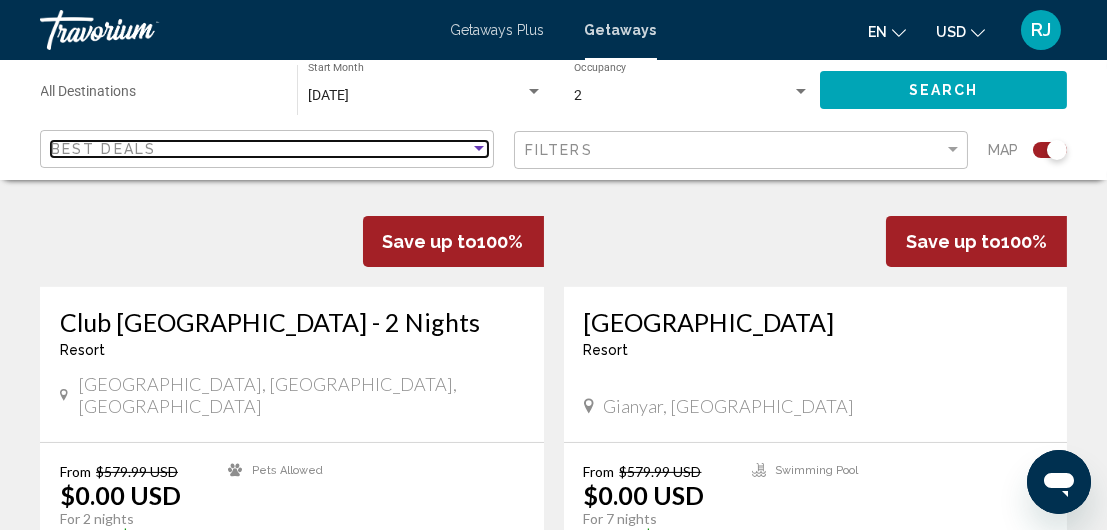 click at bounding box center [479, 148] 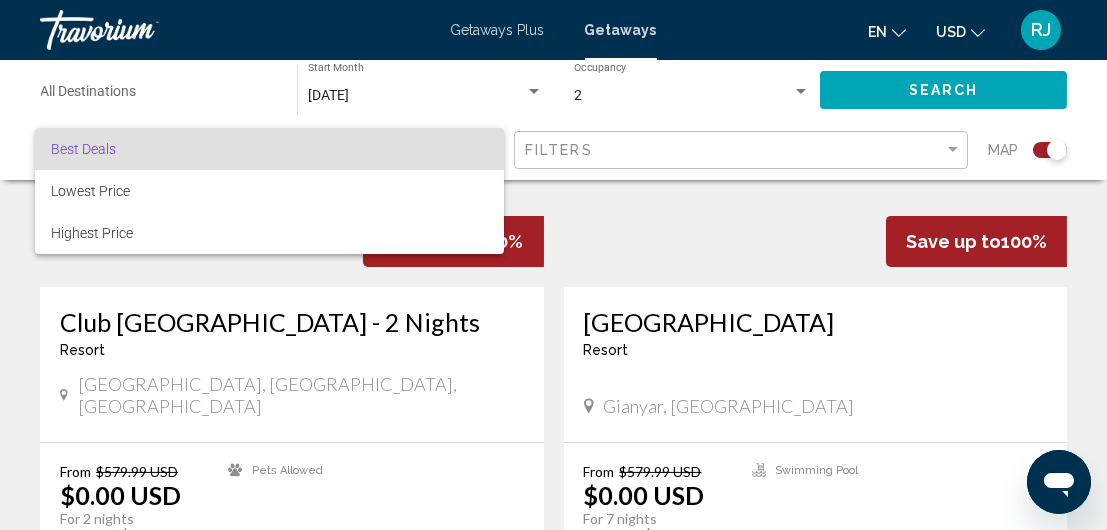 click at bounding box center [553, 265] 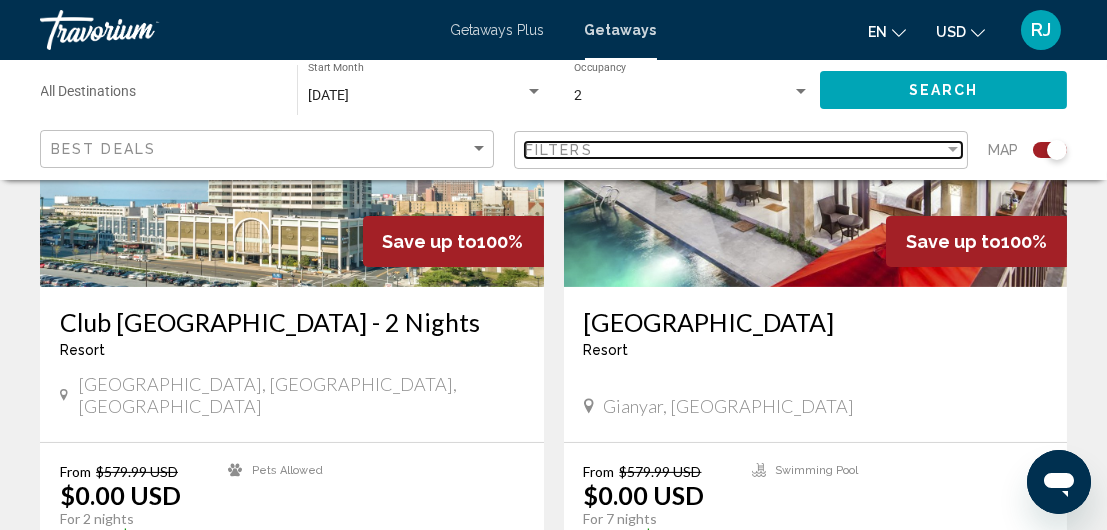click at bounding box center (953, 149) 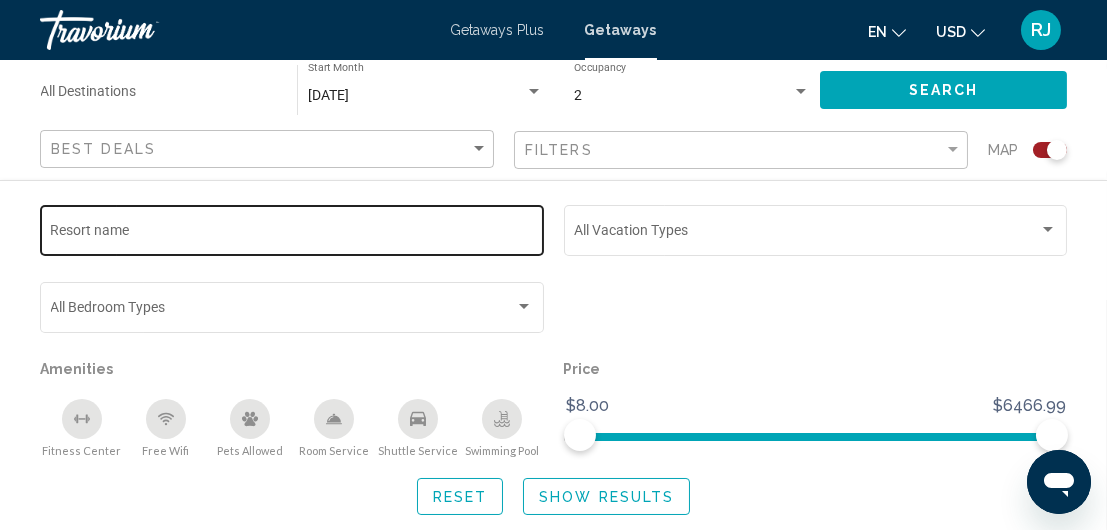 click on "Resort name" 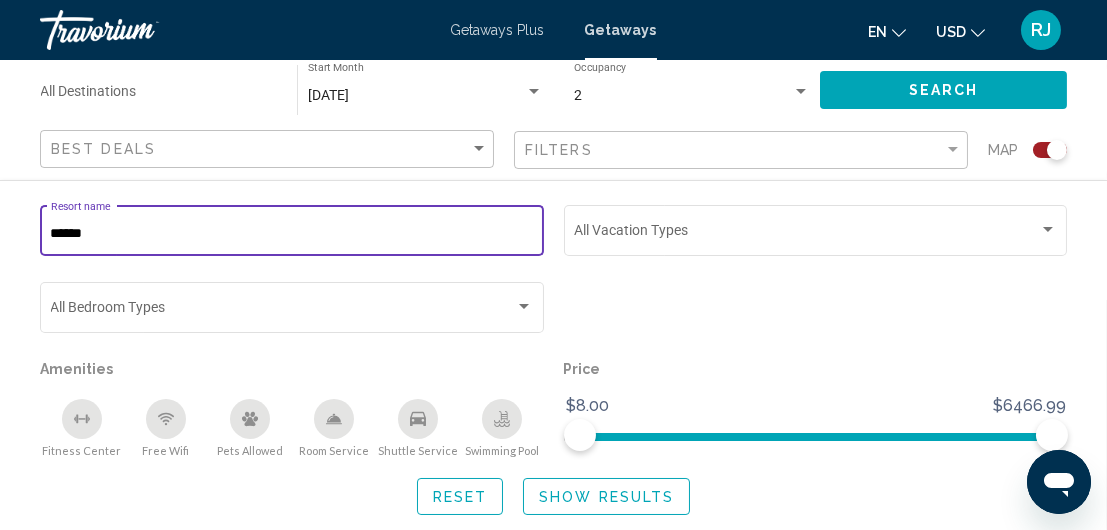 type on "******" 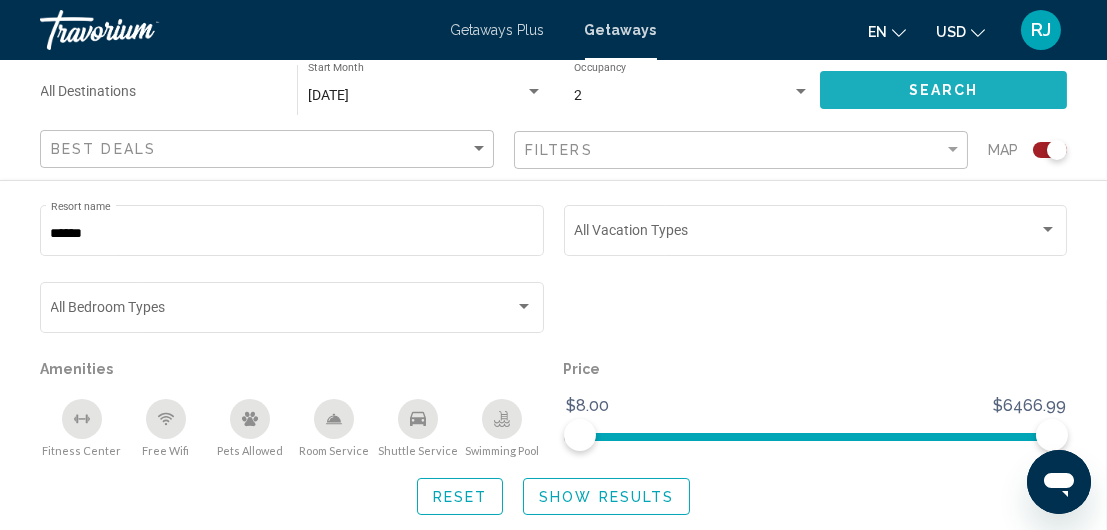 click on "Search" 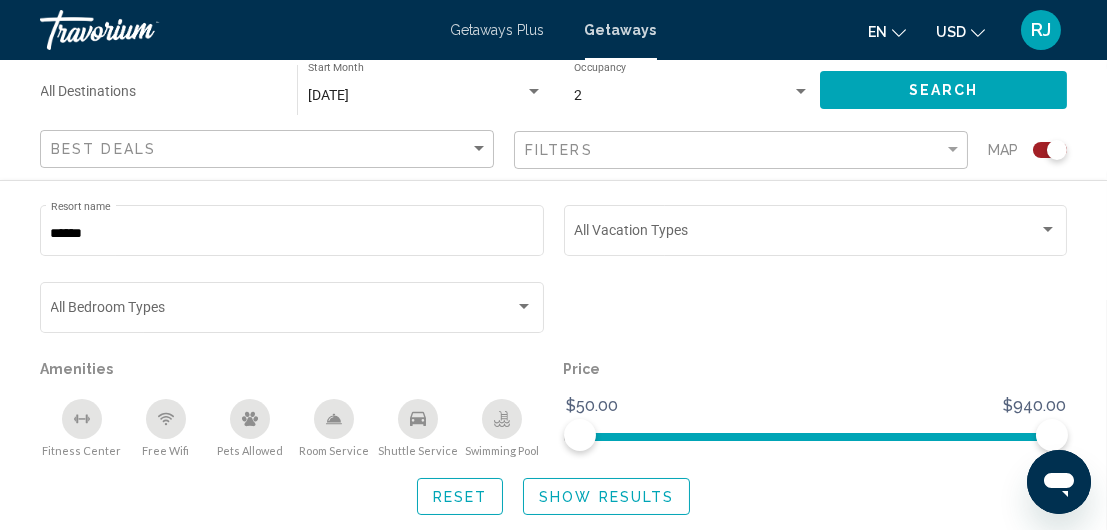 scroll, scrollTop: 345, scrollLeft: 0, axis: vertical 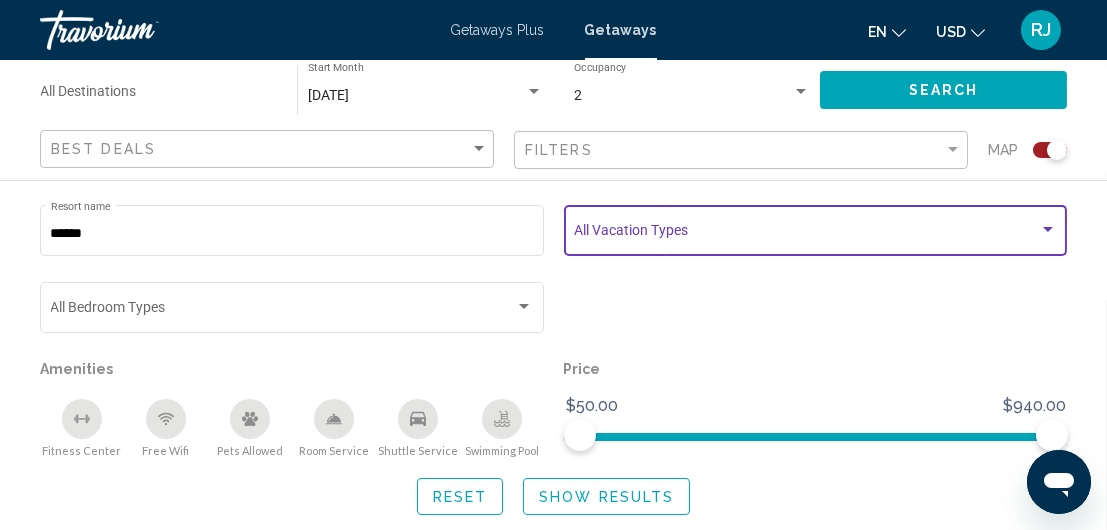 click at bounding box center [1048, 230] 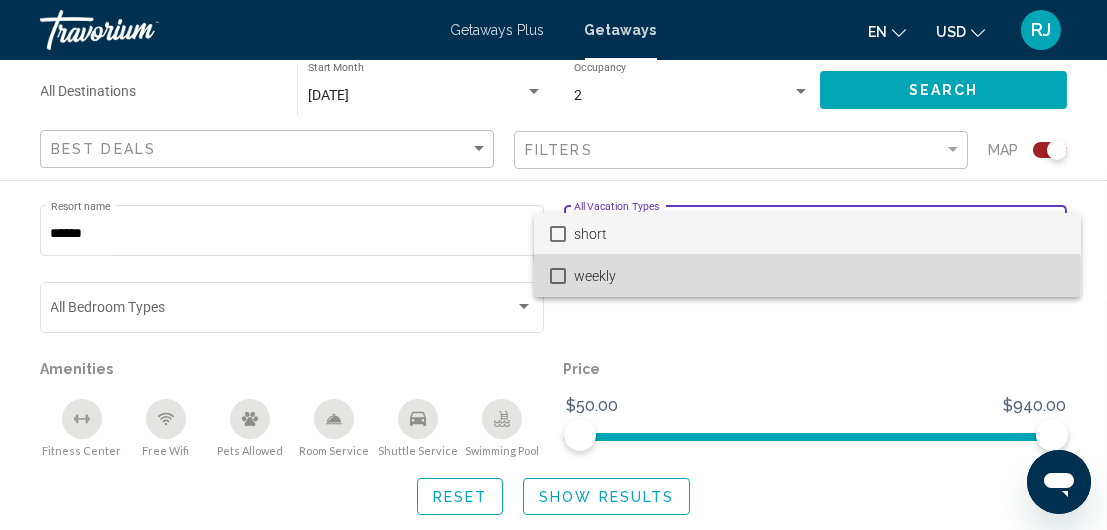 click at bounding box center (558, 276) 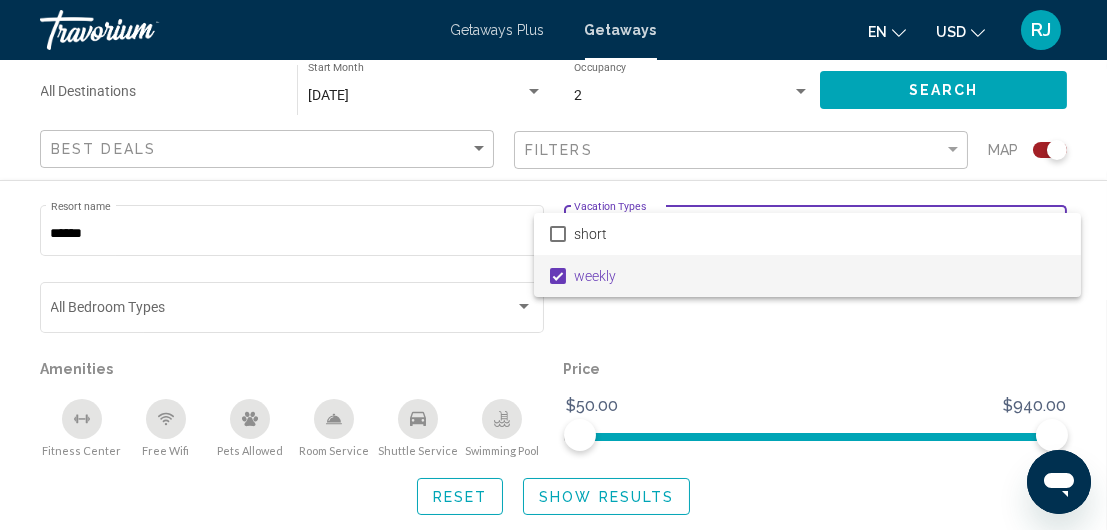 click at bounding box center (553, 265) 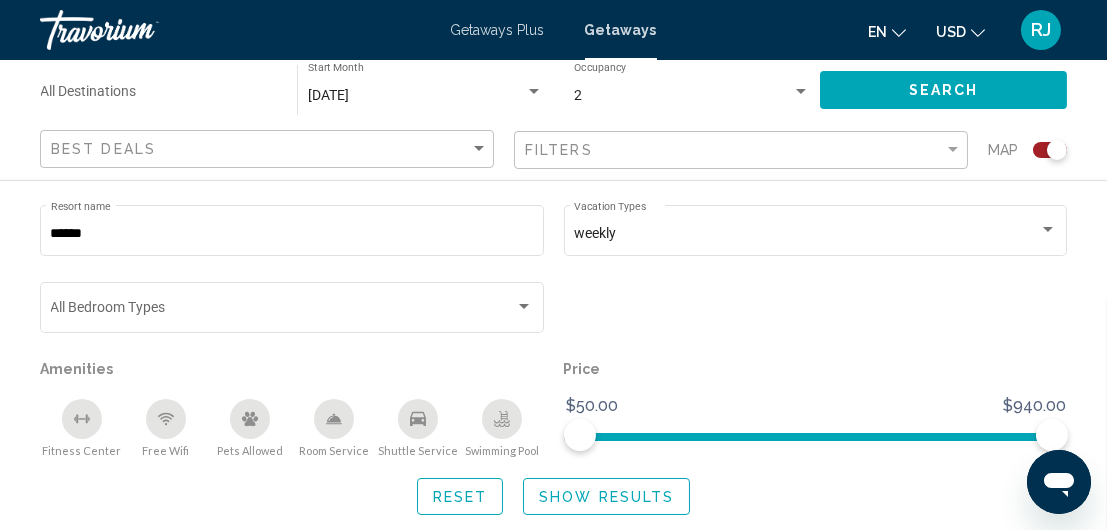 click 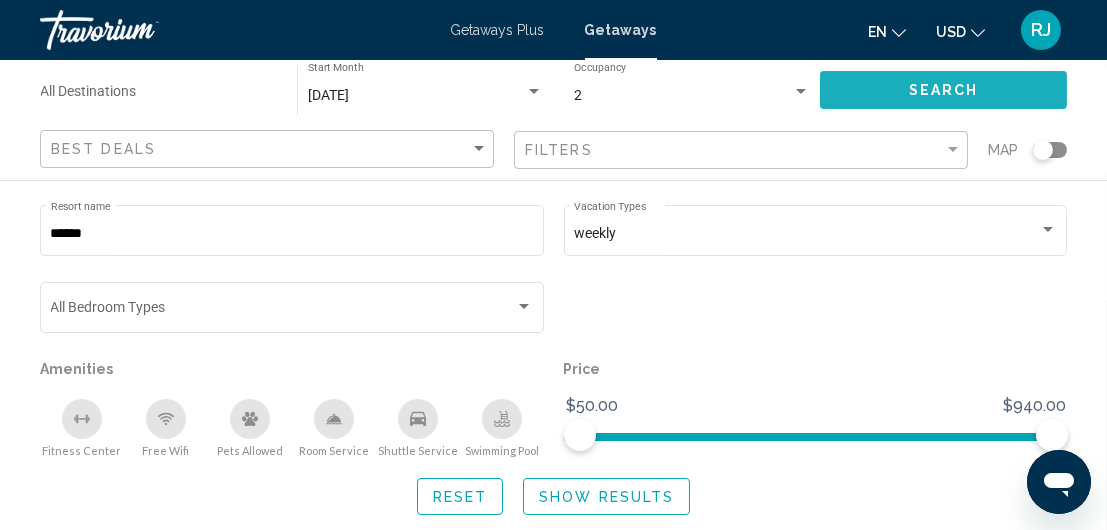click on "Search" 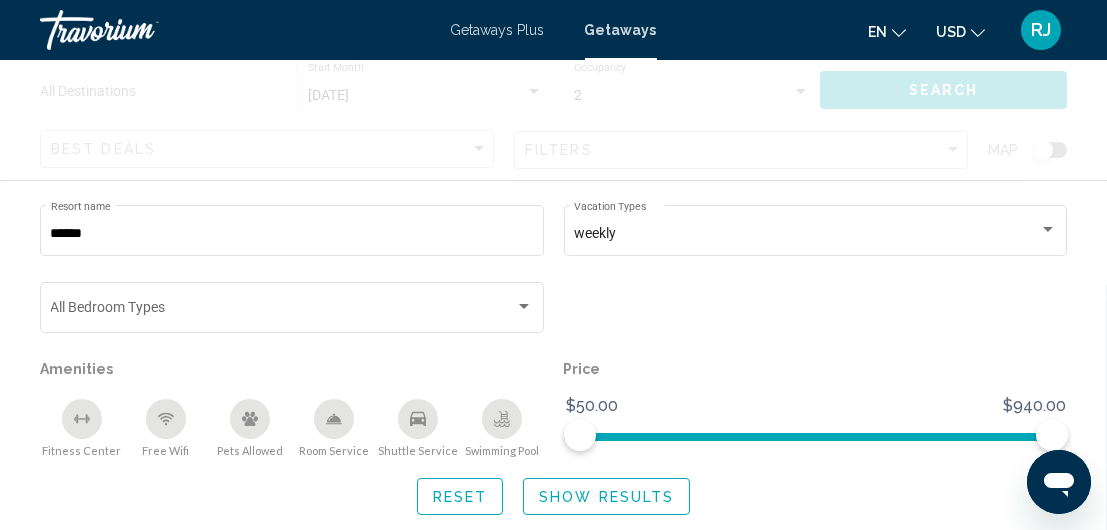 scroll, scrollTop: 0, scrollLeft: 0, axis: both 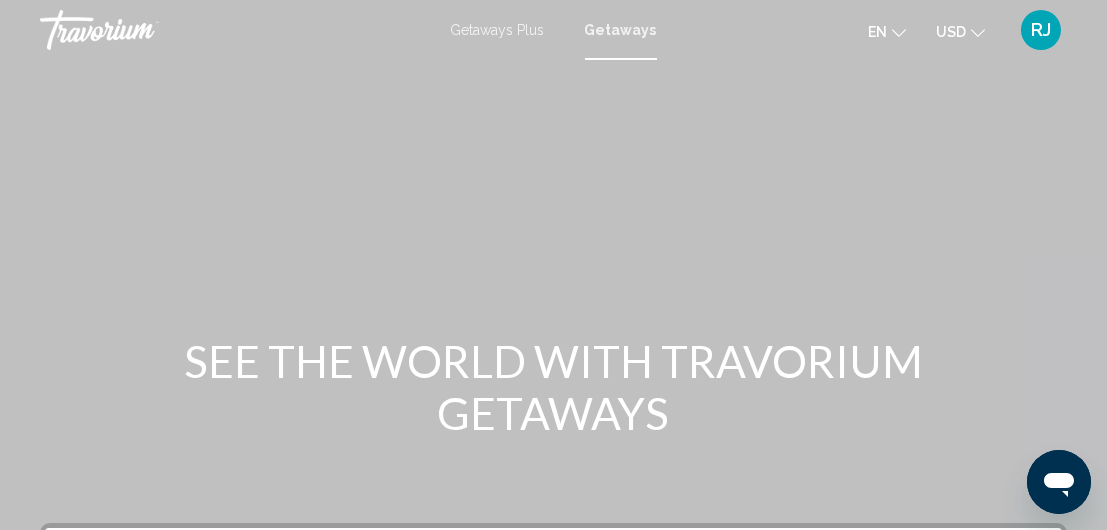 click on "Getaways" at bounding box center [621, 30] 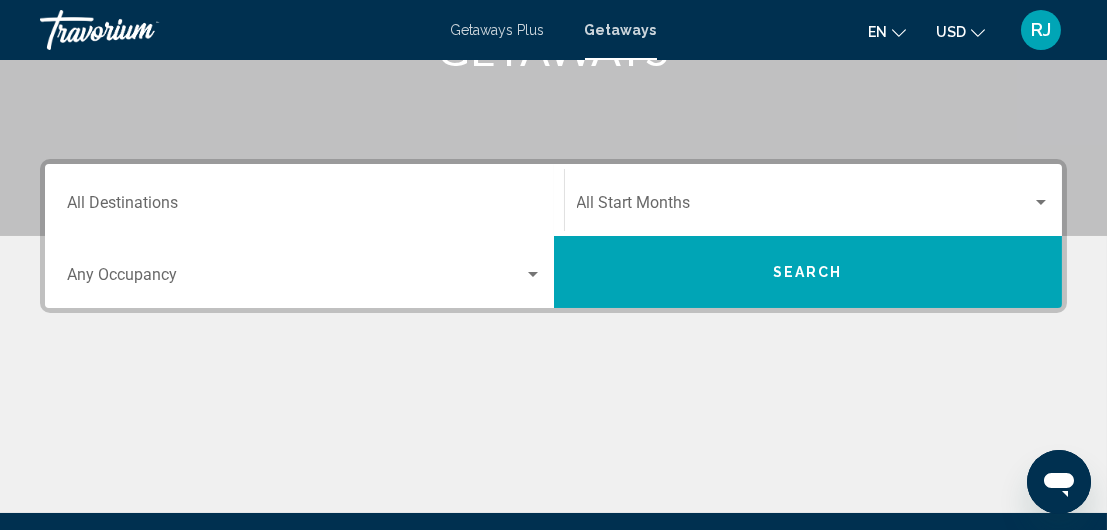 scroll, scrollTop: 381, scrollLeft: 0, axis: vertical 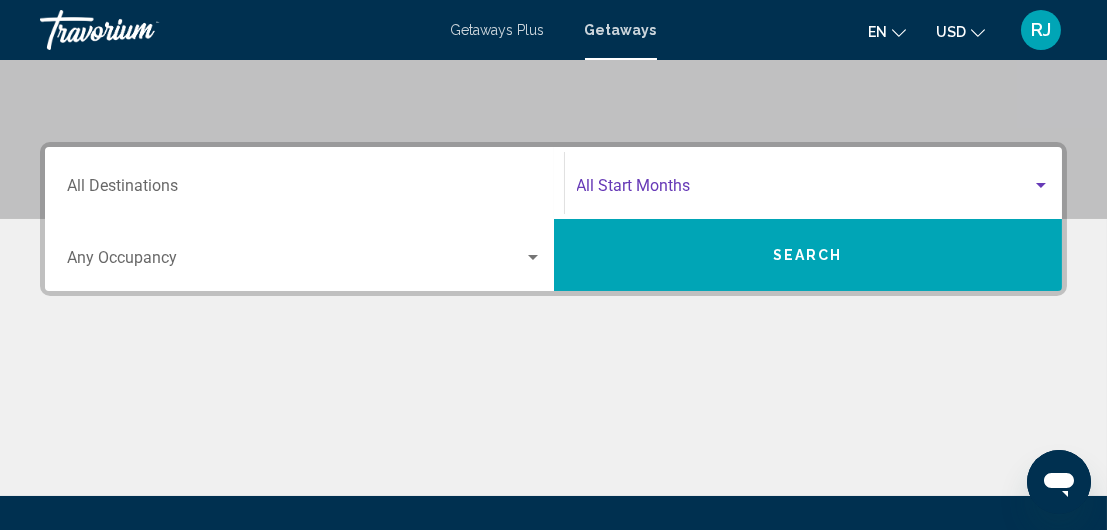click at bounding box center [1041, 185] 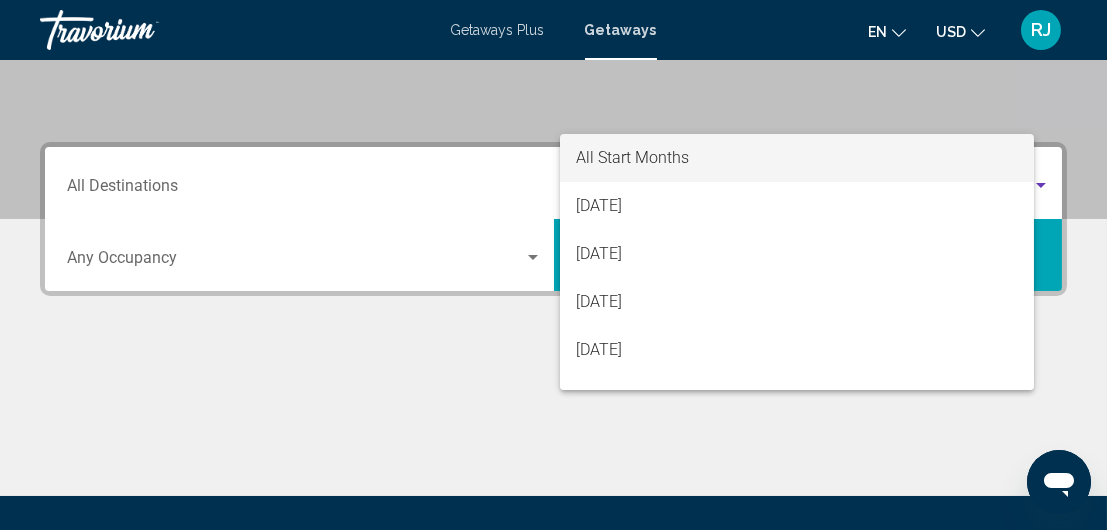 scroll, scrollTop: 457, scrollLeft: 0, axis: vertical 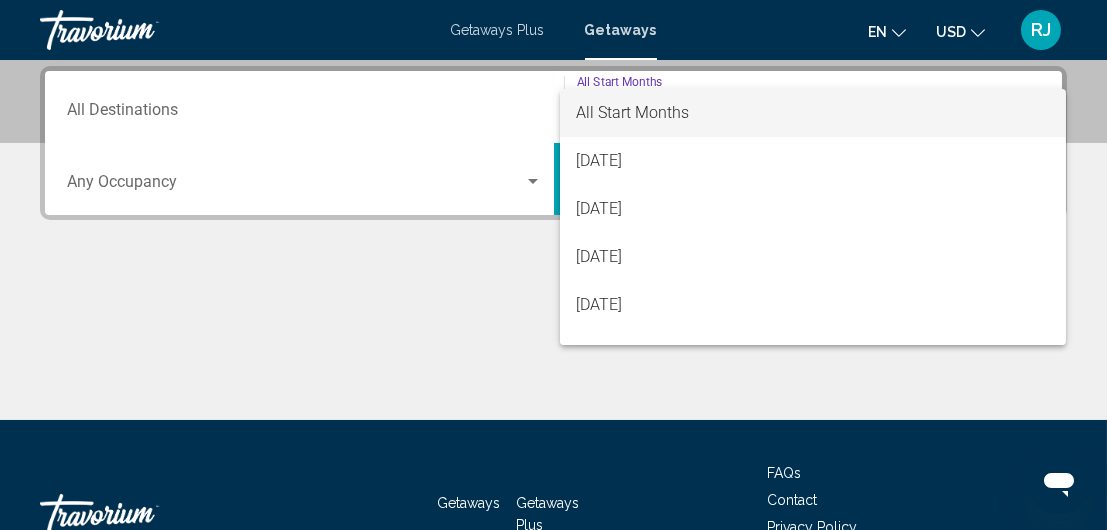 click at bounding box center [553, 265] 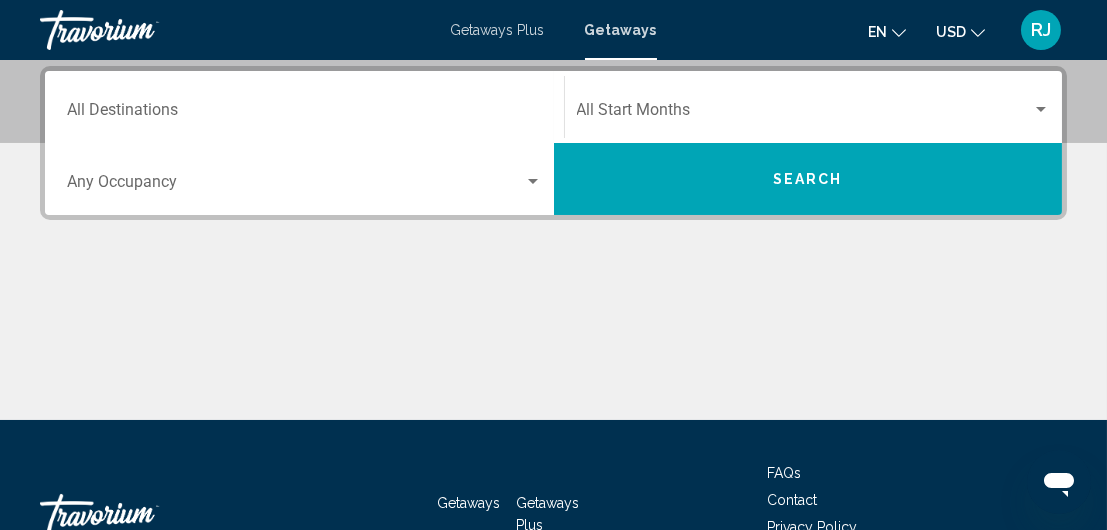 scroll, scrollTop: 0, scrollLeft: 0, axis: both 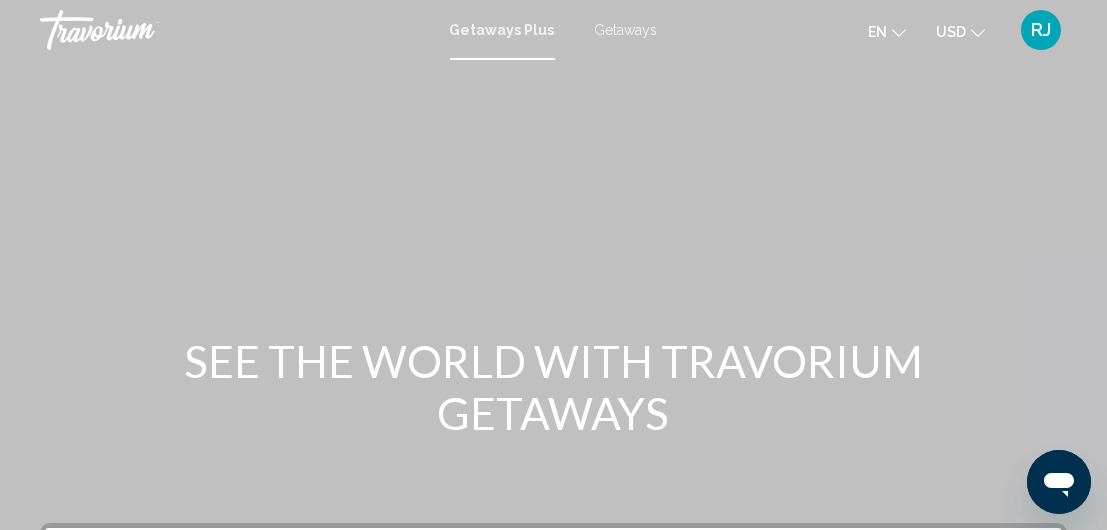 click on "Getaways Plus" at bounding box center [502, 30] 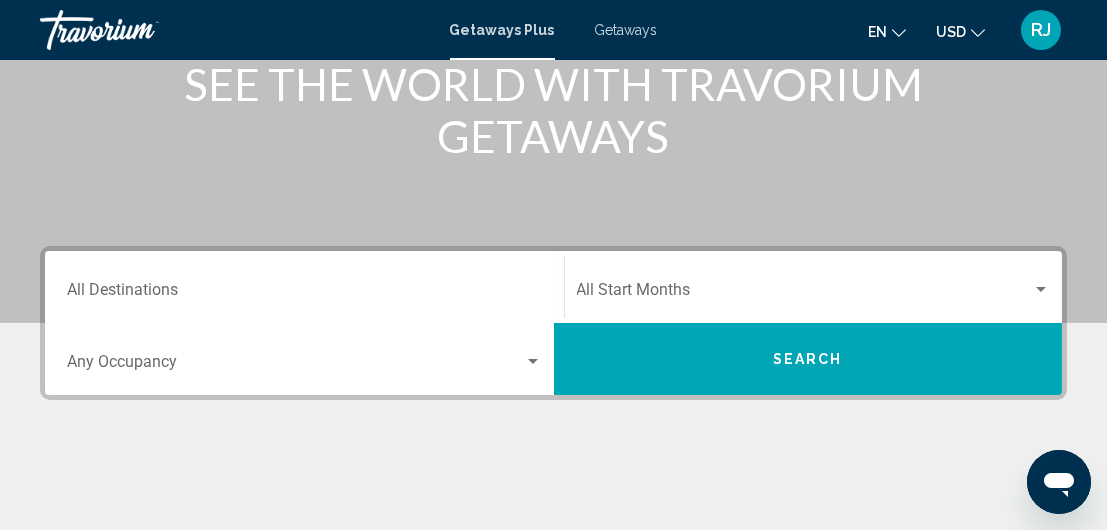 scroll, scrollTop: 295, scrollLeft: 0, axis: vertical 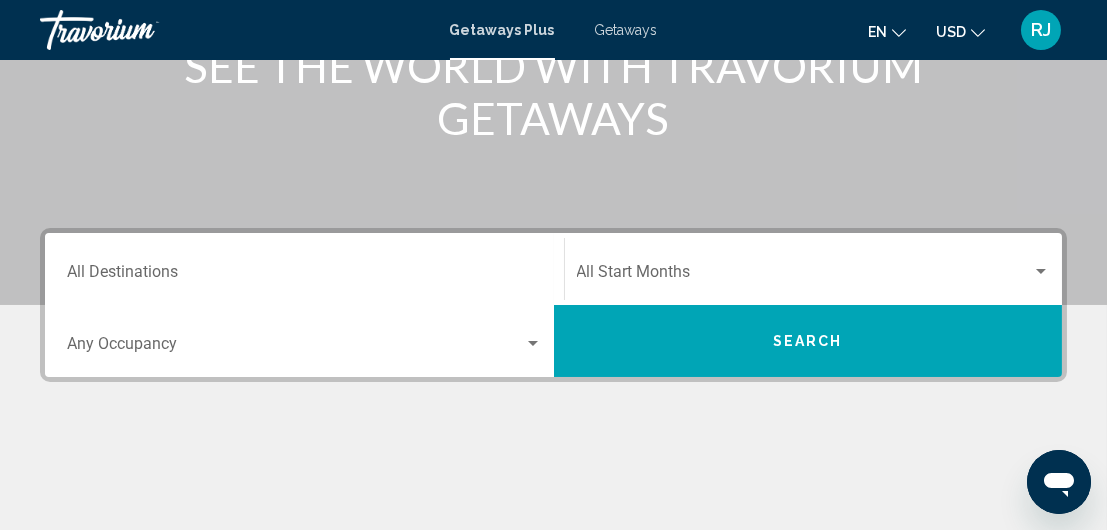 click on "RJ" at bounding box center (1041, 30) 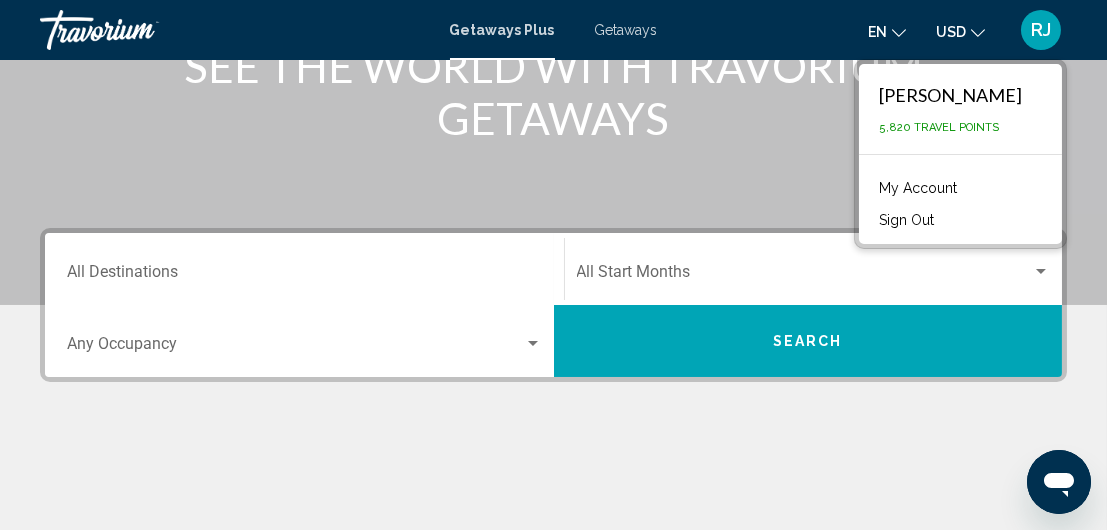 click on "My Account" at bounding box center [918, 188] 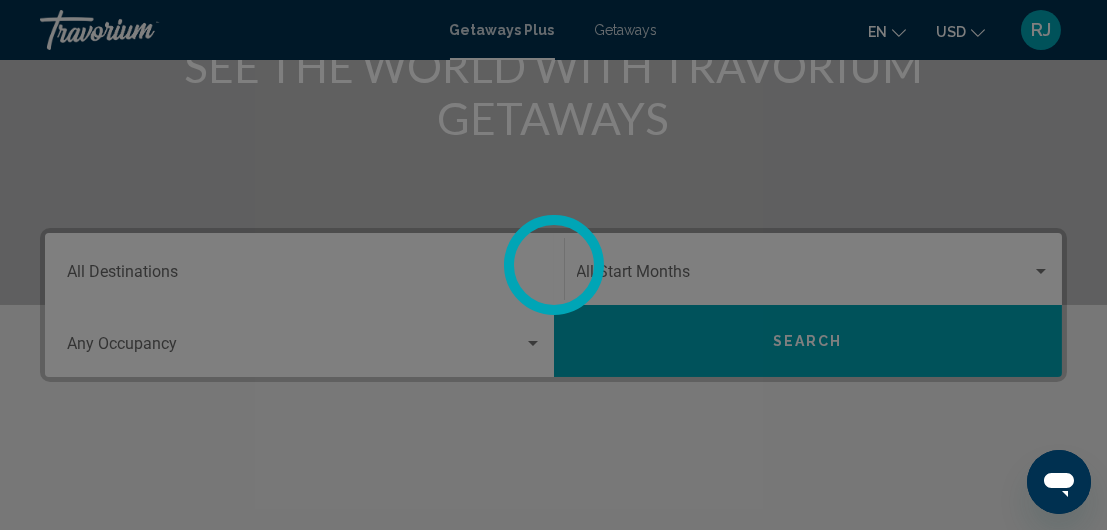 scroll, scrollTop: 0, scrollLeft: 0, axis: both 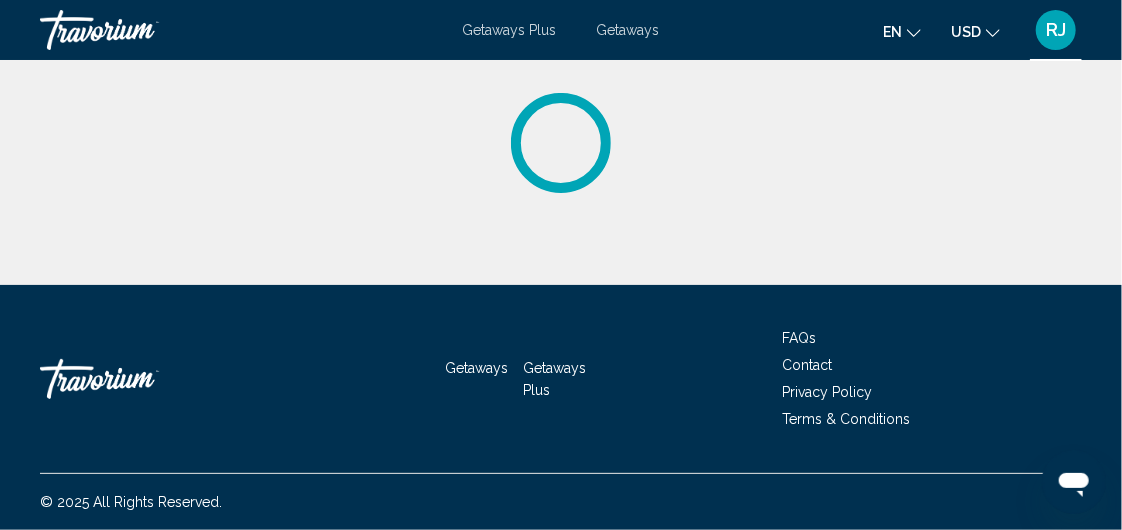 click 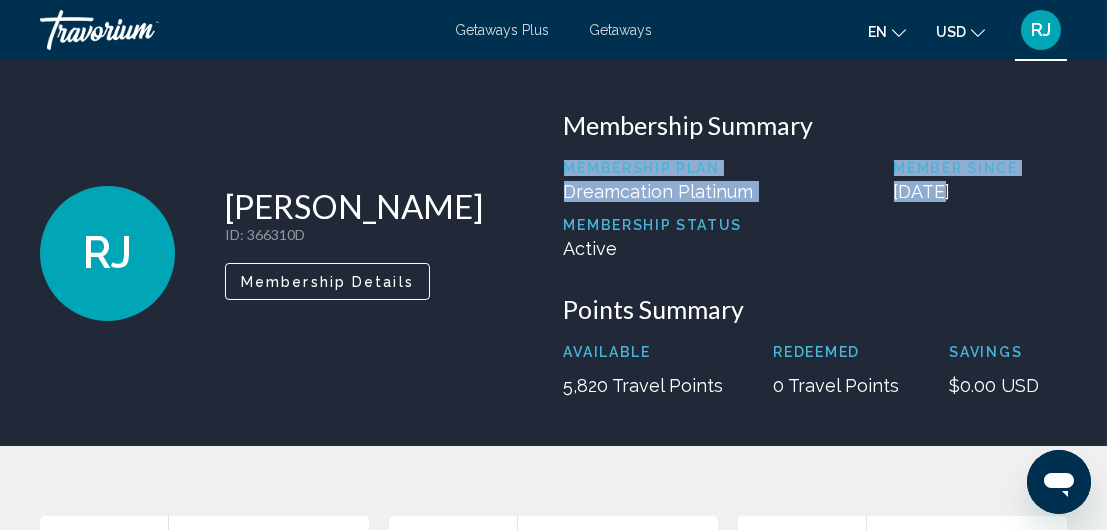 drag, startPoint x: 933, startPoint y: 189, endPoint x: 850, endPoint y: 107, distance: 116.67476 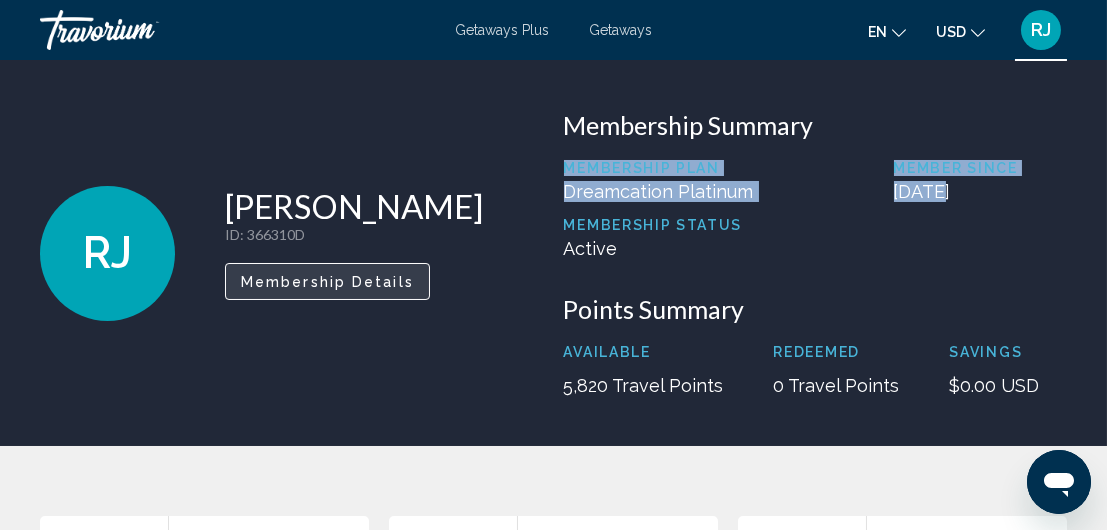 click on "Membership Details" at bounding box center [327, 282] 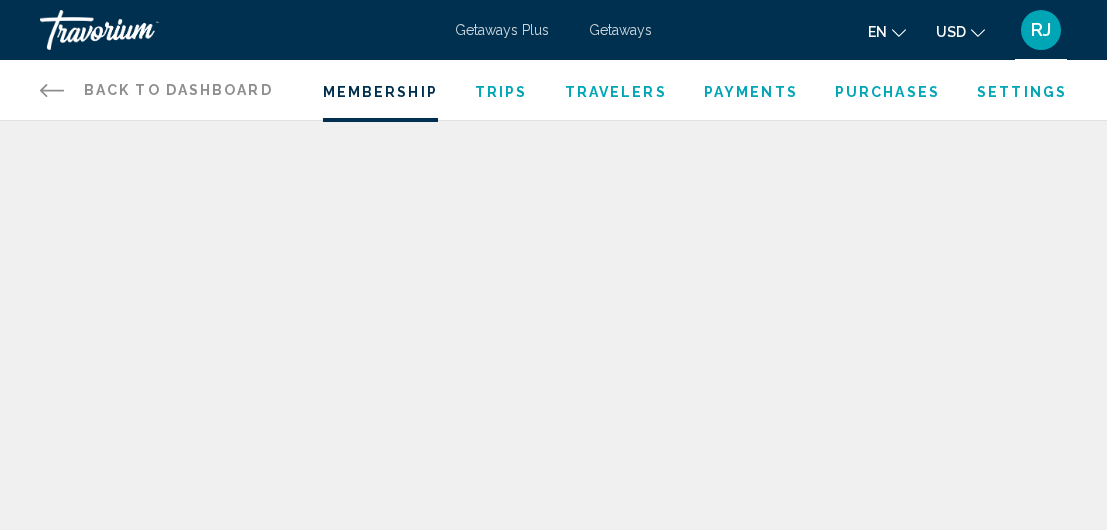 scroll, scrollTop: 0, scrollLeft: 0, axis: both 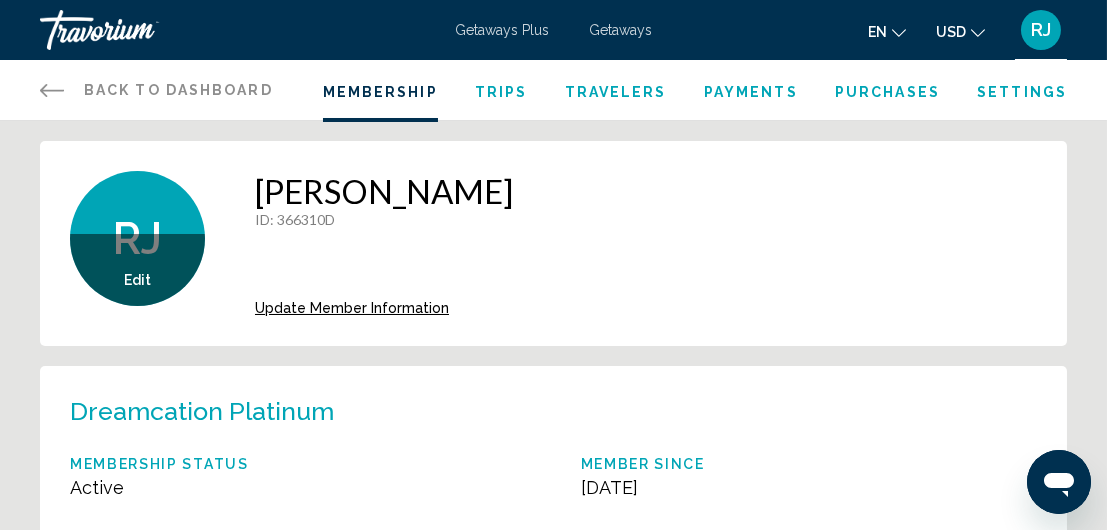 click on "Membership
Trips
Travelers
Payments
Purchases
Settings" at bounding box center (695, 90) 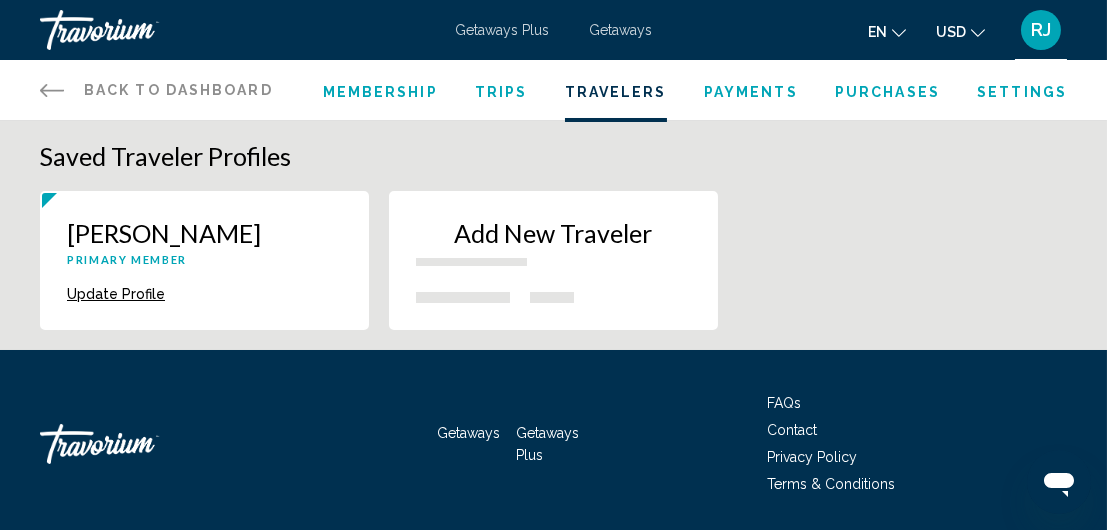 click on "Trips" at bounding box center [501, 92] 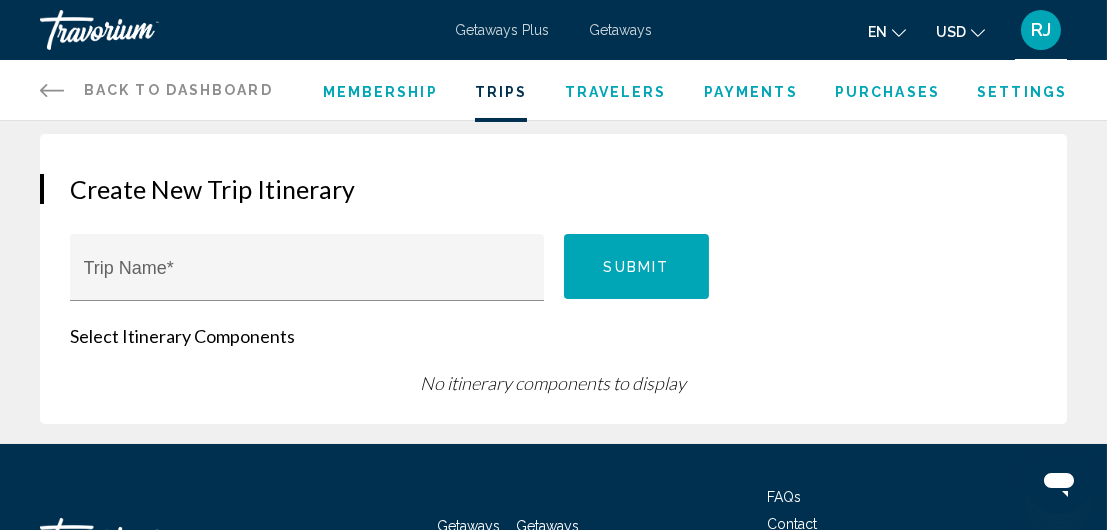 scroll, scrollTop: 181, scrollLeft: 0, axis: vertical 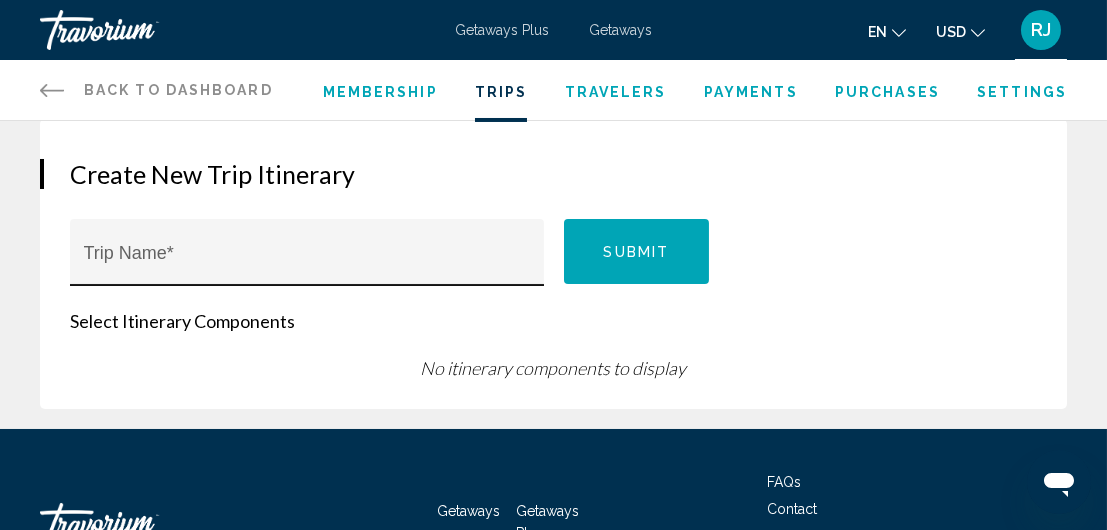 click on "Trip Name  *" at bounding box center [307, 259] 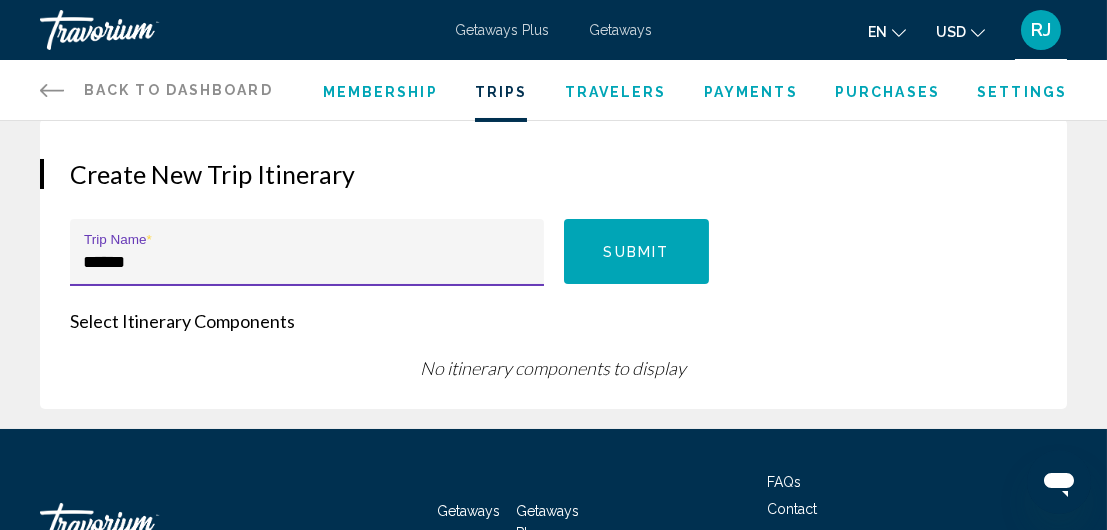 type on "******" 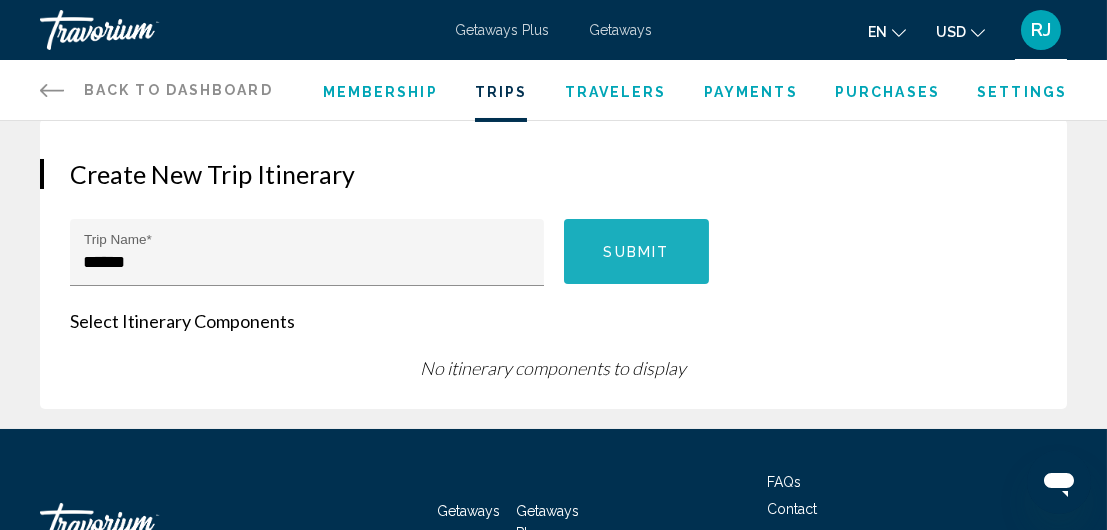 click on "Submit" at bounding box center (637, 252) 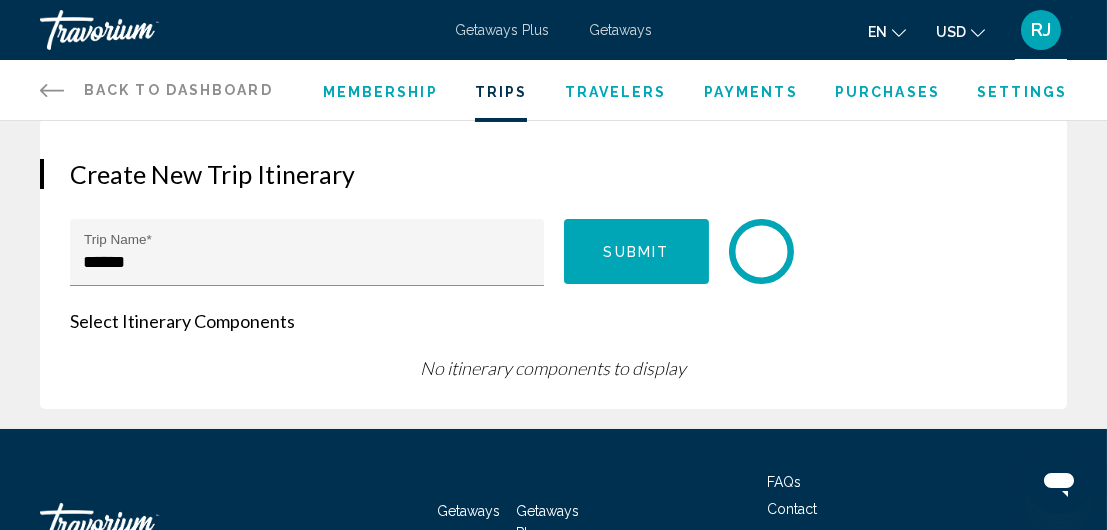 type 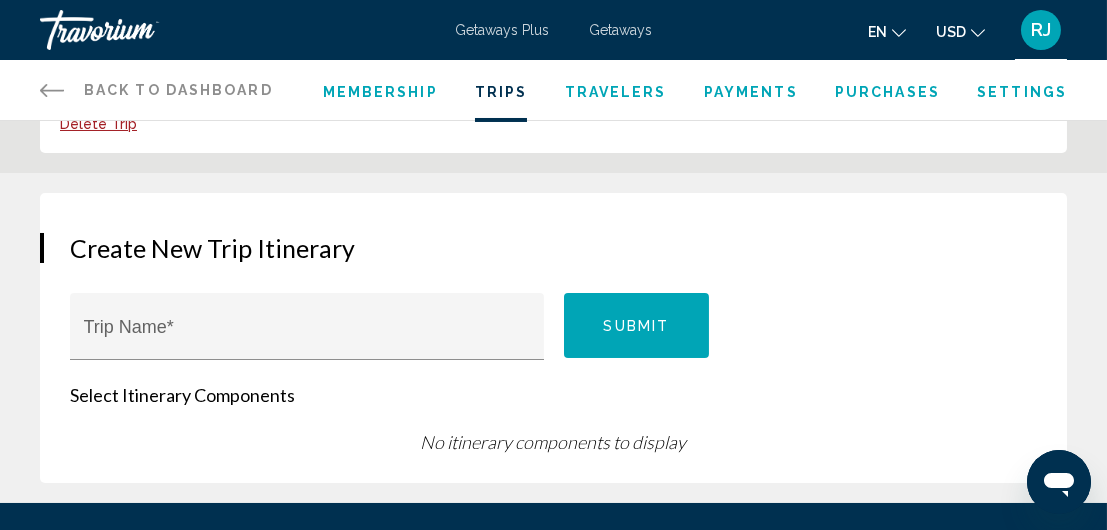 scroll, scrollTop: 202, scrollLeft: 0, axis: vertical 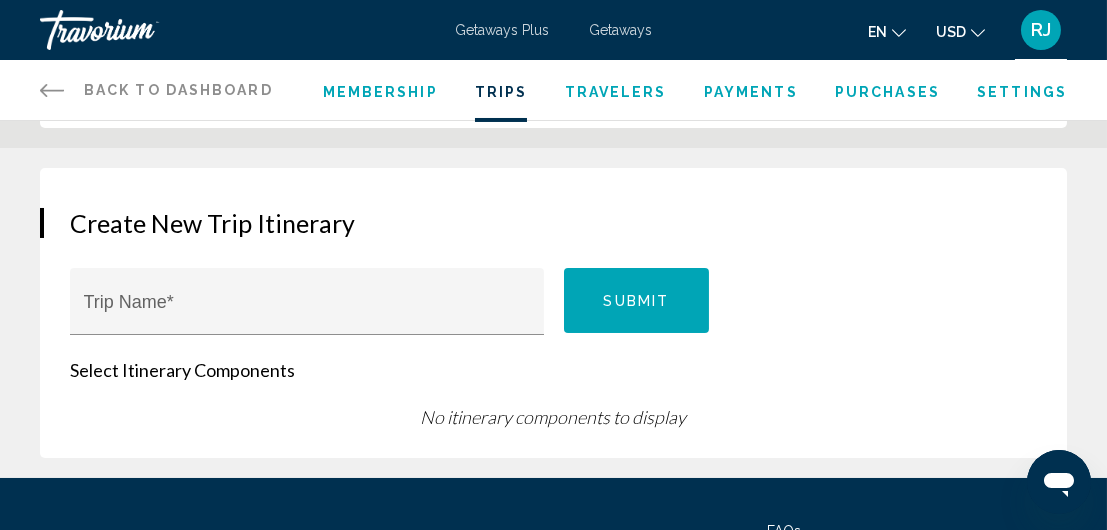 click on "Back to Dashboard Dashboard" at bounding box center (156, 90) 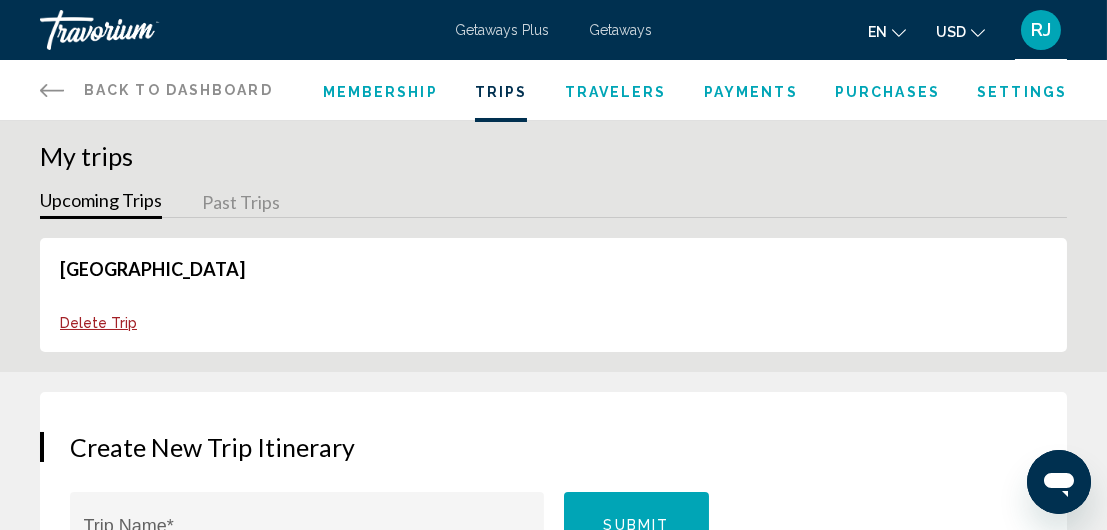 click on "Panama   Delete Trip" at bounding box center [553, 295] 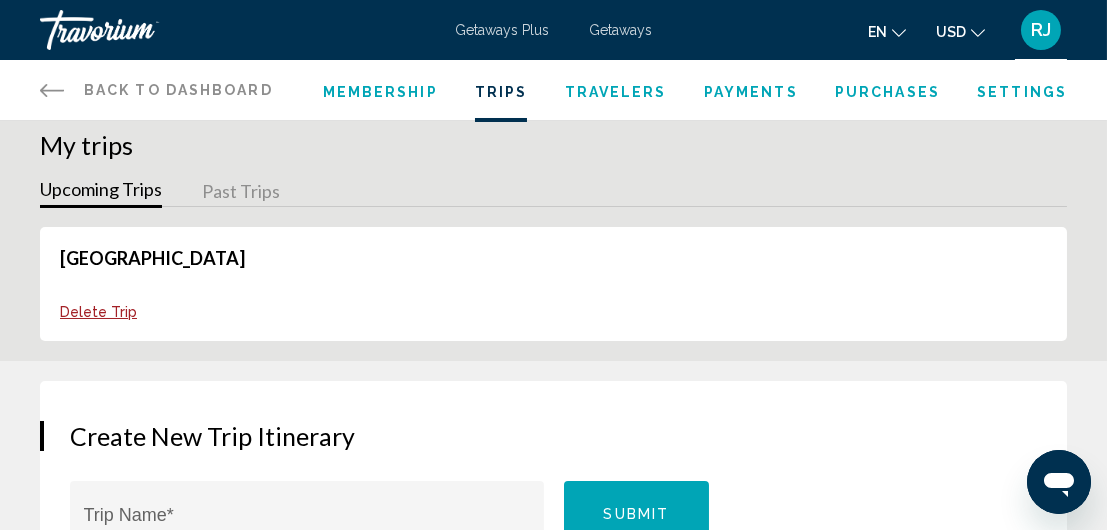 scroll, scrollTop: 0, scrollLeft: 0, axis: both 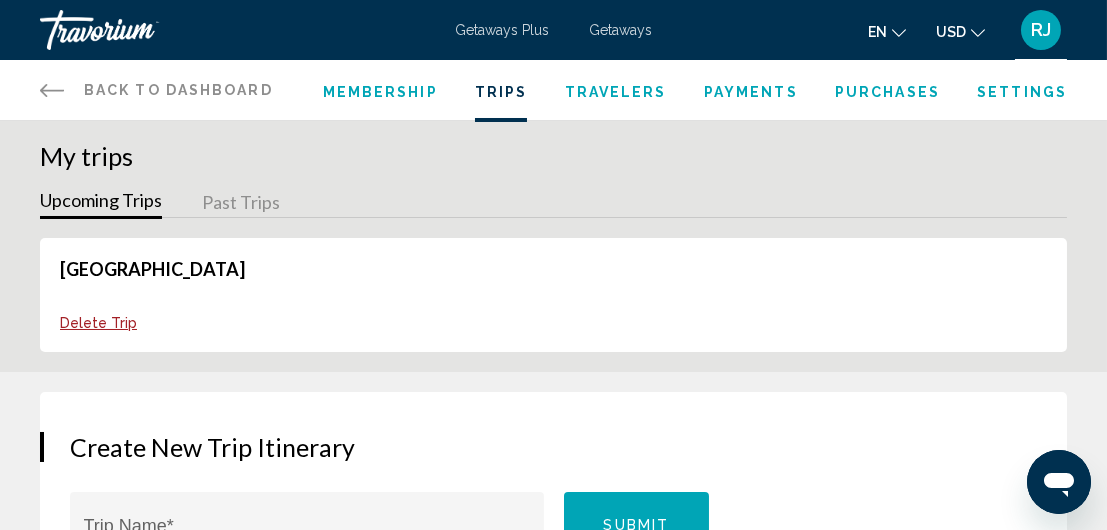 click on "Back to Dashboard" at bounding box center (178, 90) 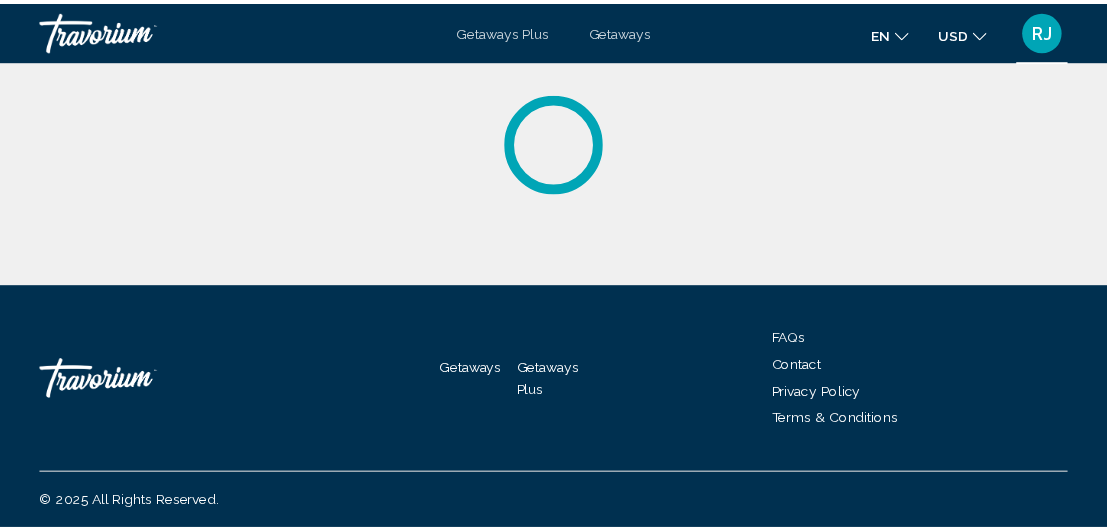 scroll, scrollTop: 0, scrollLeft: 0, axis: both 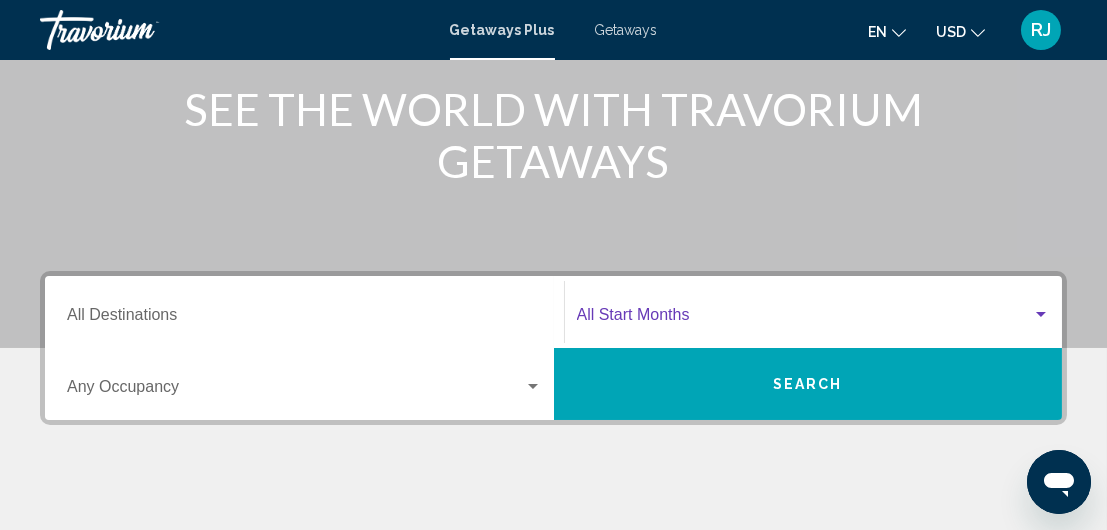 click at bounding box center [1041, 314] 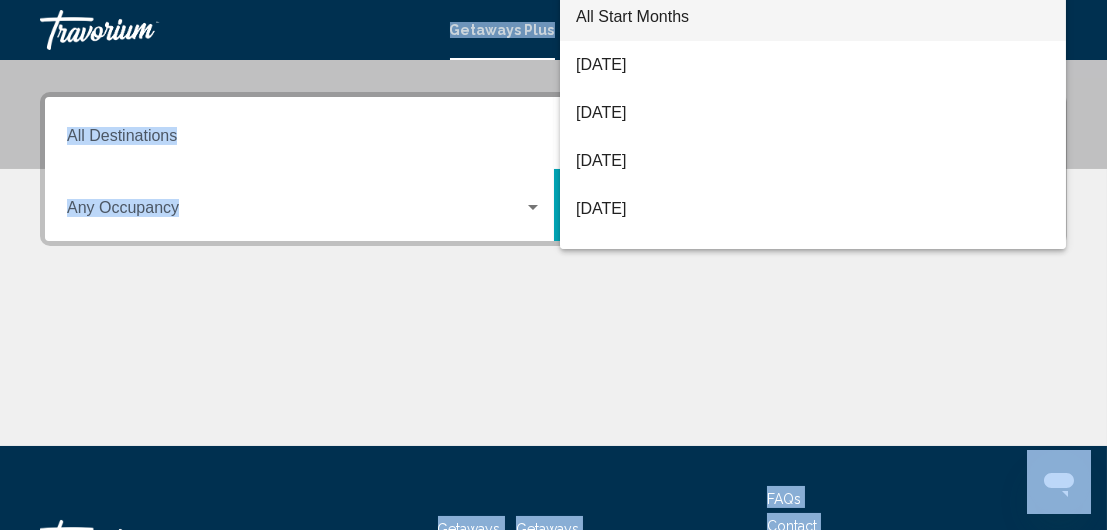 click at bounding box center (553, 265) 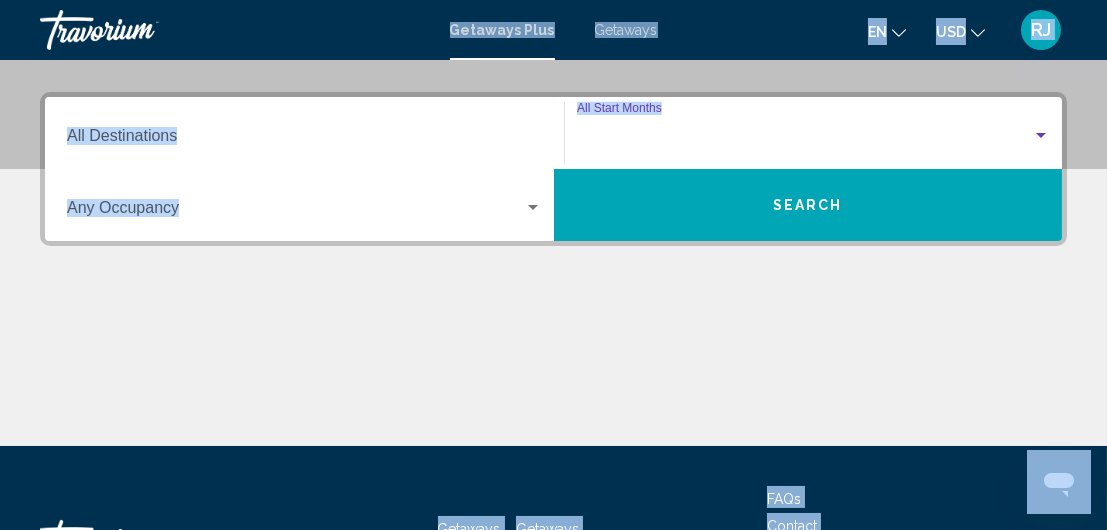 scroll, scrollTop: 457, scrollLeft: 0, axis: vertical 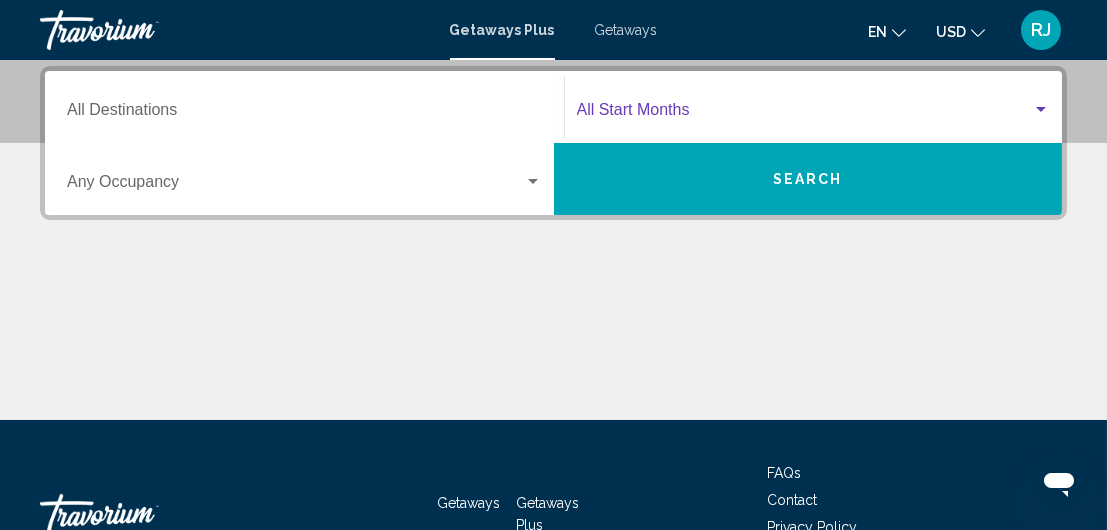 click at bounding box center (1041, 109) 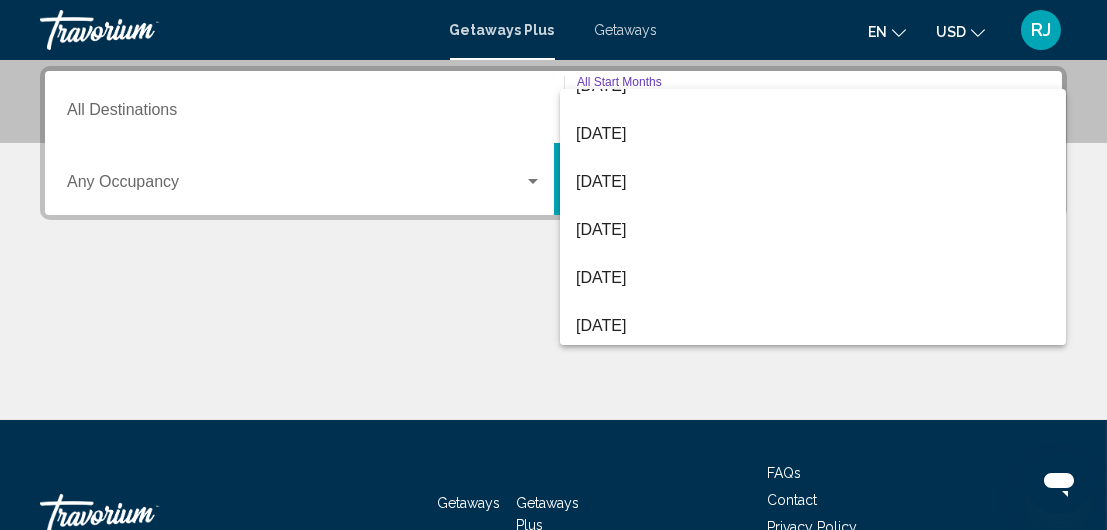 scroll, scrollTop: 346, scrollLeft: 0, axis: vertical 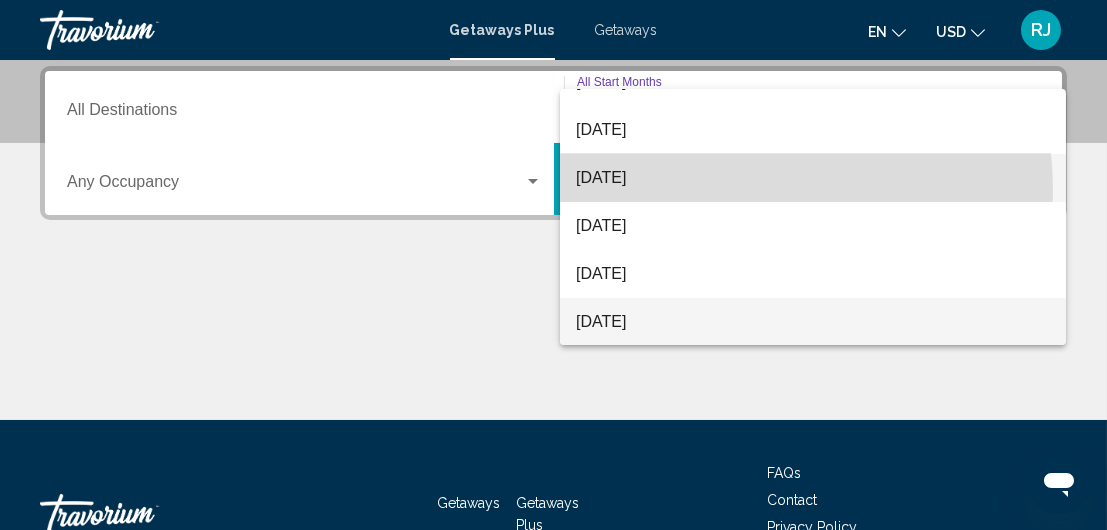 click on "October 2025" at bounding box center [813, 178] 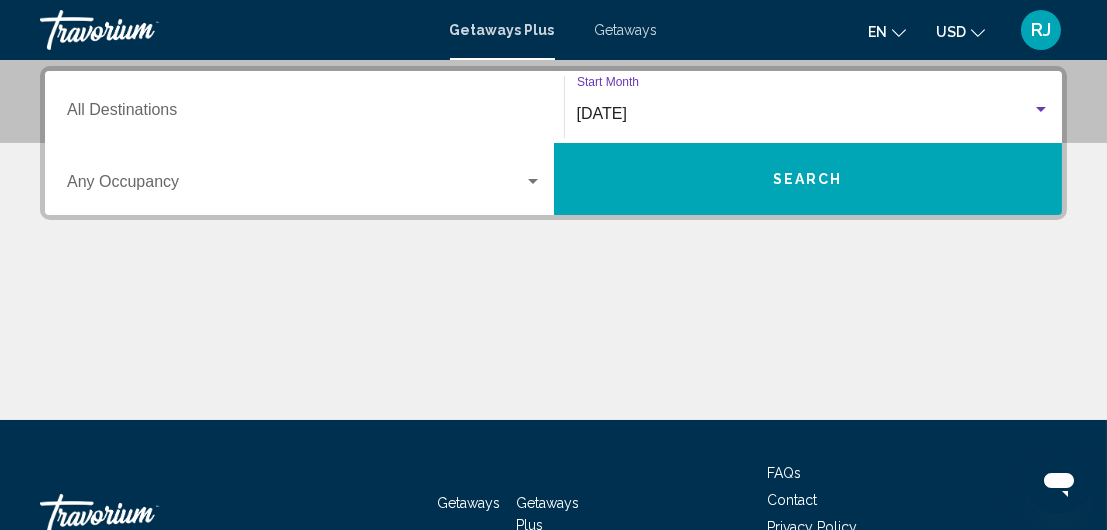 click at bounding box center [1041, 109] 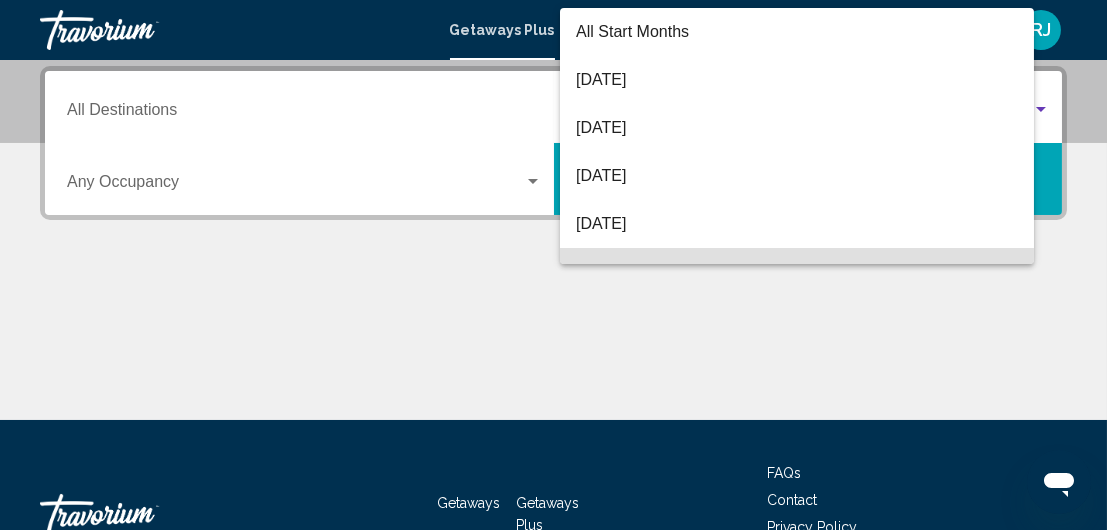 scroll, scrollTop: 158, scrollLeft: 0, axis: vertical 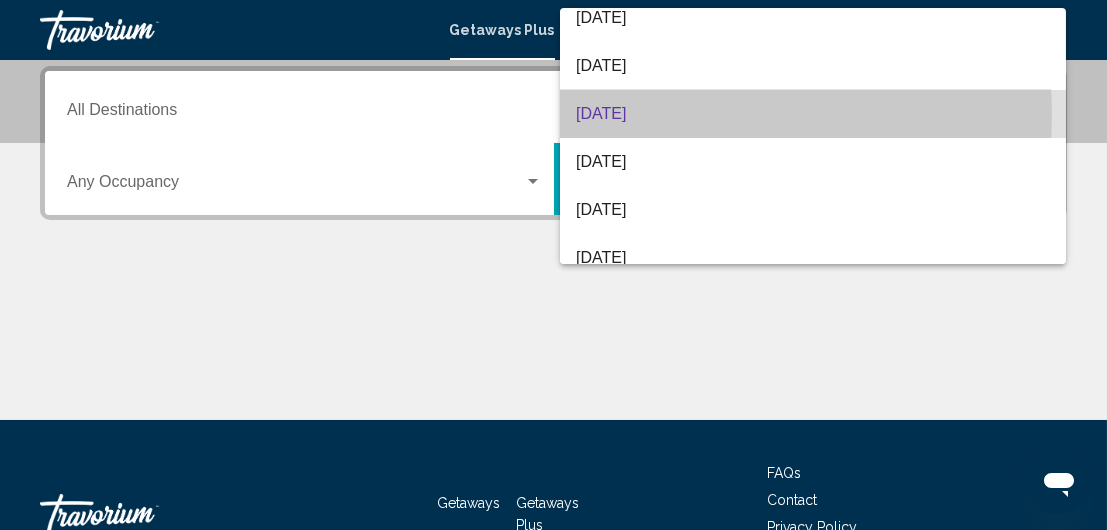 click on "October 2025" at bounding box center (813, 114) 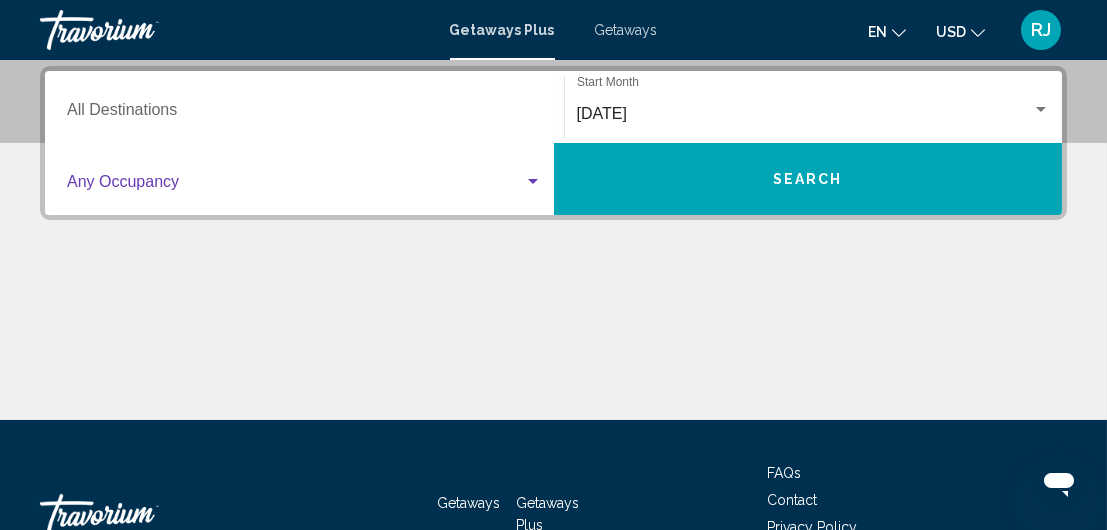 click at bounding box center [533, 181] 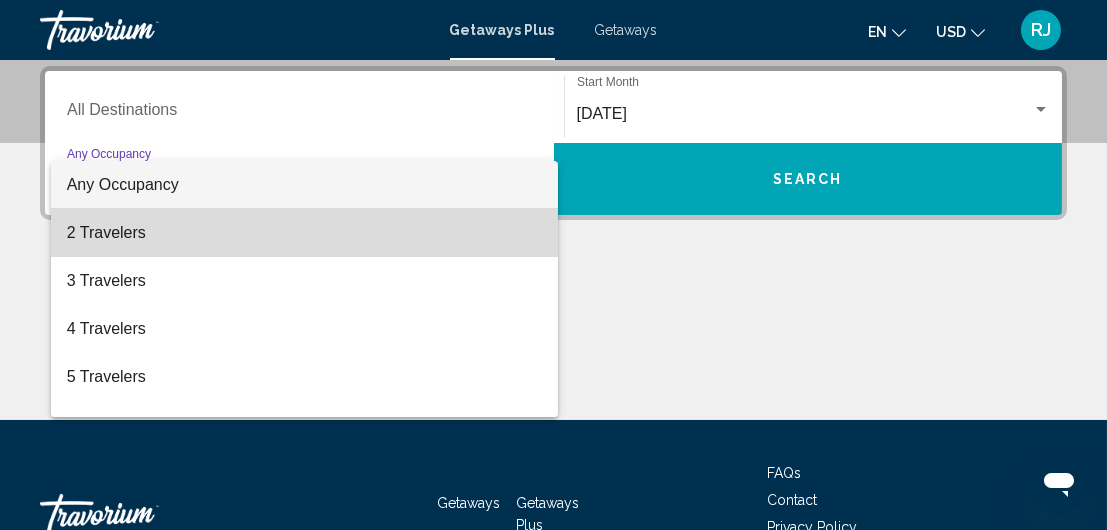 click on "2 Travelers" at bounding box center [304, 233] 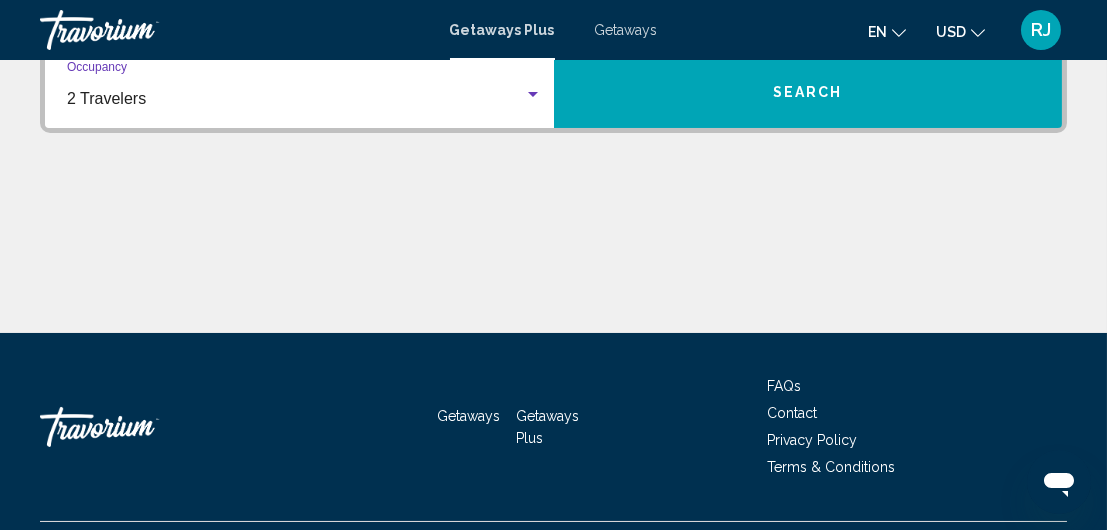 scroll, scrollTop: 545, scrollLeft: 0, axis: vertical 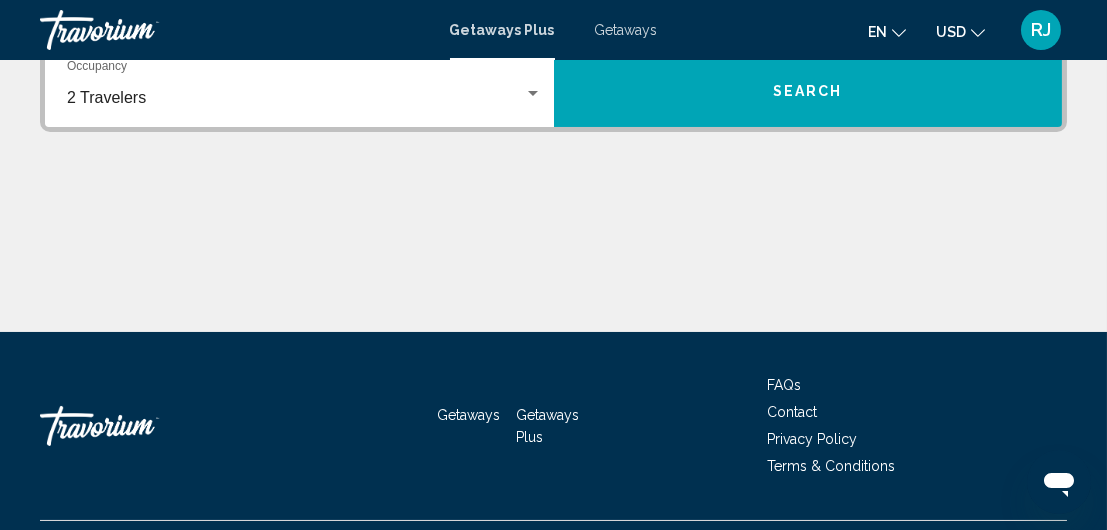 click on "FAQs" at bounding box center [784, 385] 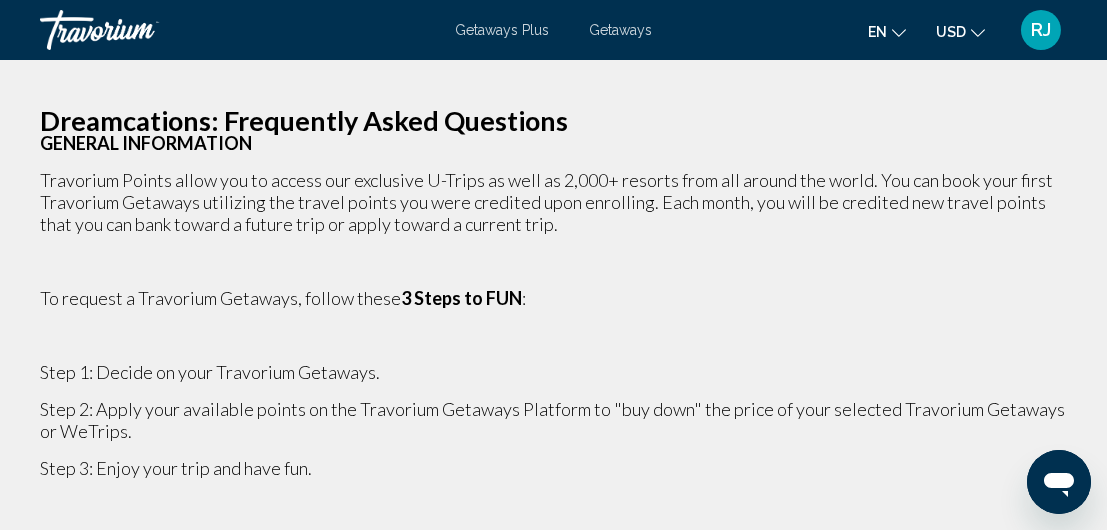click on "Step 2: Apply your available points on the Travorium Getaways Platform to "buy down" the price of your selected Travorium Getaways or WeTrips." at bounding box center (553, 420) 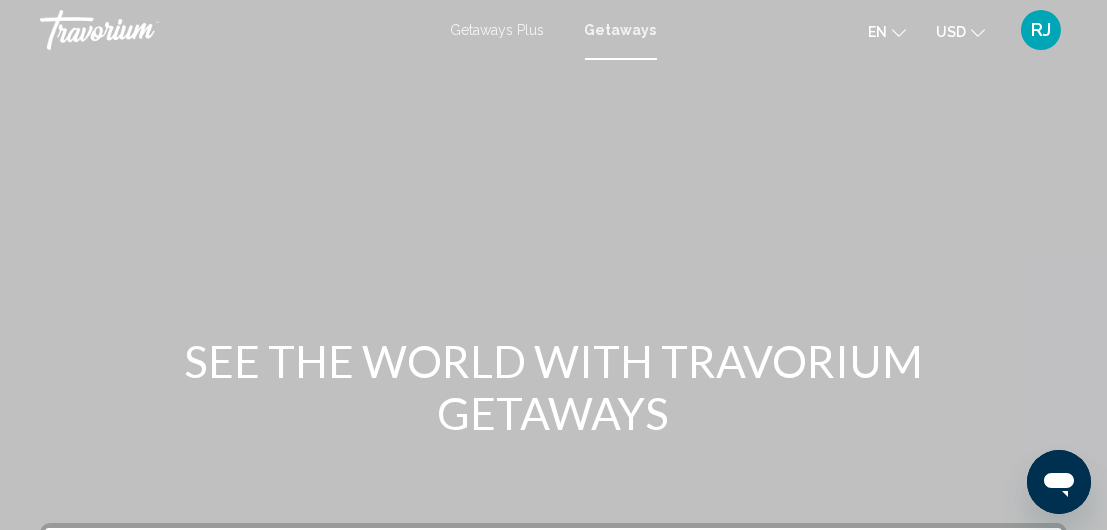 click on "Getaways" at bounding box center [621, 30] 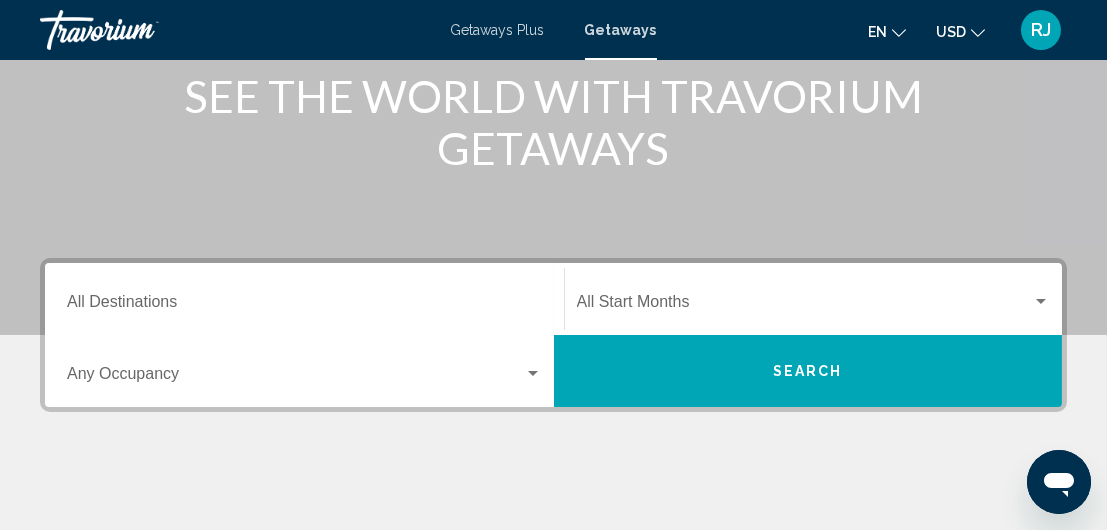 scroll, scrollTop: 267, scrollLeft: 0, axis: vertical 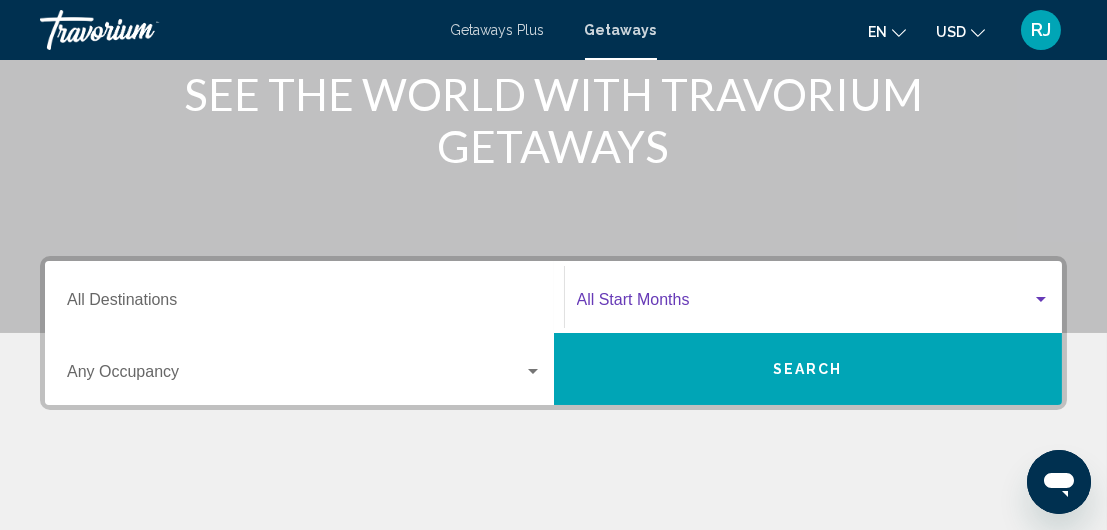 click at bounding box center (1041, 299) 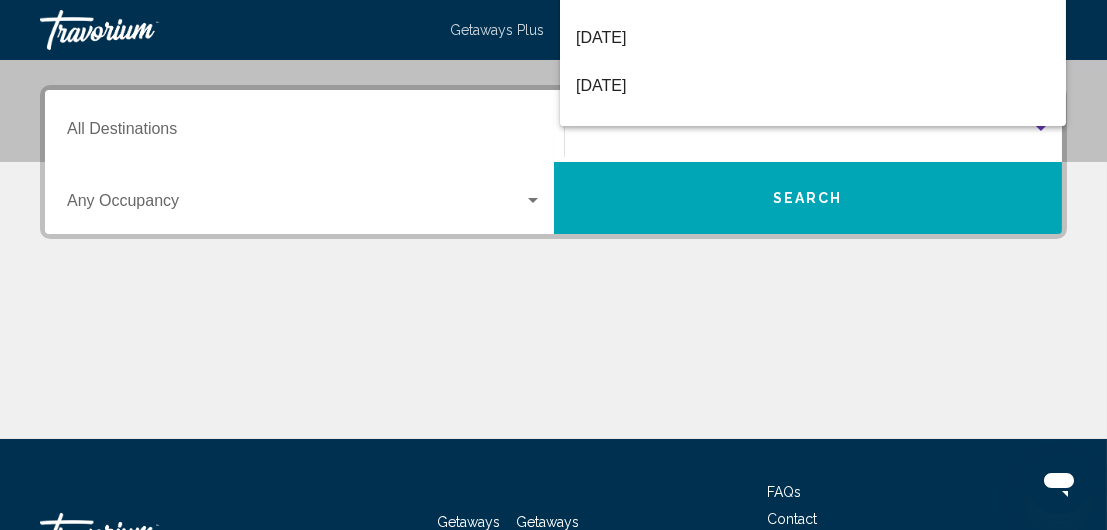 scroll, scrollTop: 457, scrollLeft: 0, axis: vertical 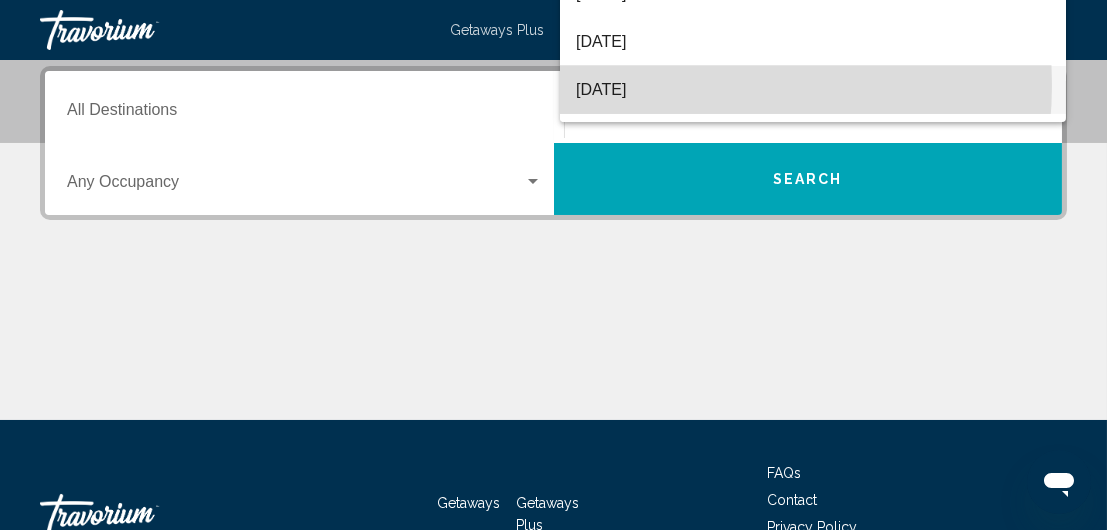 click on "October 2025" at bounding box center (813, 90) 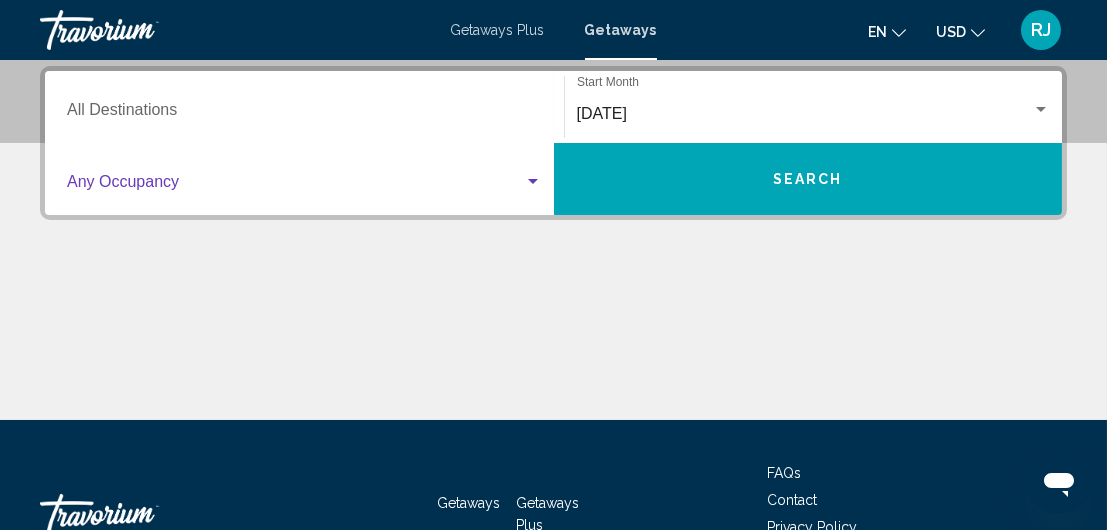 click at bounding box center (533, 181) 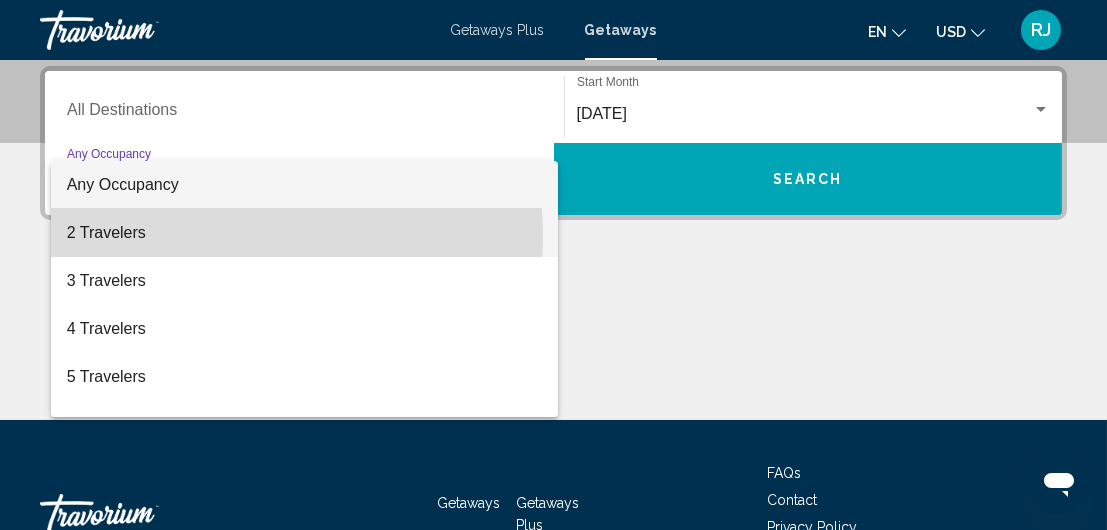 click on "2 Travelers" at bounding box center [304, 233] 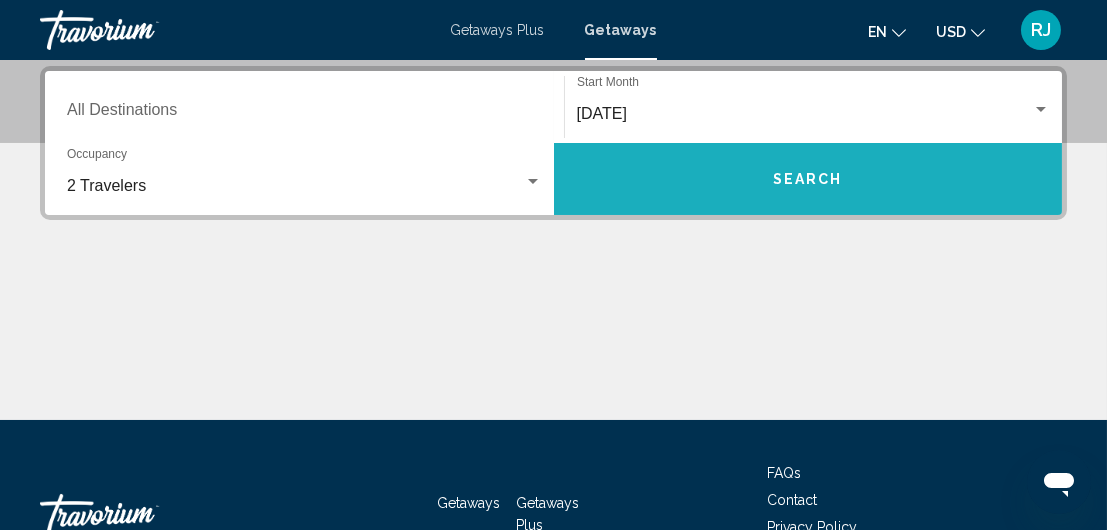 click on "Search" at bounding box center [808, 180] 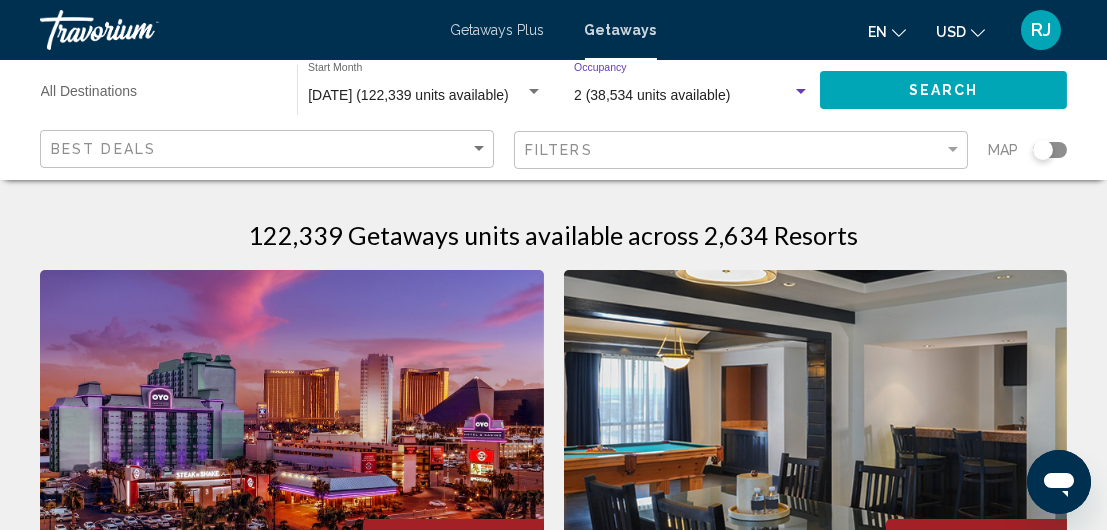 click at bounding box center (801, 91) 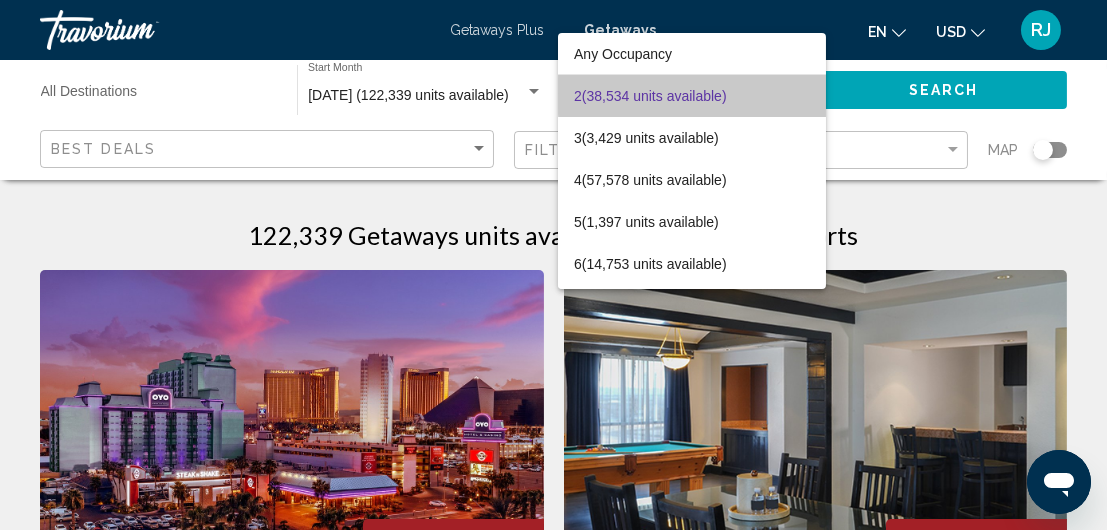 click on "2  (38,534 units available)" at bounding box center (692, 96) 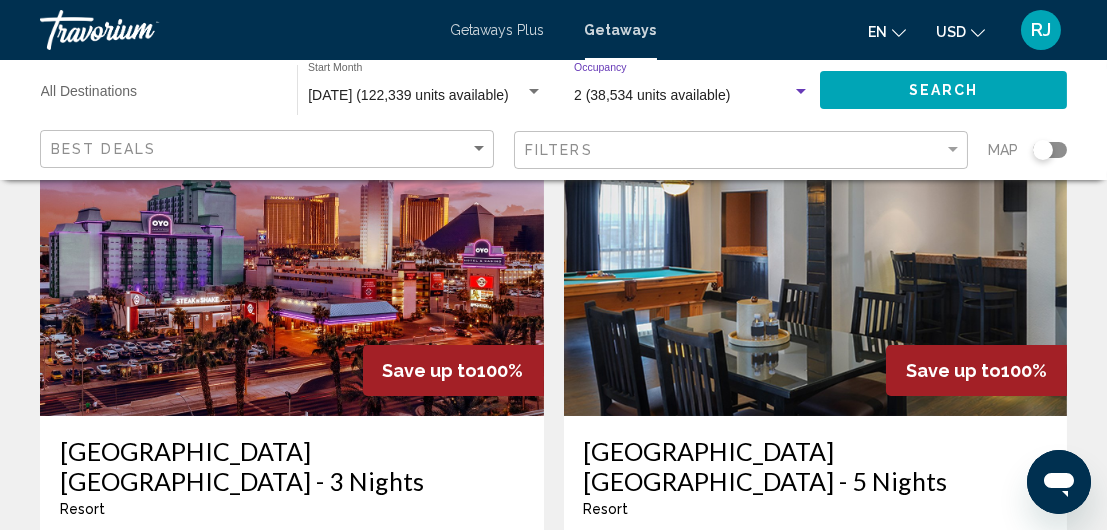 scroll, scrollTop: 190, scrollLeft: 0, axis: vertical 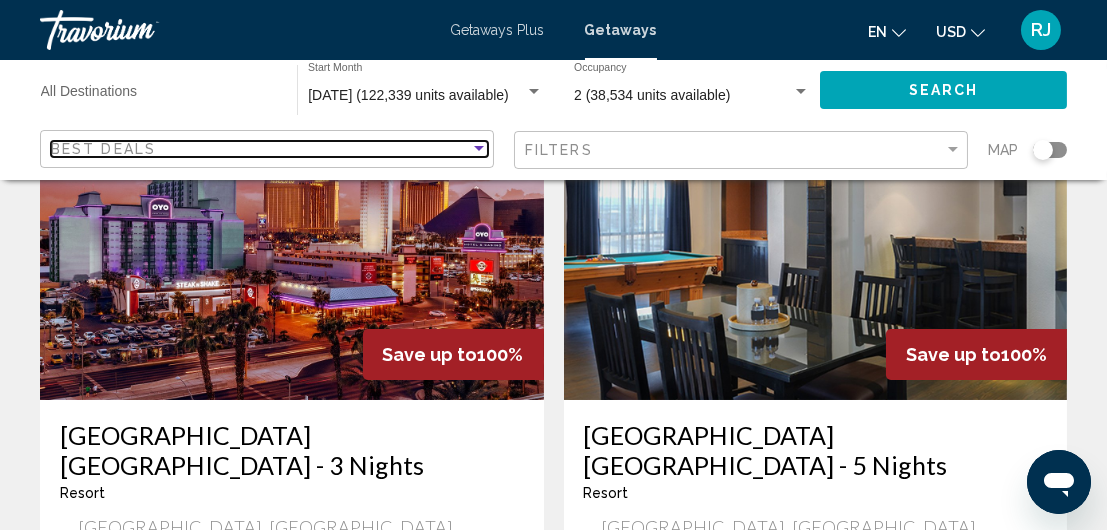click at bounding box center [479, 148] 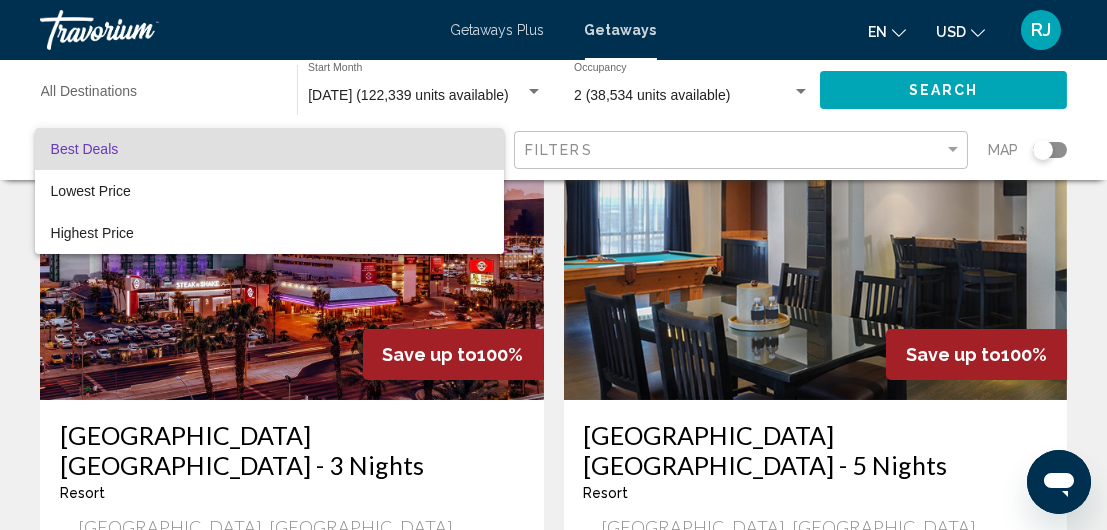click at bounding box center [553, 265] 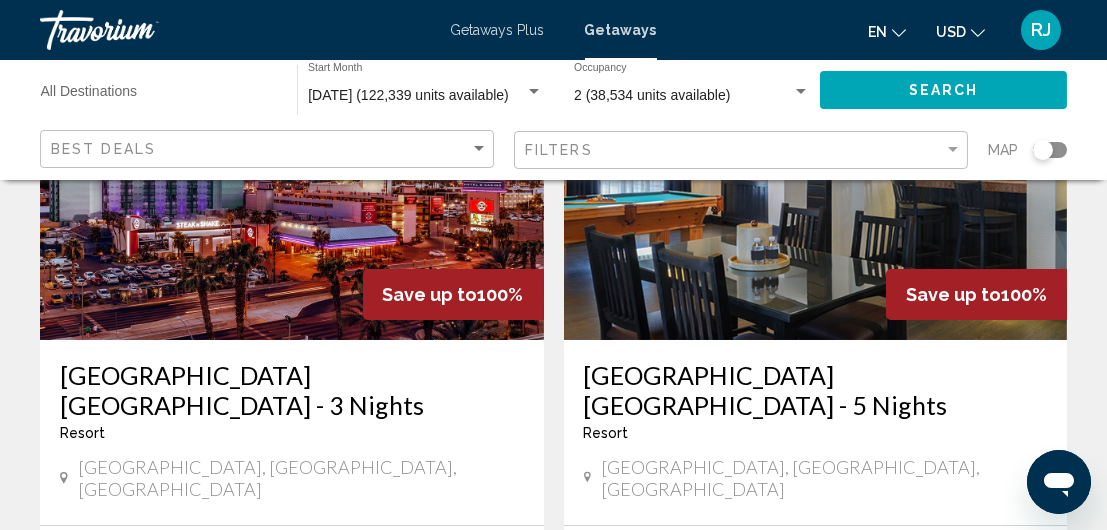 scroll, scrollTop: 0, scrollLeft: 0, axis: both 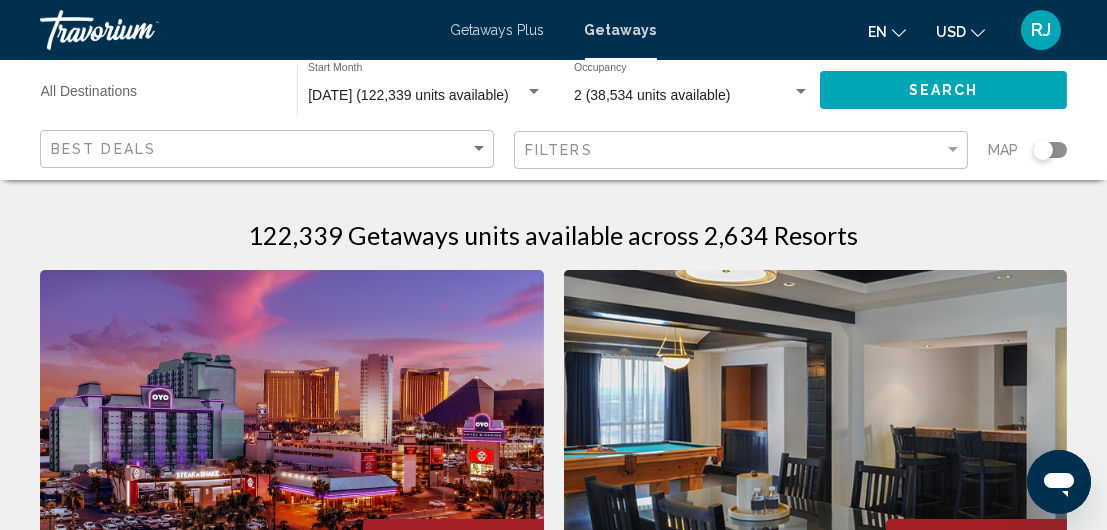 click at bounding box center (140, 30) 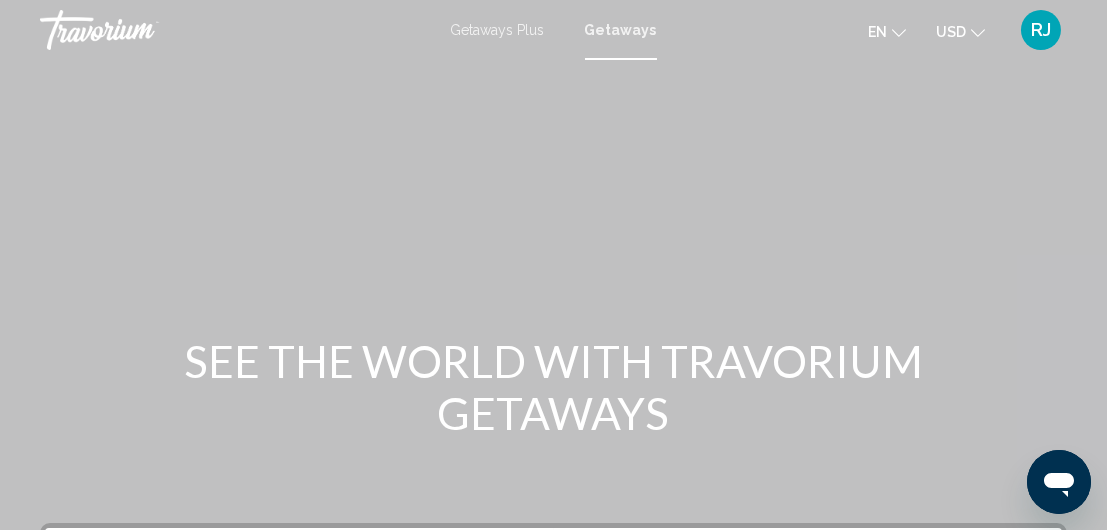 click at bounding box center [140, 30] 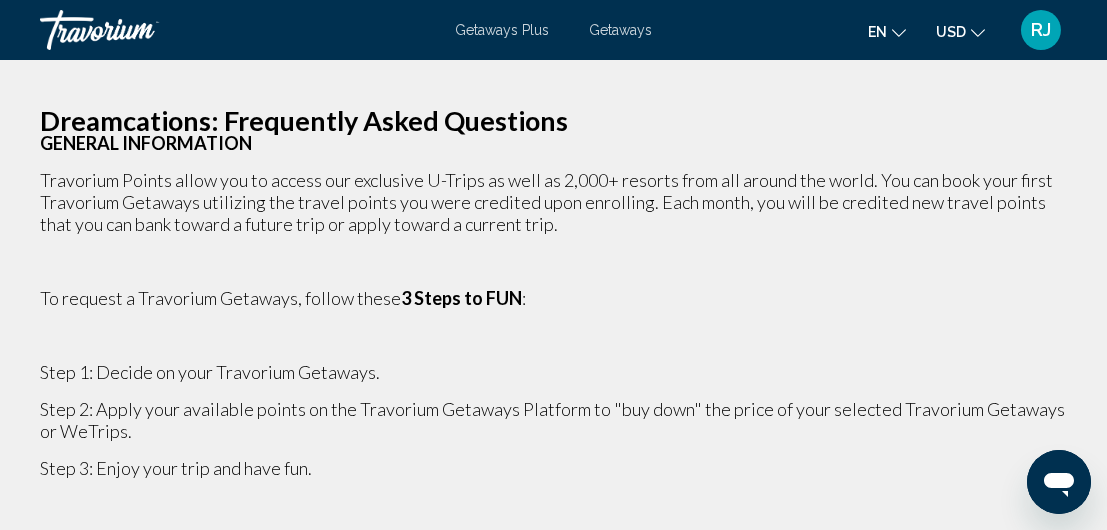 click 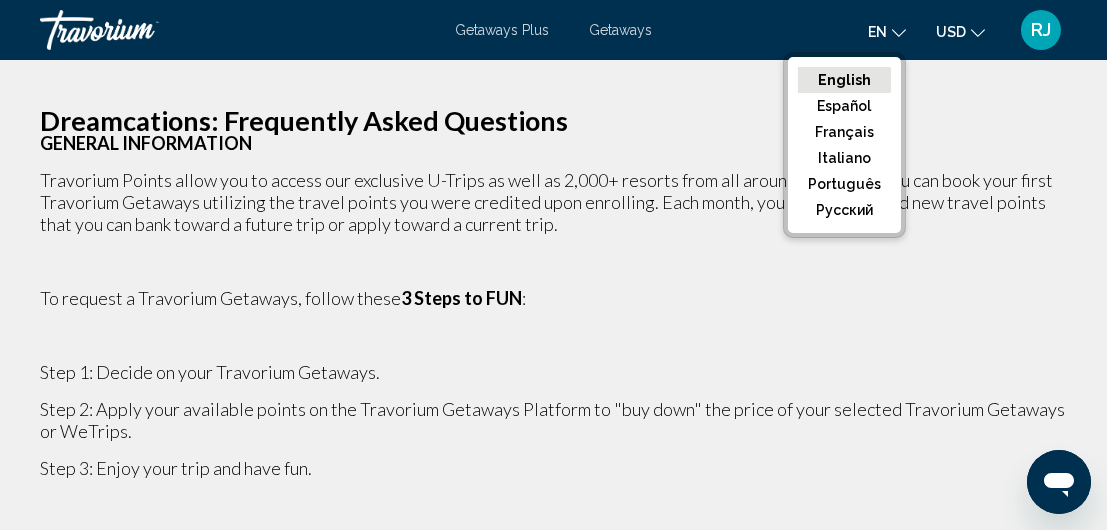 click on "RJ" at bounding box center (1041, 30) 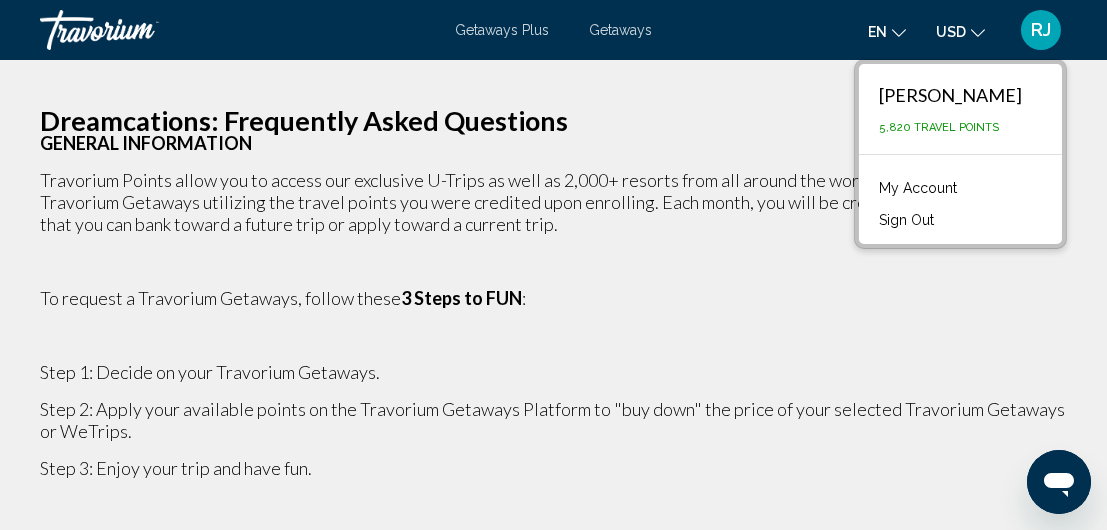 click on "My Account" at bounding box center (918, 188) 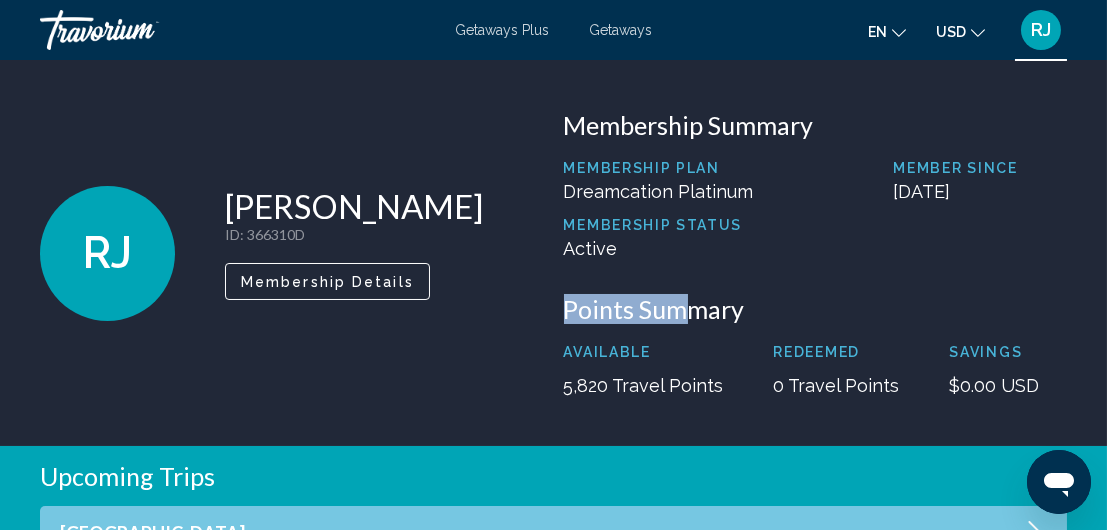 drag, startPoint x: 725, startPoint y: 247, endPoint x: 675, endPoint y: 274, distance: 56.82429 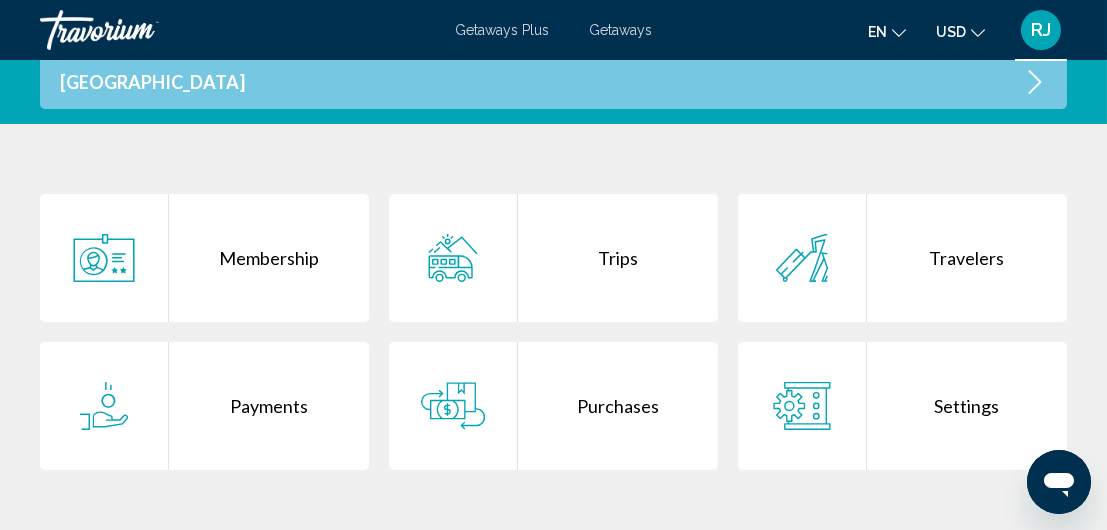scroll, scrollTop: 452, scrollLeft: 0, axis: vertical 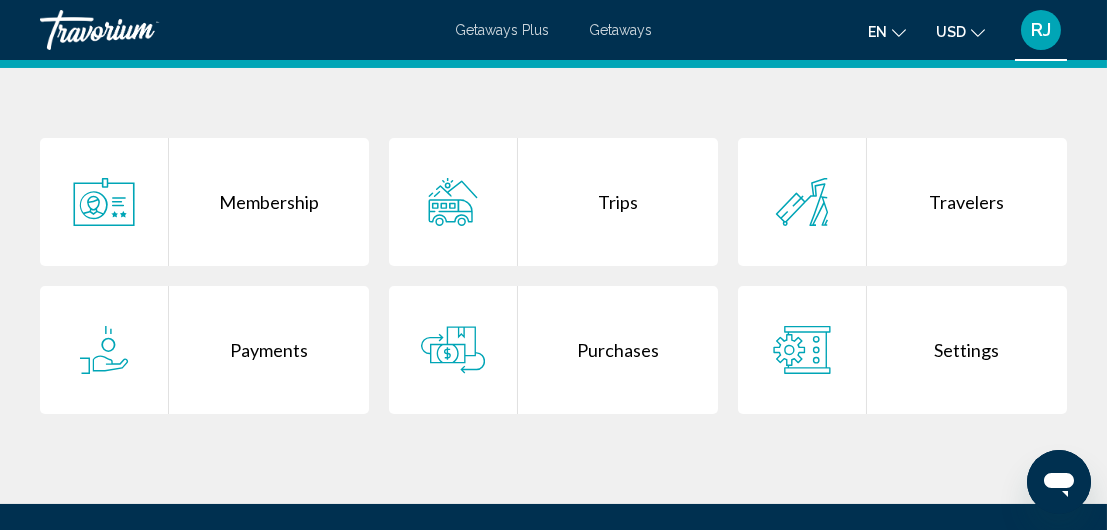 click on "Trips" at bounding box center (618, 202) 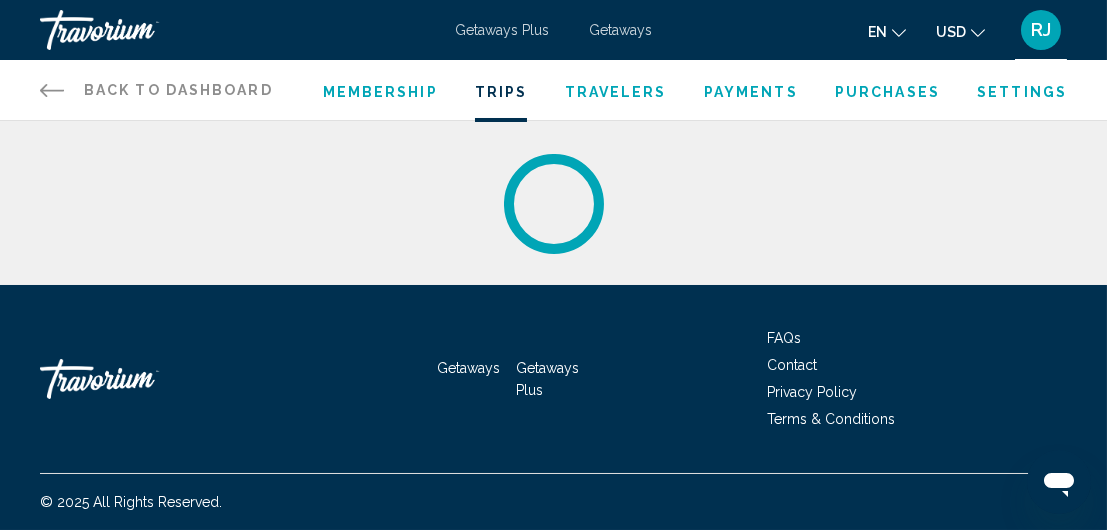 scroll, scrollTop: 0, scrollLeft: 0, axis: both 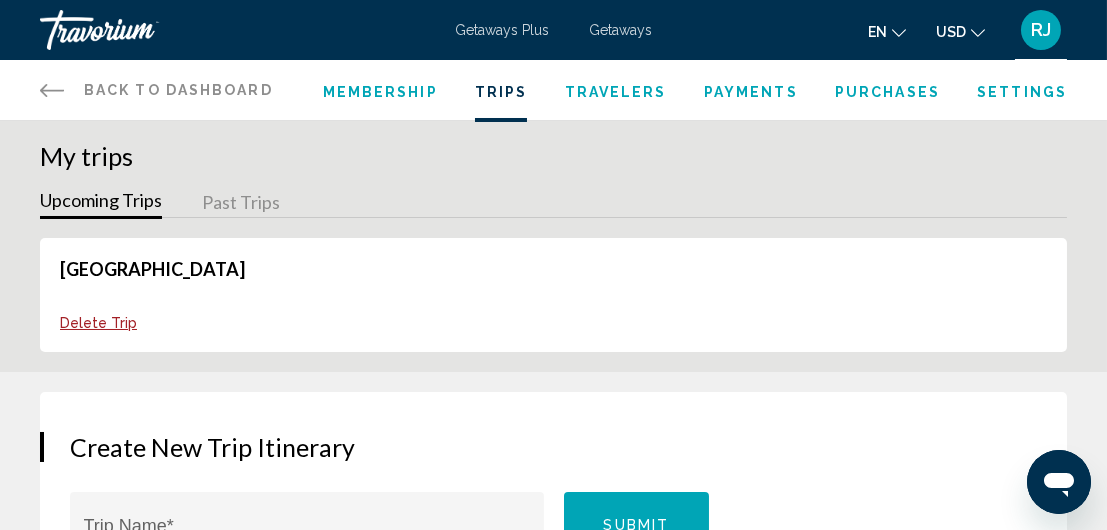 click on "Settings" at bounding box center [1022, 92] 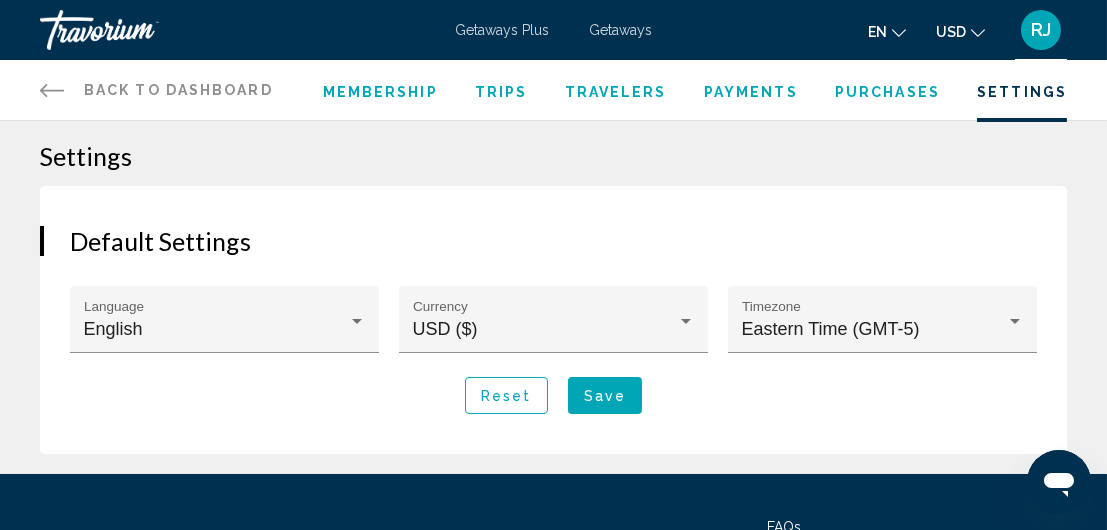 drag, startPoint x: 1021, startPoint y: 92, endPoint x: 588, endPoint y: 146, distance: 436.35422 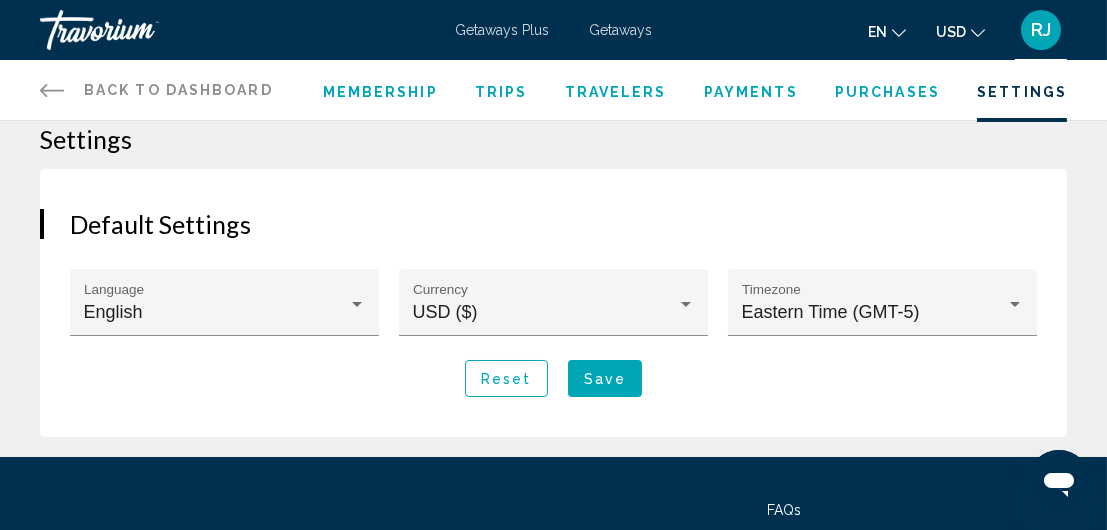 scroll, scrollTop: 0, scrollLeft: 0, axis: both 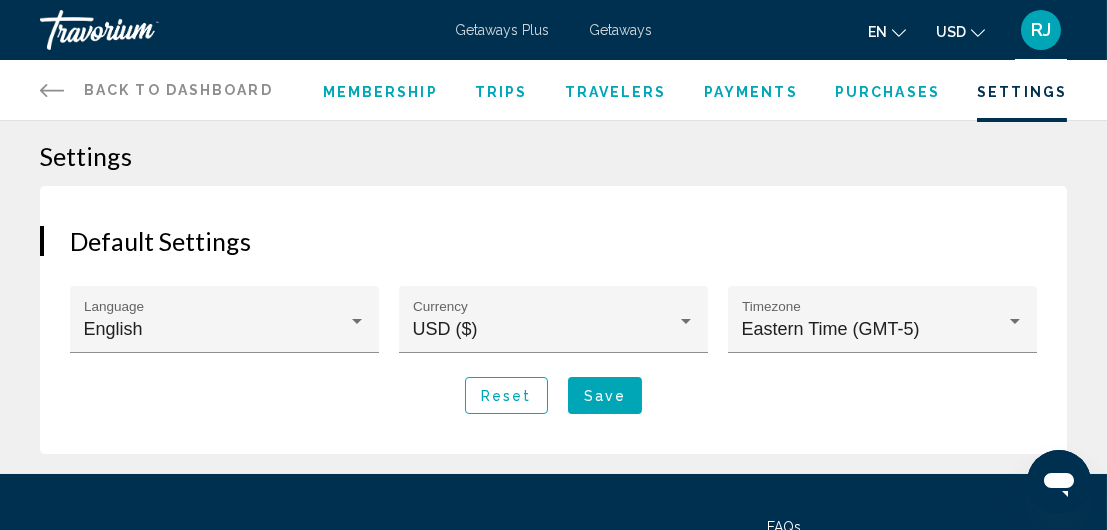 click on "Back to Dashboard" at bounding box center [178, 90] 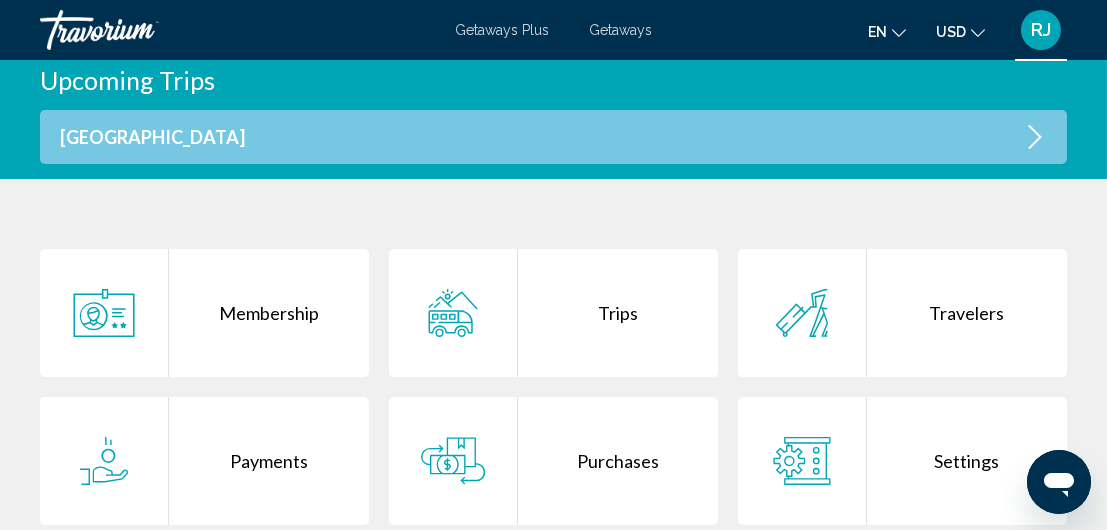 scroll, scrollTop: 391, scrollLeft: 0, axis: vertical 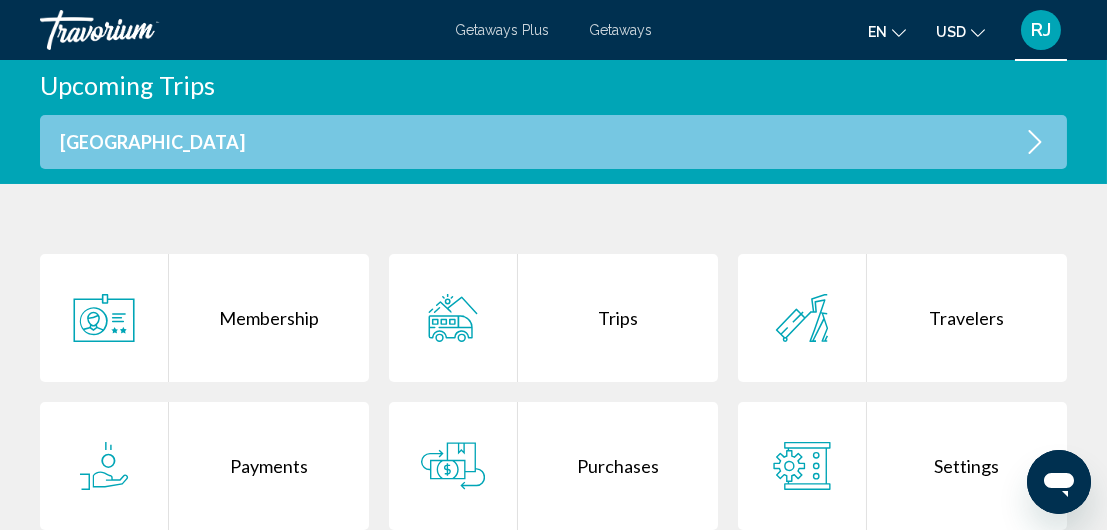 click 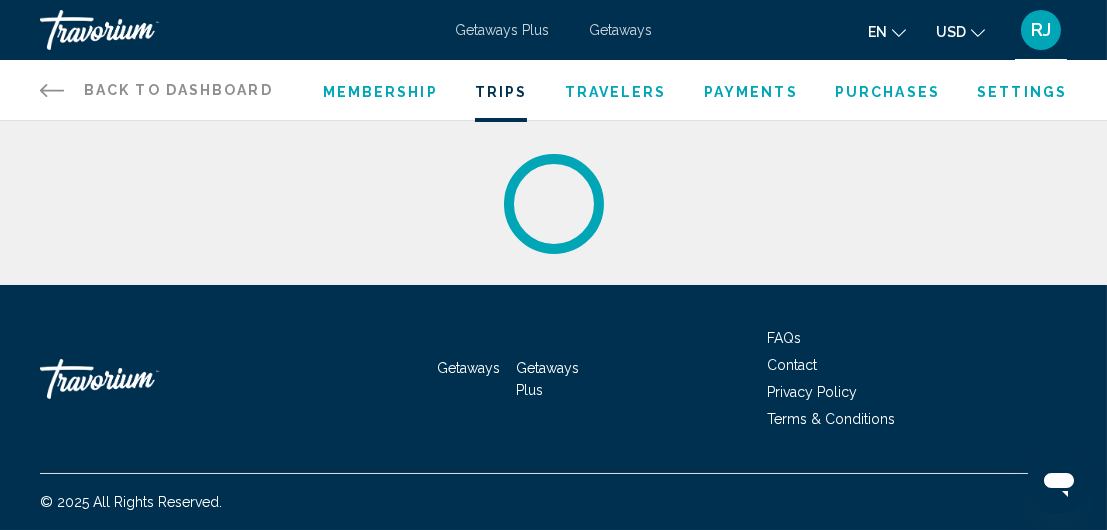 scroll, scrollTop: 0, scrollLeft: 0, axis: both 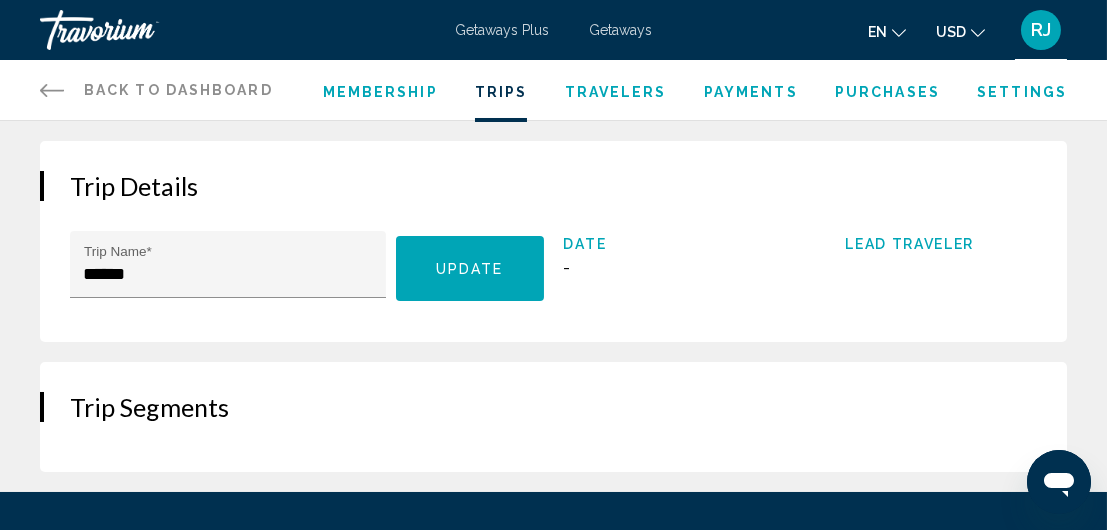 click on "Trip Details ****** Trip Name  * Update Your trip was updated! Date  -  Lead Traveler   Trip Segments" at bounding box center (553, 306) 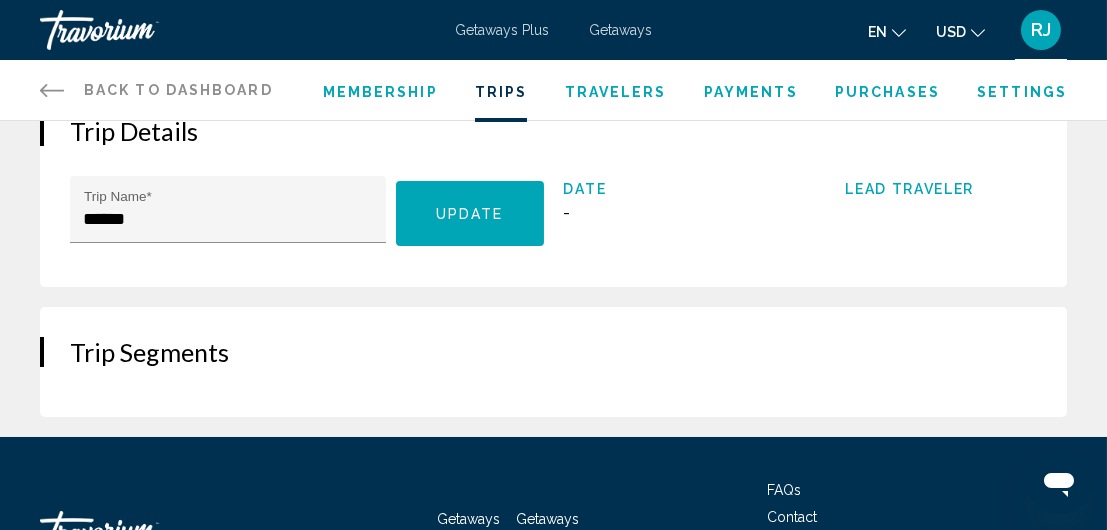 scroll, scrollTop: 34, scrollLeft: 0, axis: vertical 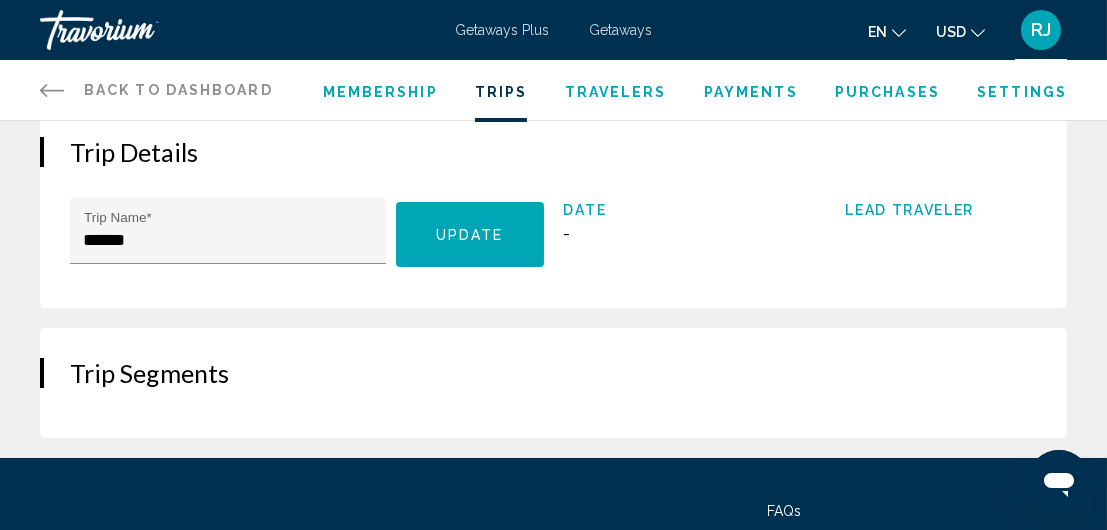 click on "Back to Dashboard Dashboard" at bounding box center (156, 90) 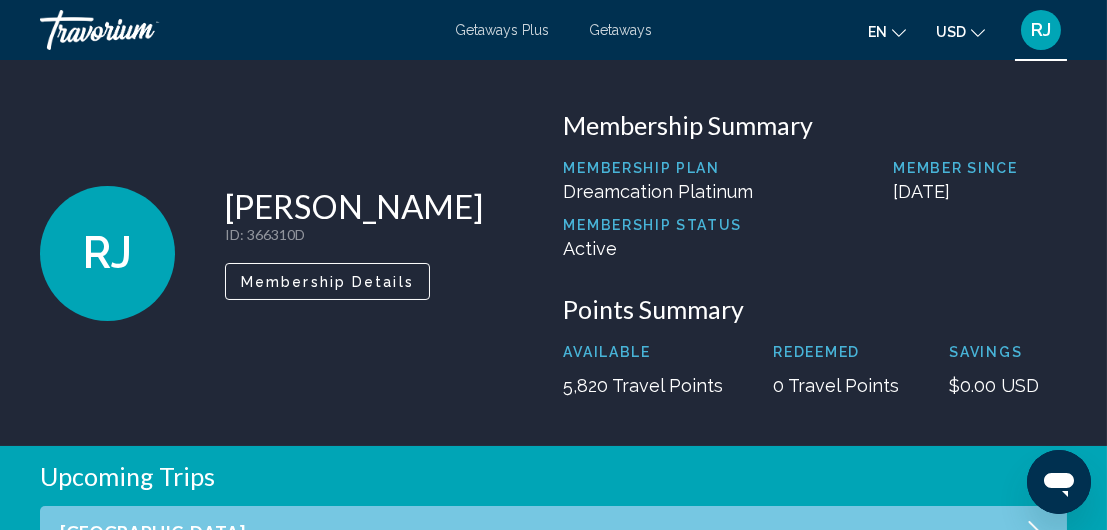click on "RJ  Rosa Johnson  ID : 366310D  Secondary Member Membership Details Membership Summary Membership Plan Dreamcation Platinum Member Since September 22, 2023 Membership Status Active Points Summary Available  5,820  Travel Points  Redeemed  0  Travel Points  Savings  $0.00 USD" at bounding box center [553, 253] 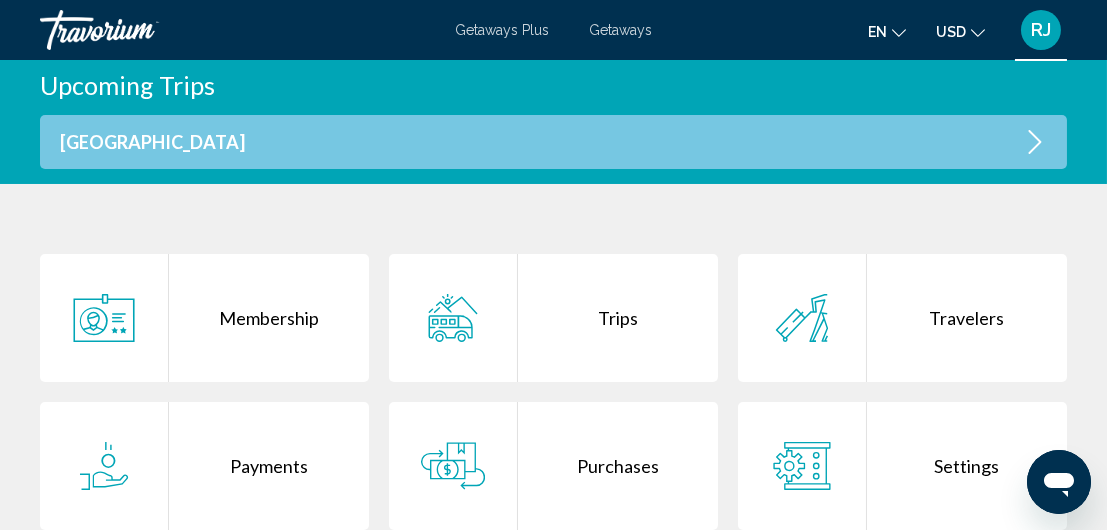 scroll, scrollTop: 394, scrollLeft: 0, axis: vertical 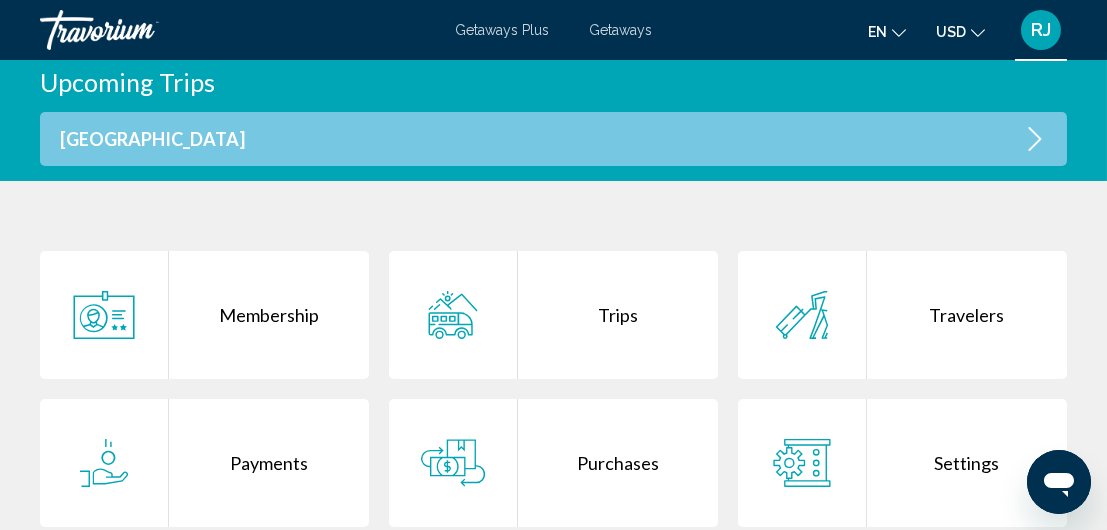 click on "Upcoming Trips" at bounding box center [127, 82] 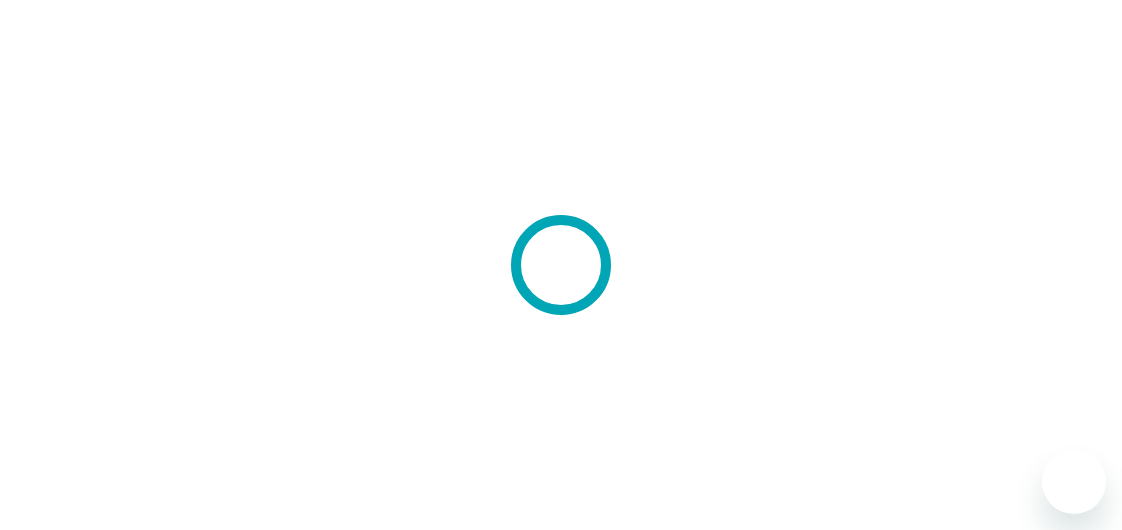 scroll, scrollTop: 0, scrollLeft: 0, axis: both 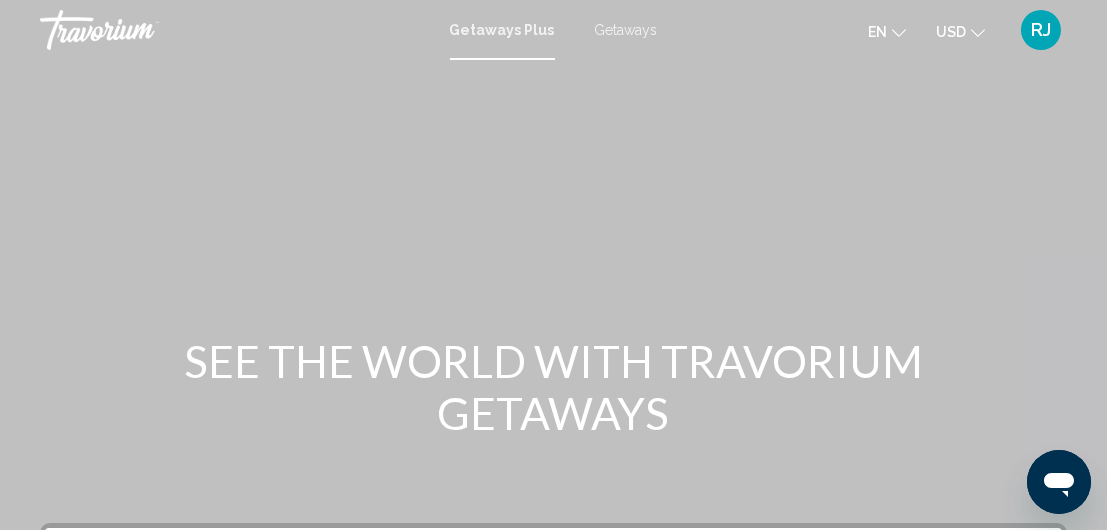 click on "Getaways" at bounding box center [626, 30] 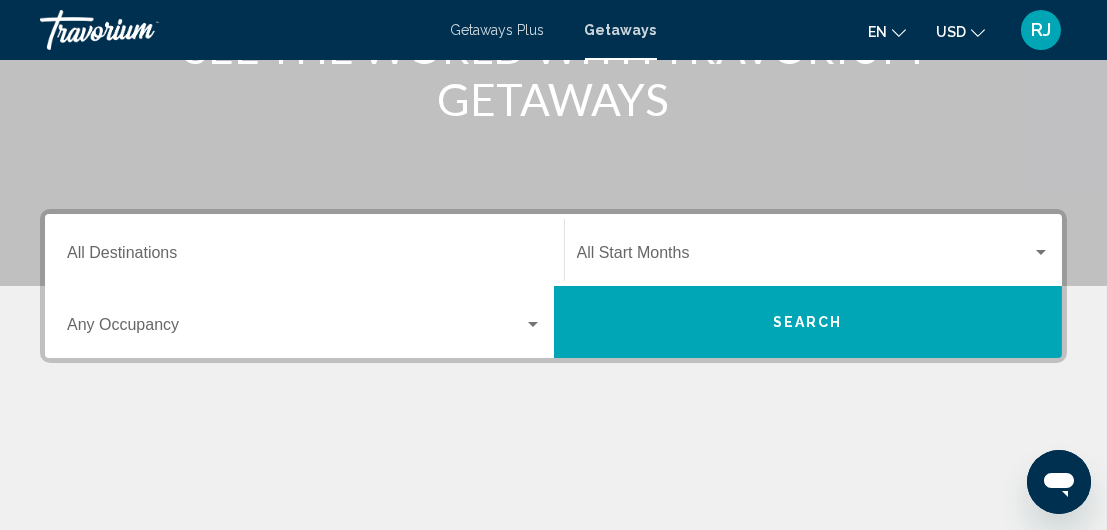 scroll, scrollTop: 320, scrollLeft: 0, axis: vertical 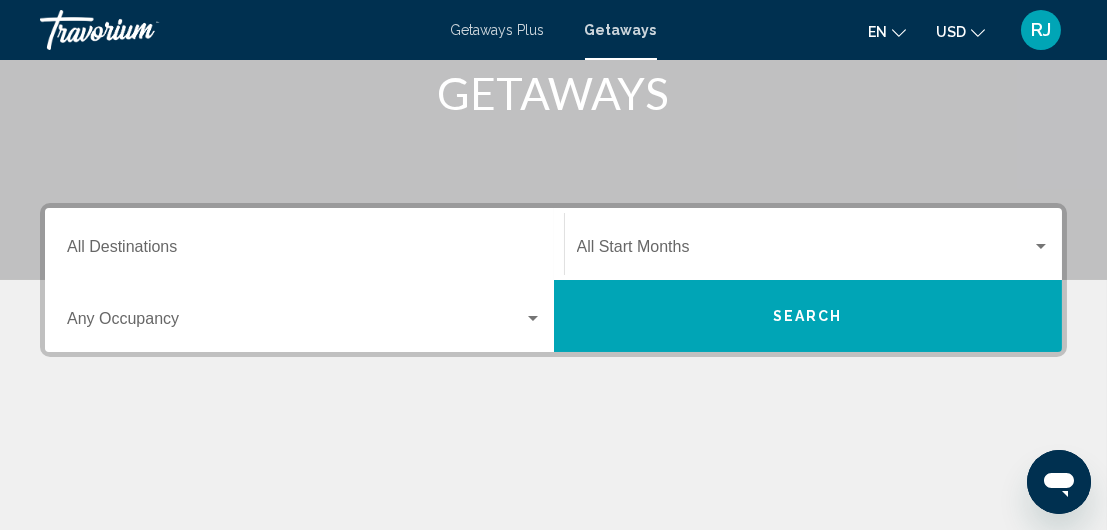 click on "Destination All Destinations" at bounding box center (304, 244) 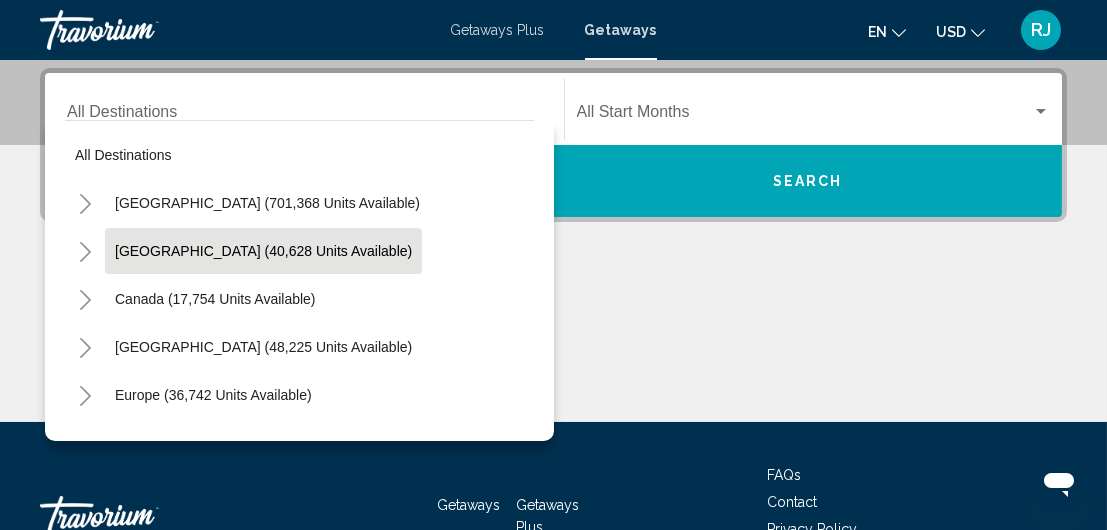 scroll, scrollTop: 457, scrollLeft: 0, axis: vertical 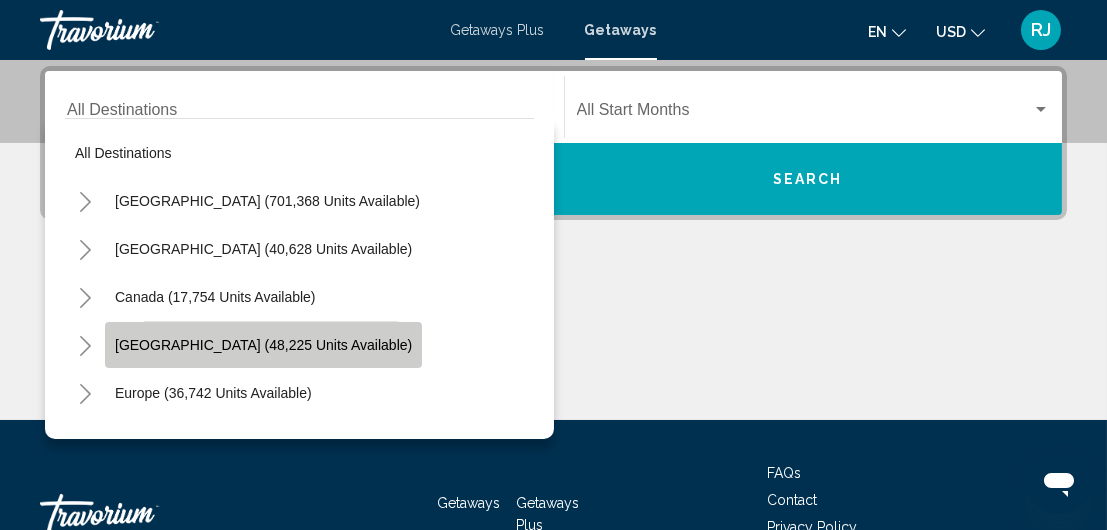click on "Caribbean & Atlantic Islands (48,225 units available)" 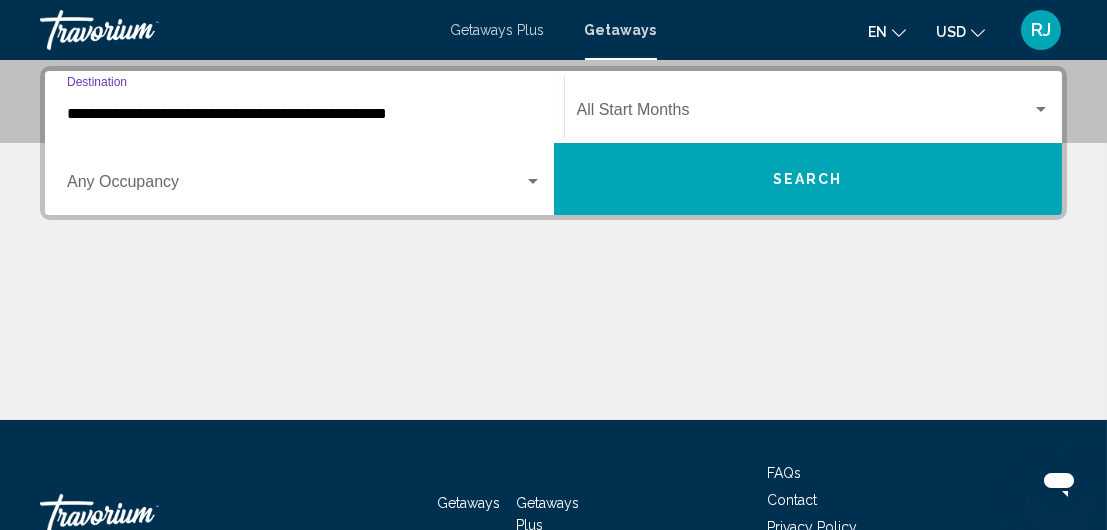 click on "**********" at bounding box center [304, 114] 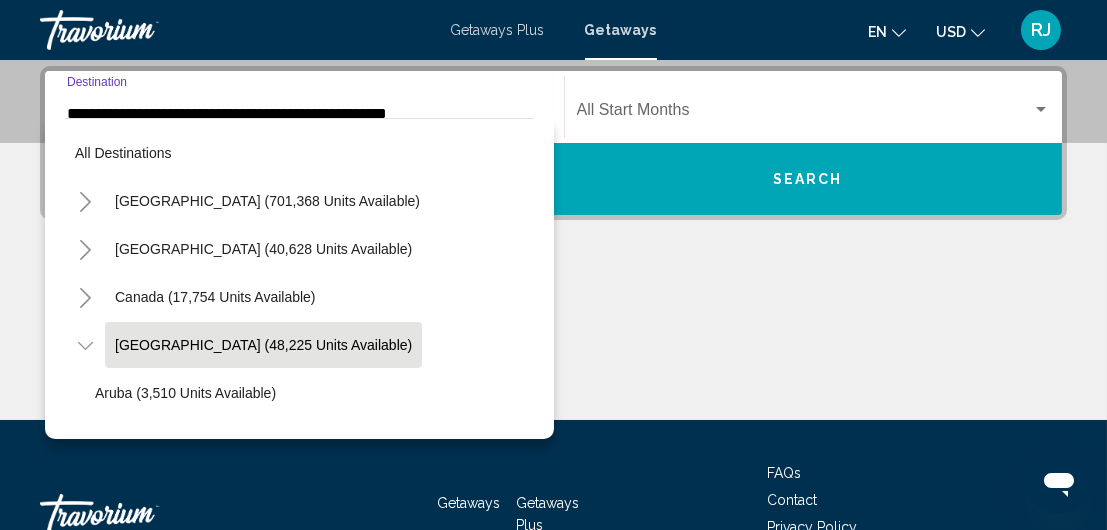scroll, scrollTop: 465, scrollLeft: 0, axis: vertical 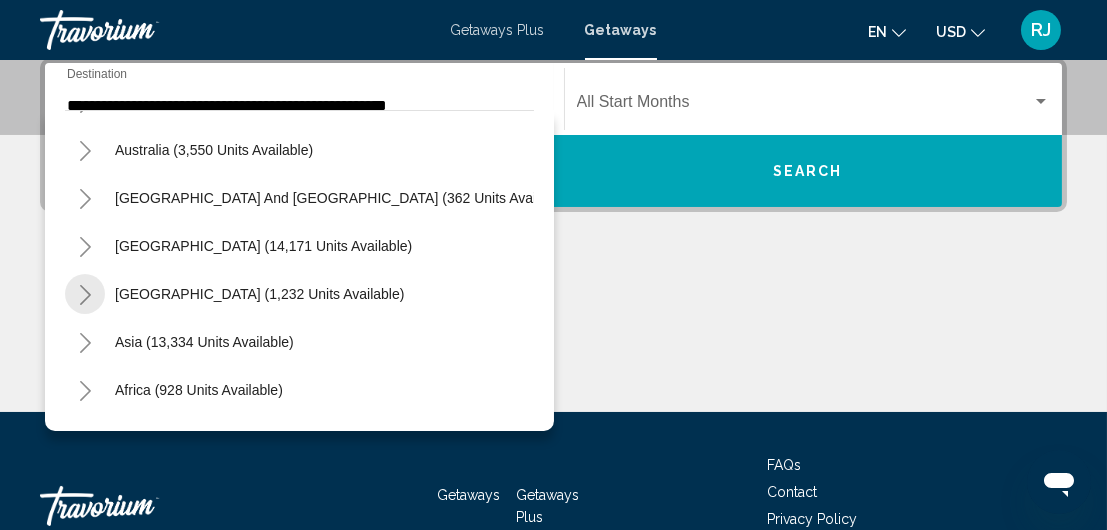 click 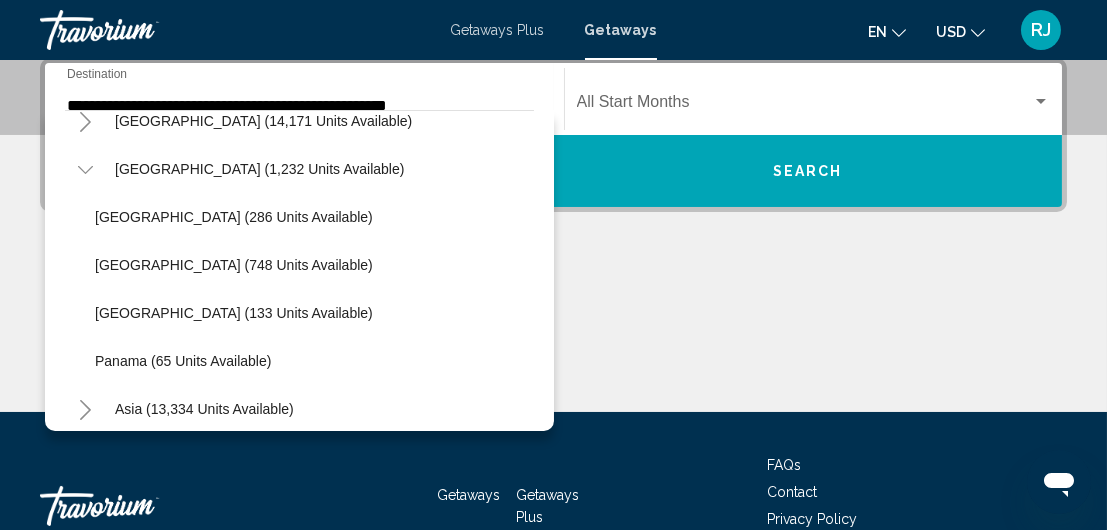 scroll, scrollTop: 1065, scrollLeft: 0, axis: vertical 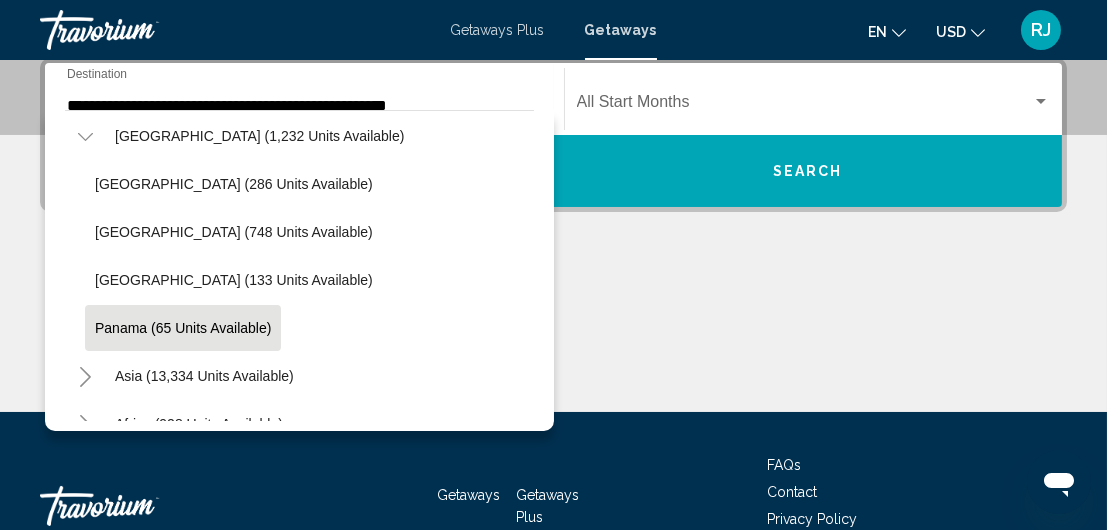 click on "Panama (65 units available)" 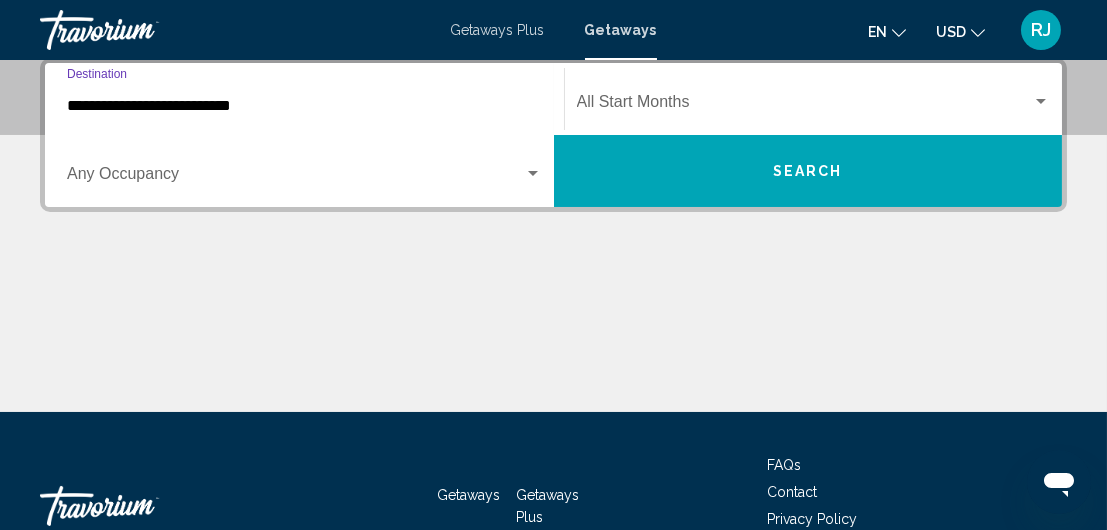 scroll, scrollTop: 457, scrollLeft: 0, axis: vertical 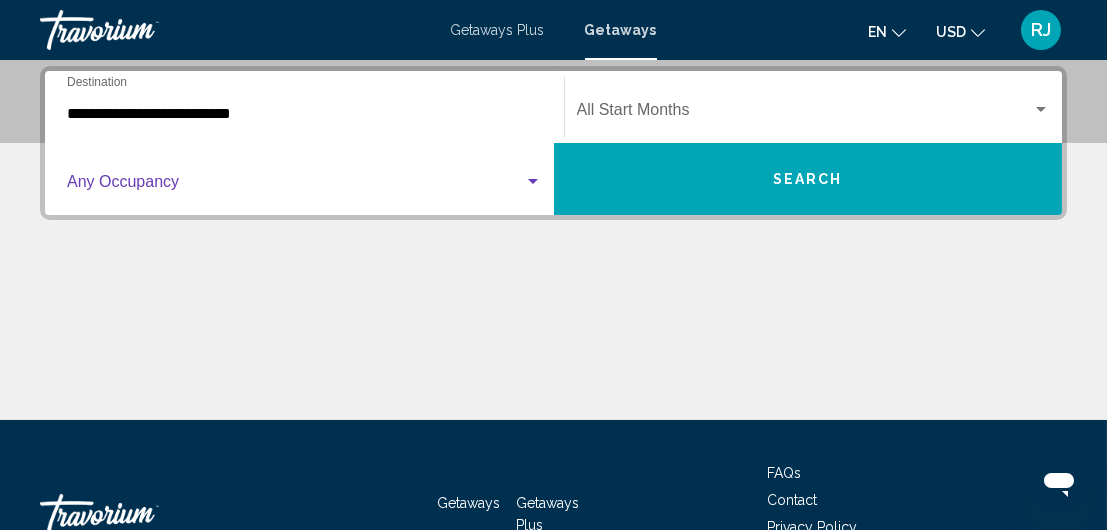 click at bounding box center [533, 181] 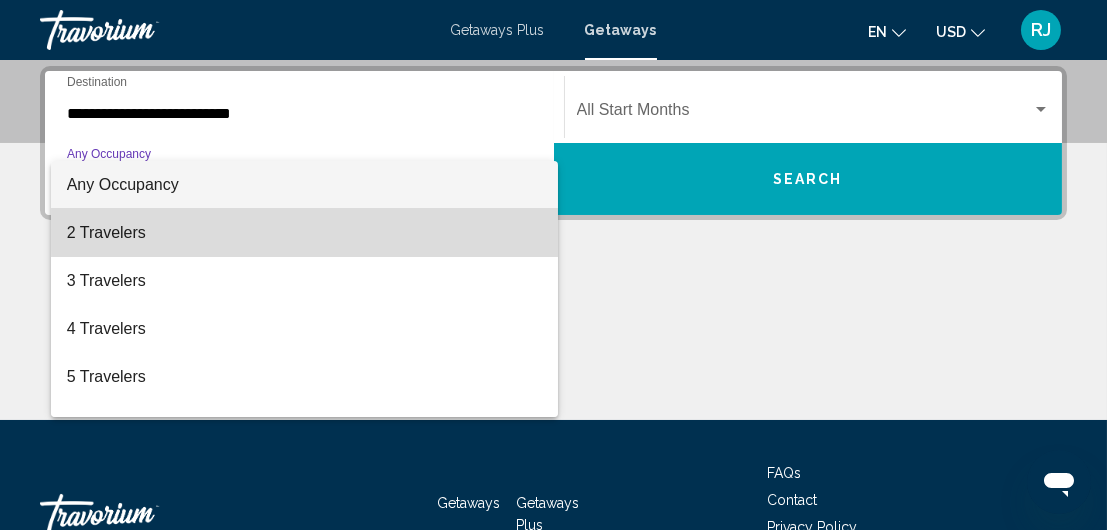 click on "2 Travelers" at bounding box center [304, 233] 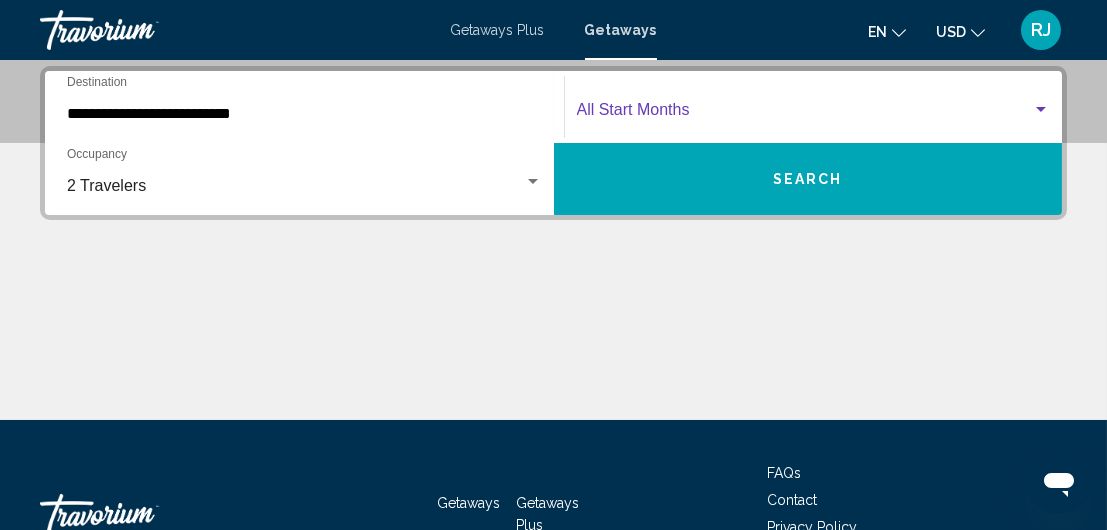 click at bounding box center (1041, 110) 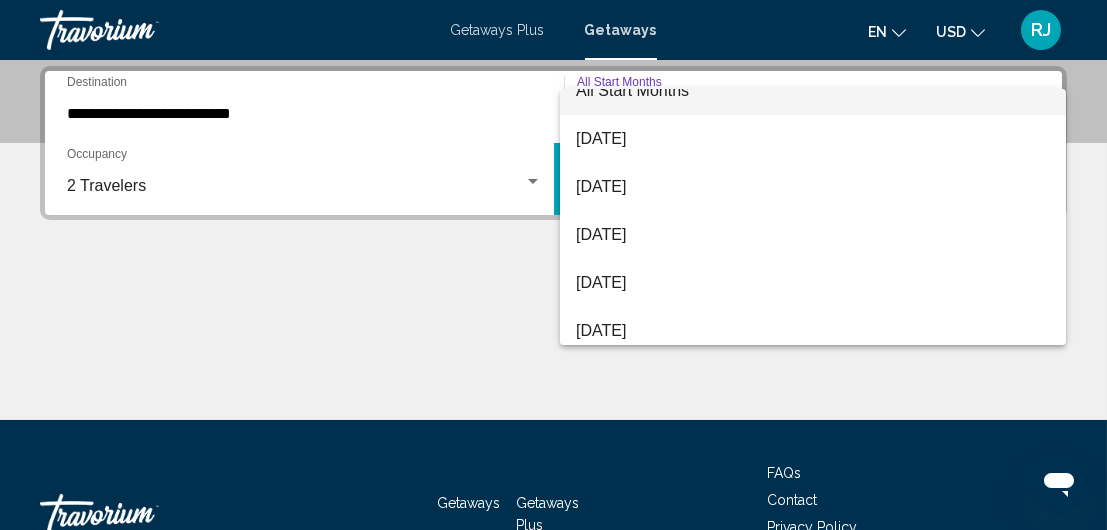scroll, scrollTop: 40, scrollLeft: 0, axis: vertical 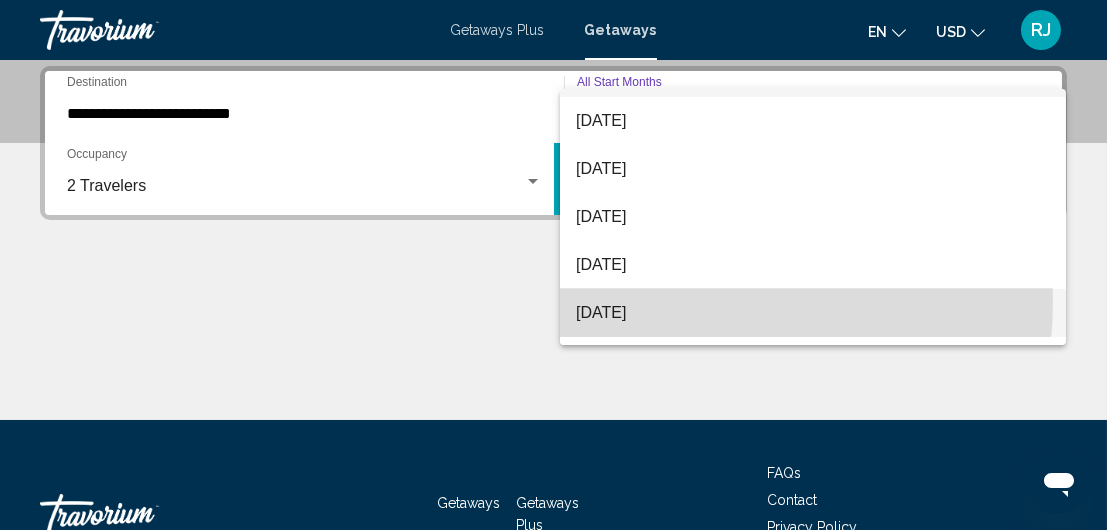 click on "October 2025" at bounding box center [813, 313] 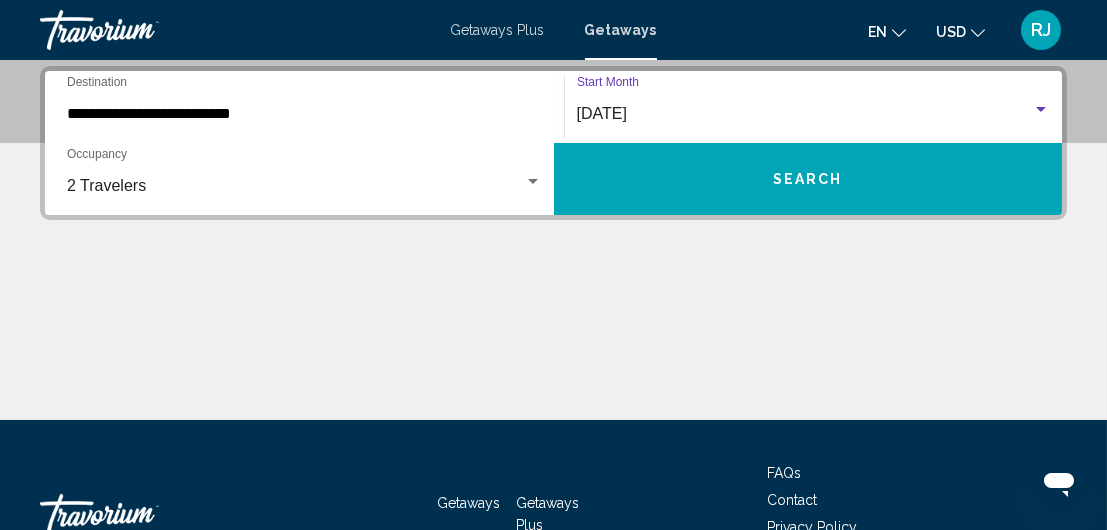 click on "Search" at bounding box center (808, 180) 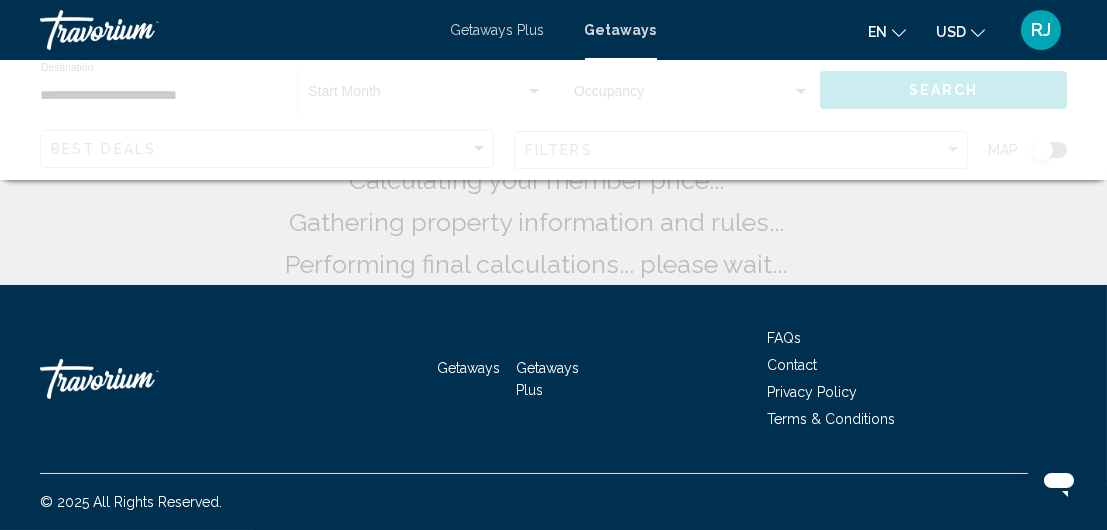 scroll, scrollTop: 0, scrollLeft: 0, axis: both 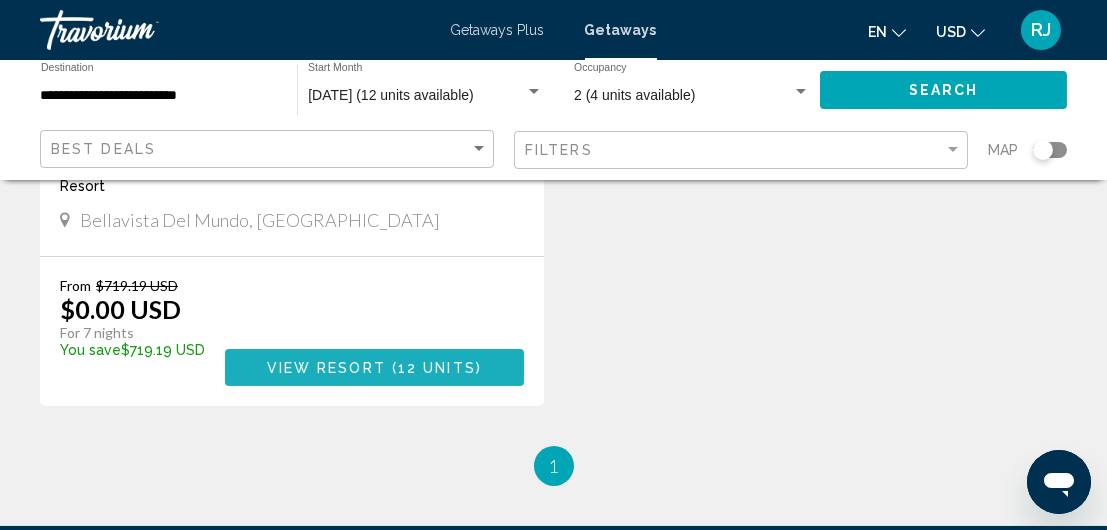click on "12 units" at bounding box center (437, 368) 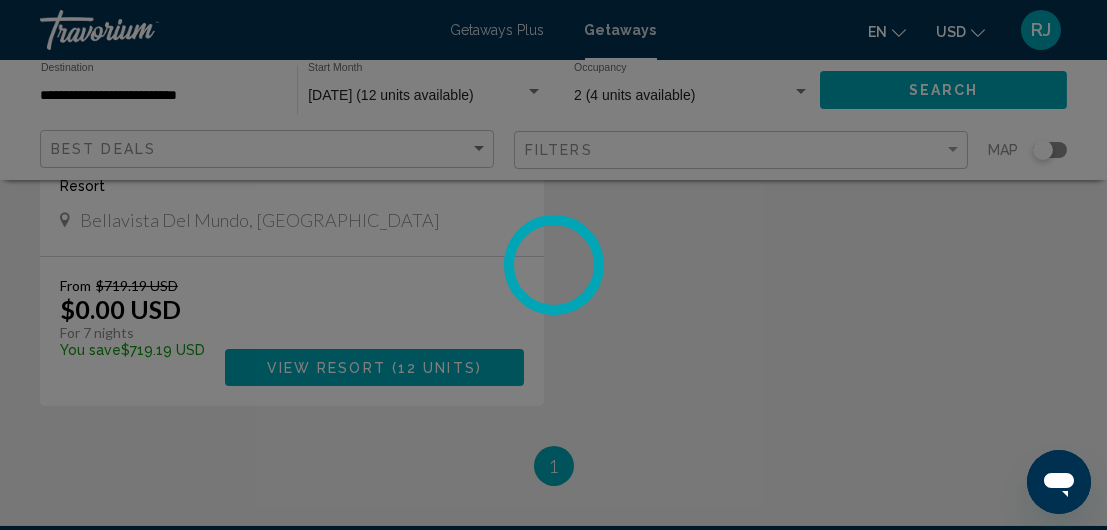 scroll, scrollTop: 270, scrollLeft: 0, axis: vertical 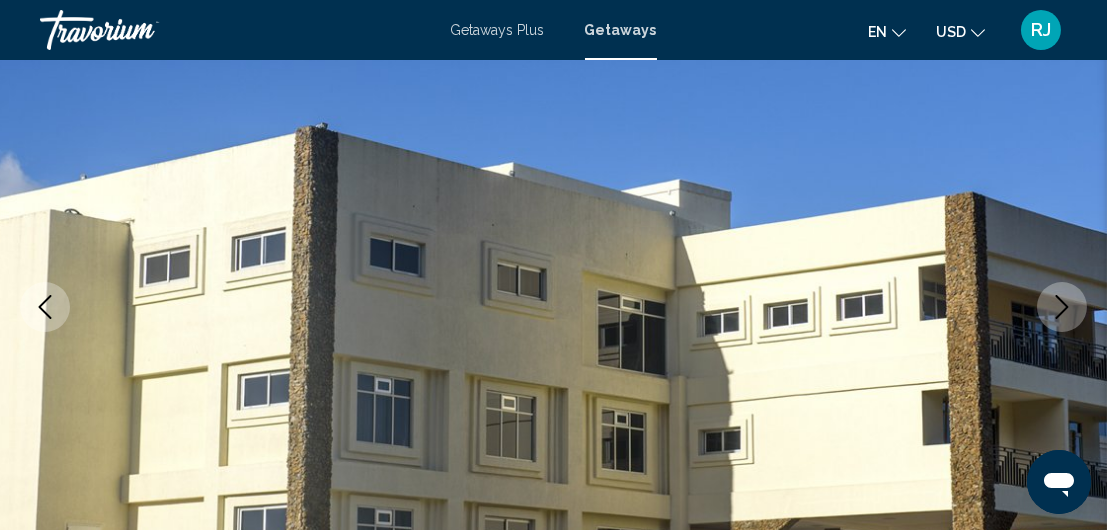 click 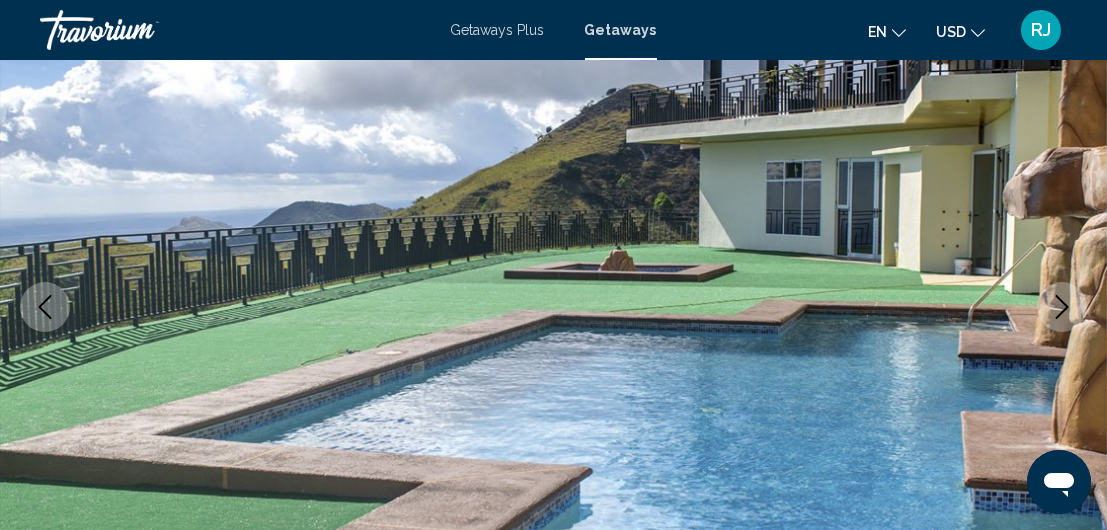 click 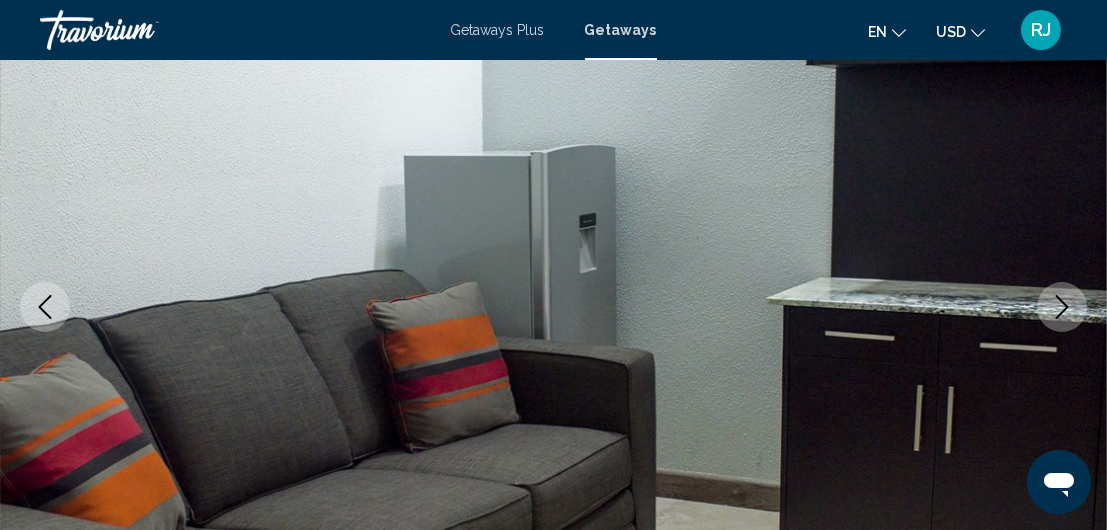 click at bounding box center [553, 307] 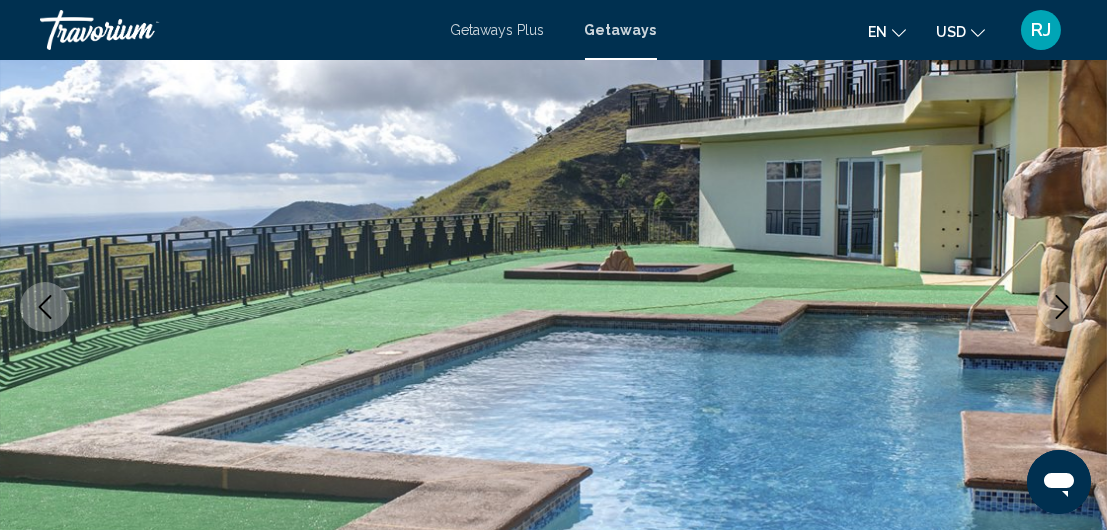 click 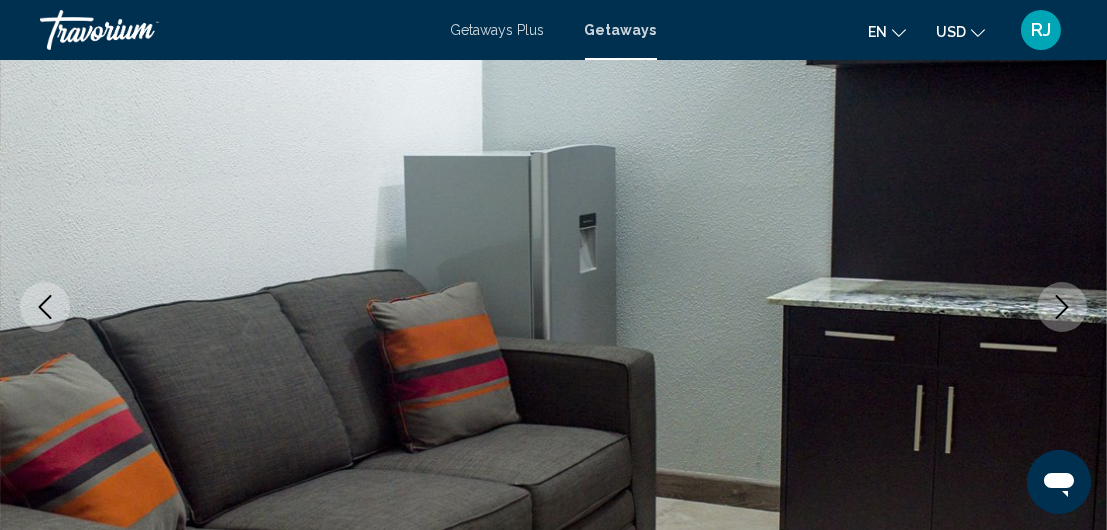 click 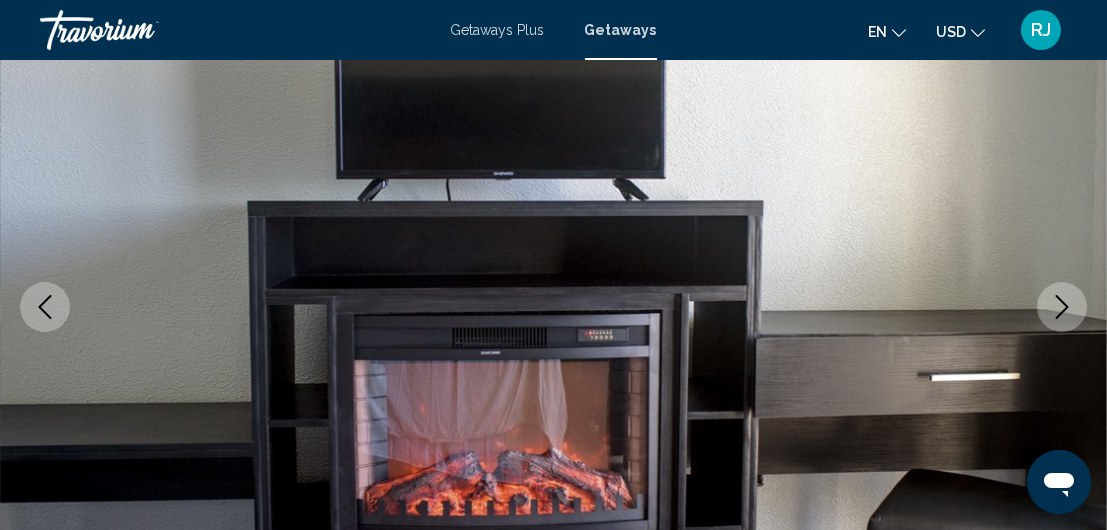 click 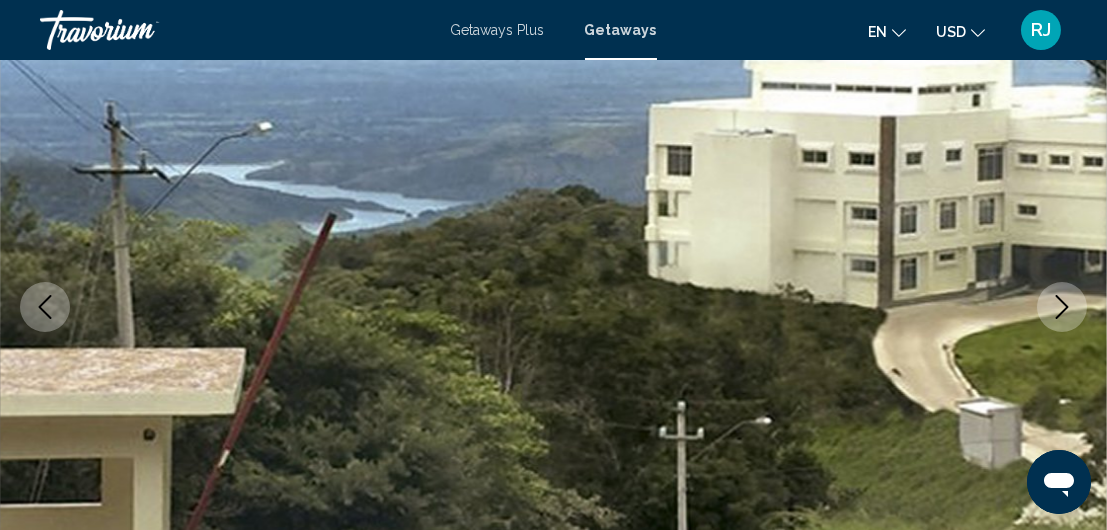 click 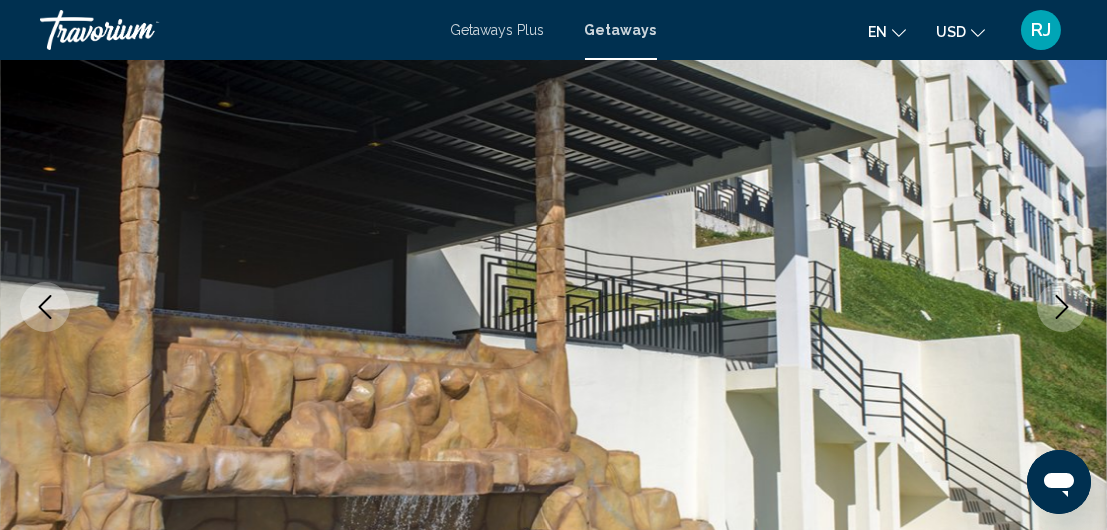 click 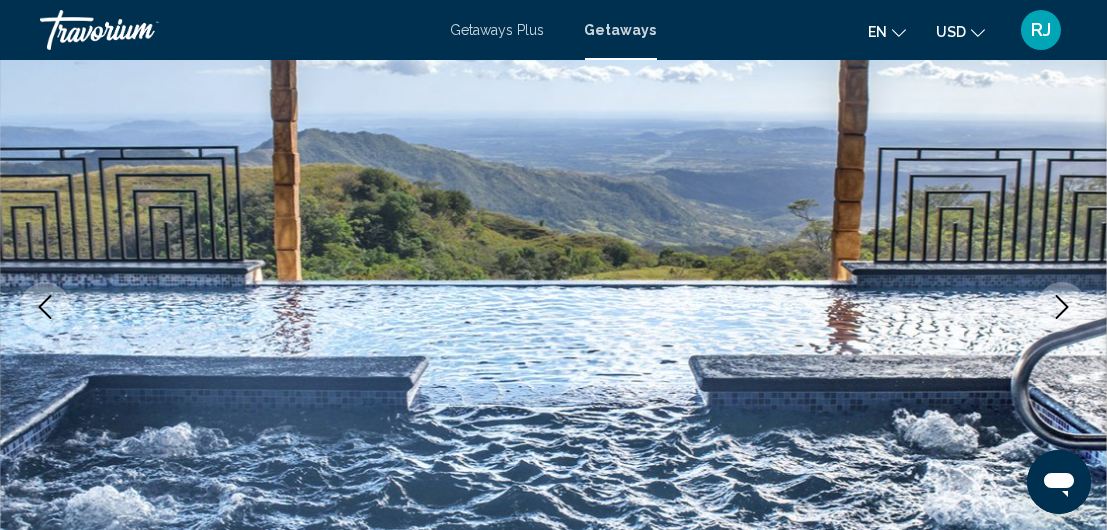 click 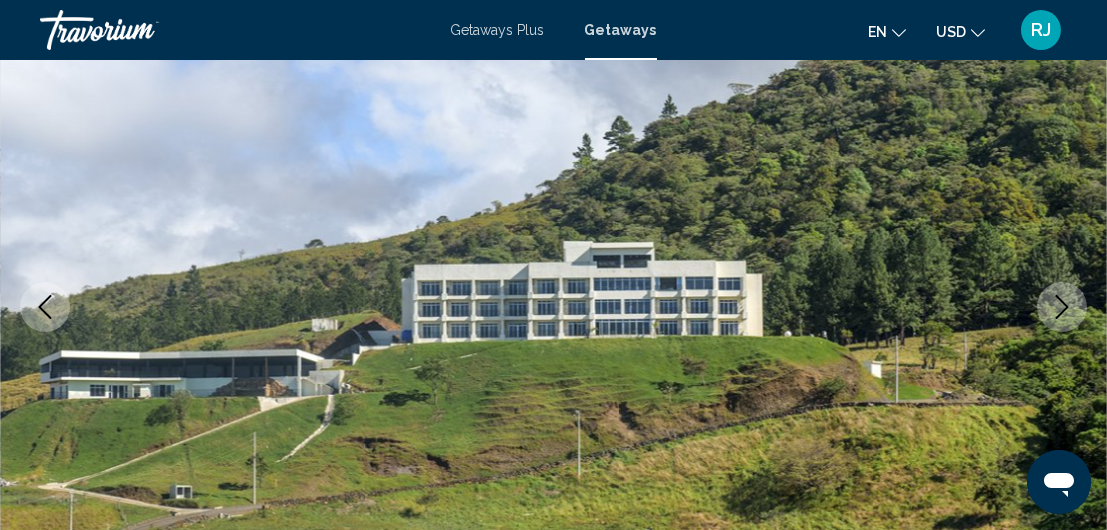 click 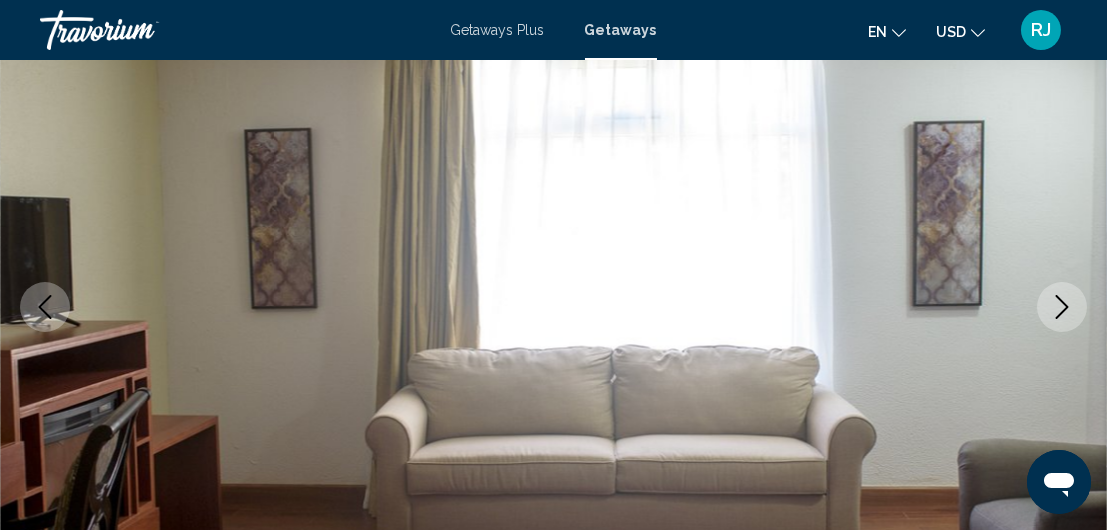 click 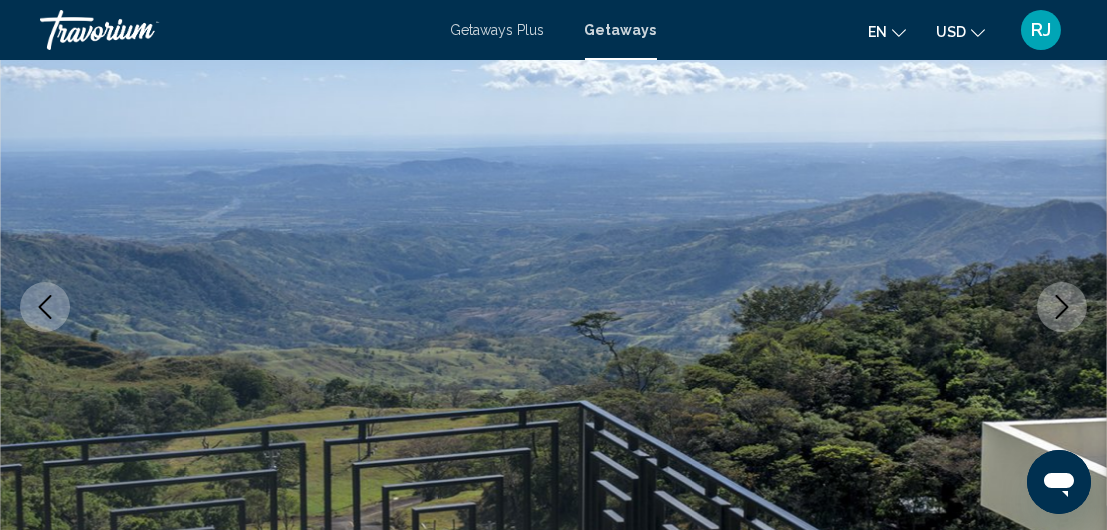 click 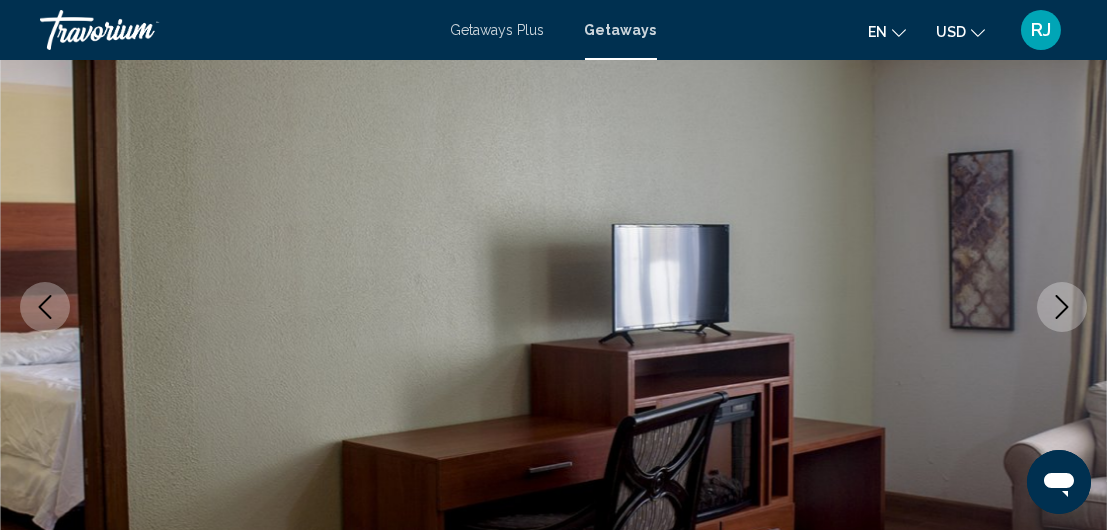 click 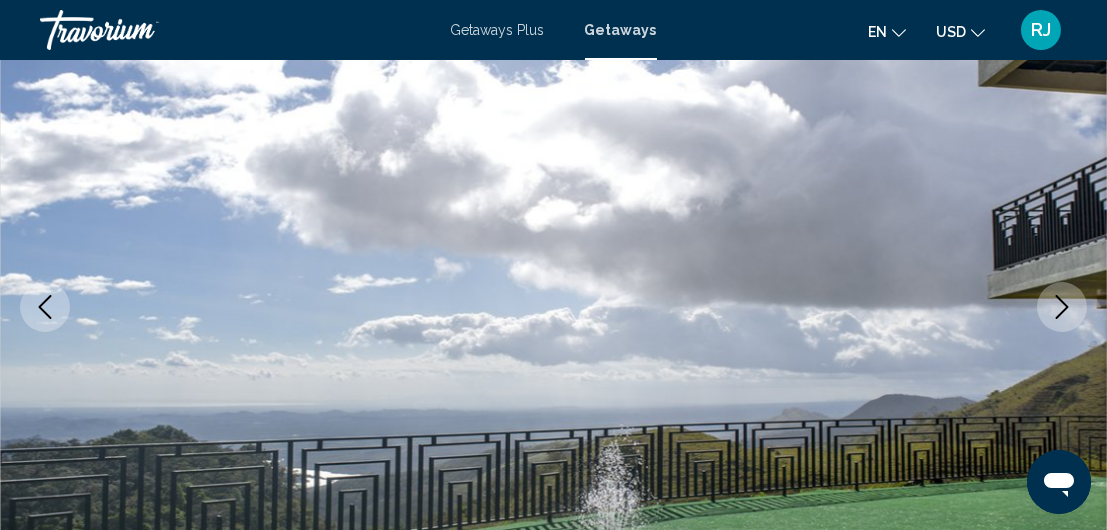 click 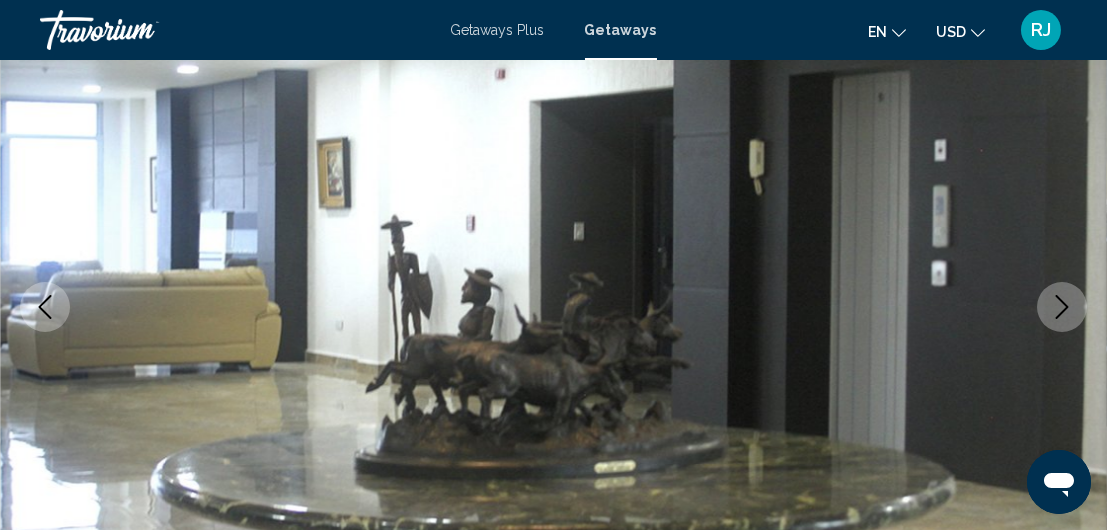click 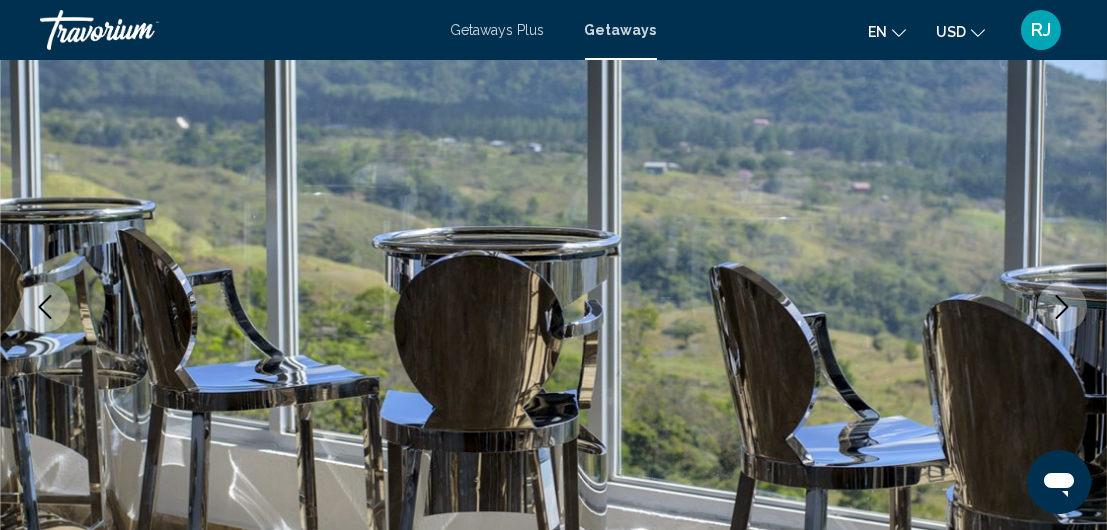click 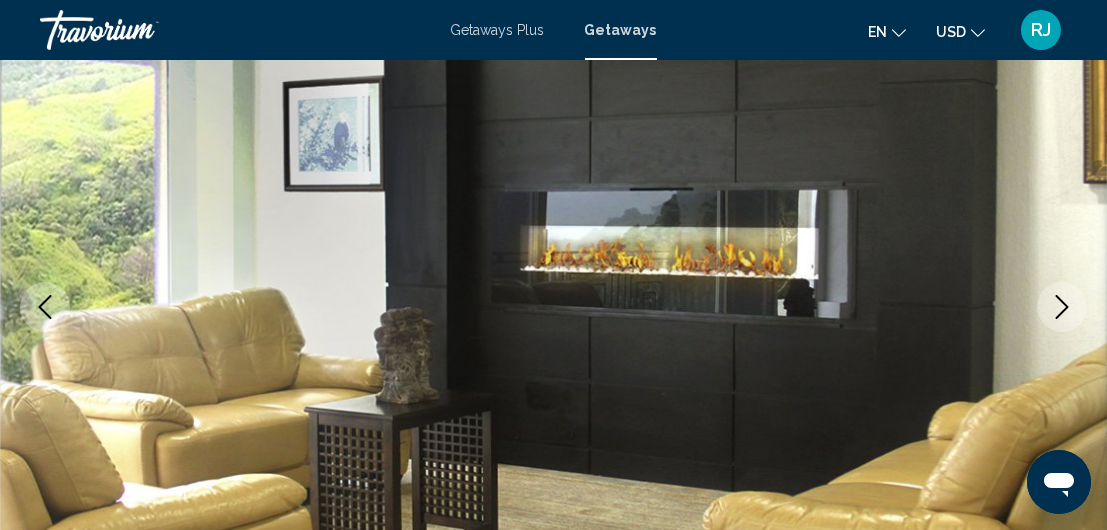 click 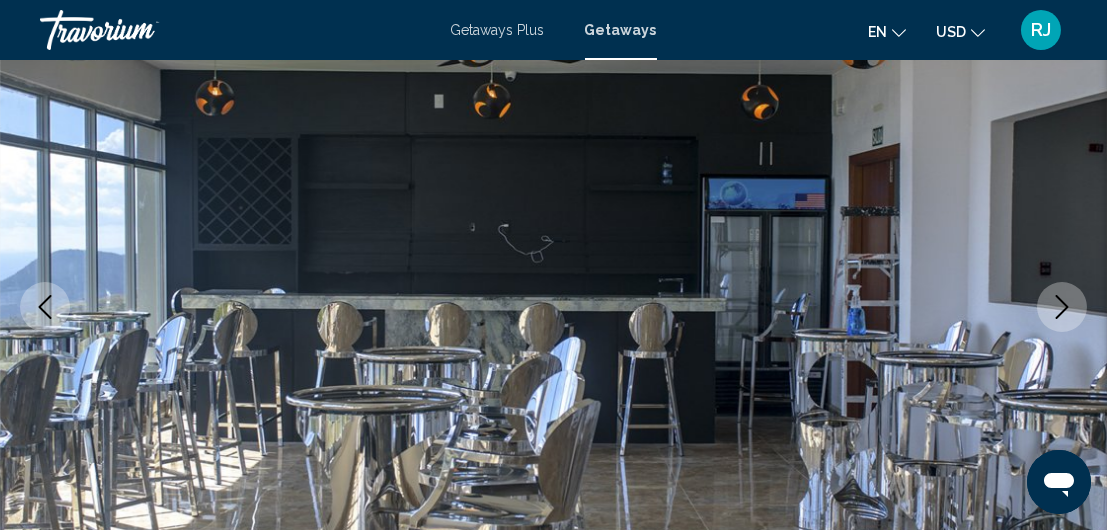 click 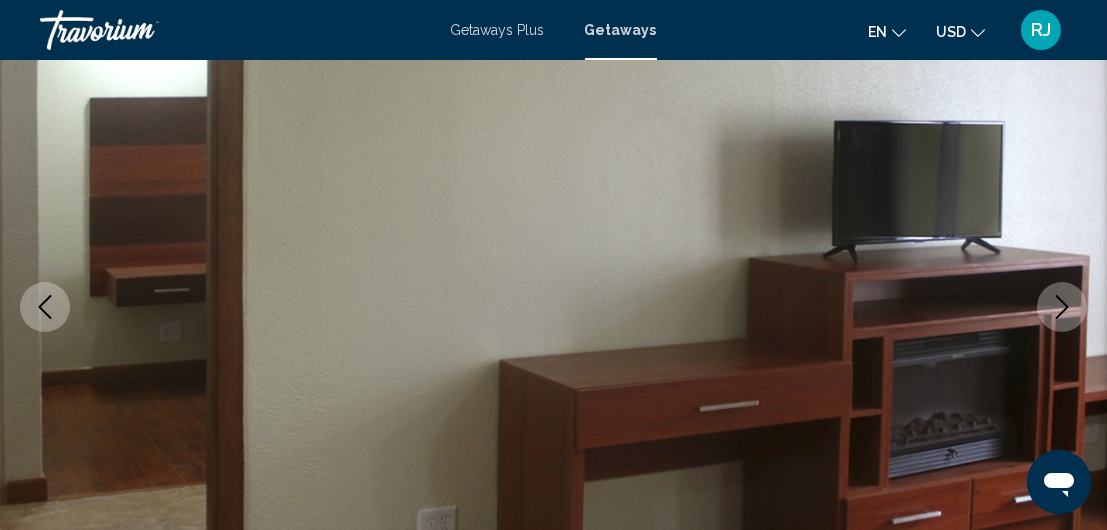 click 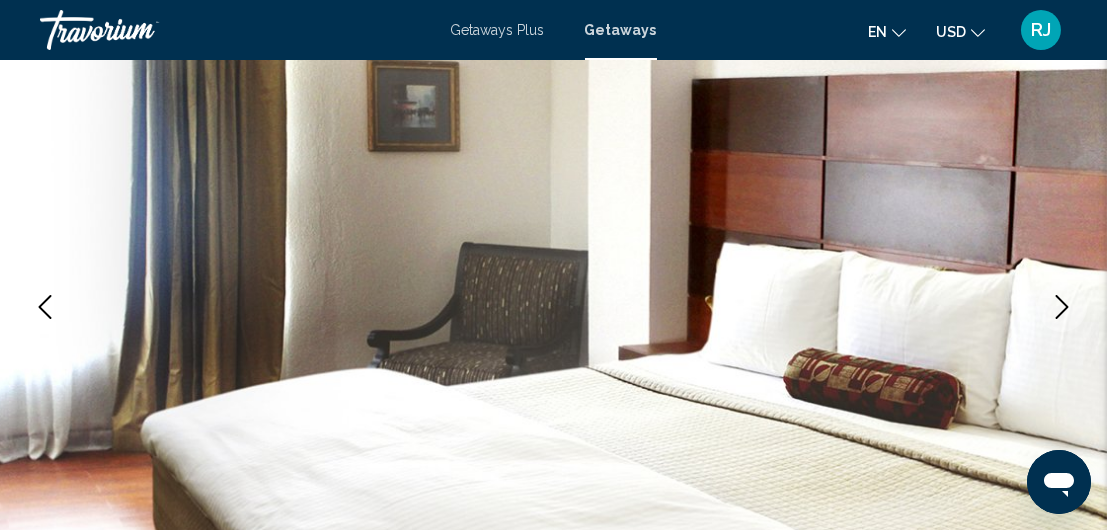 click 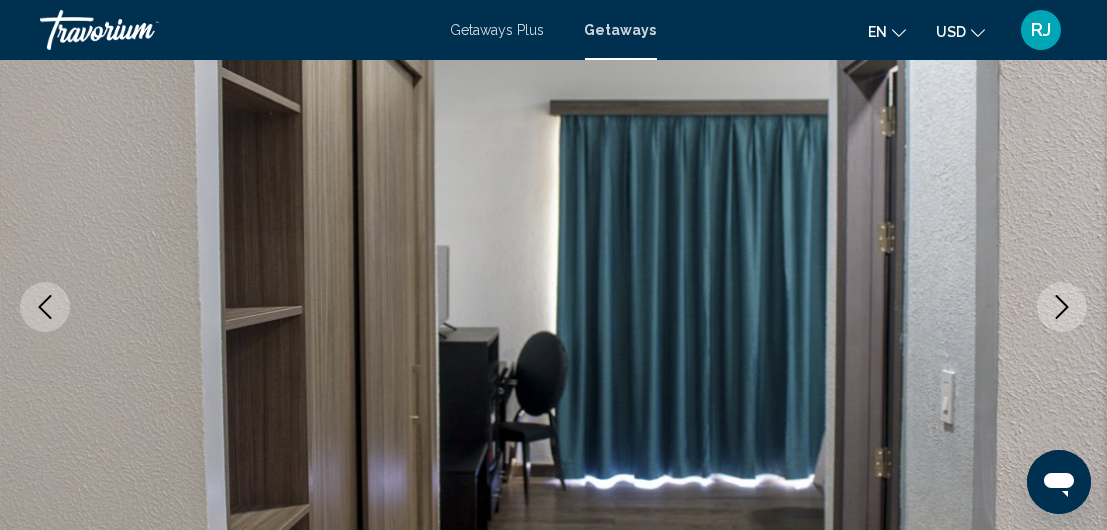 click 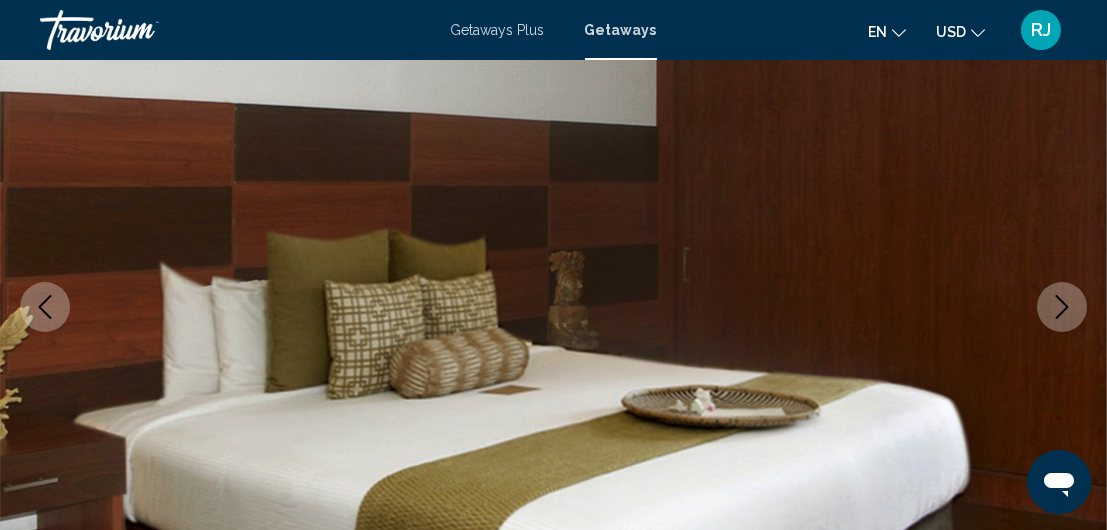 click 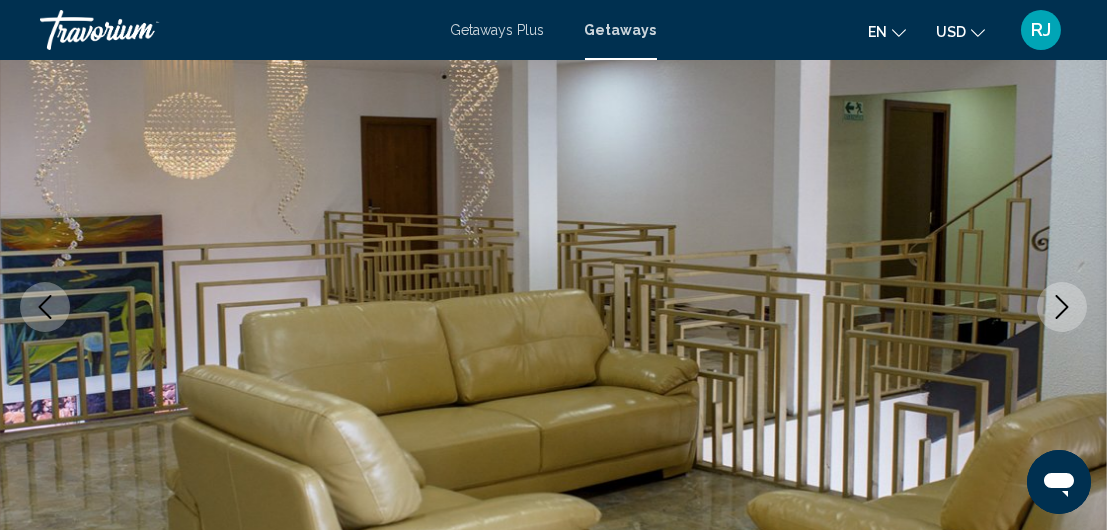 click 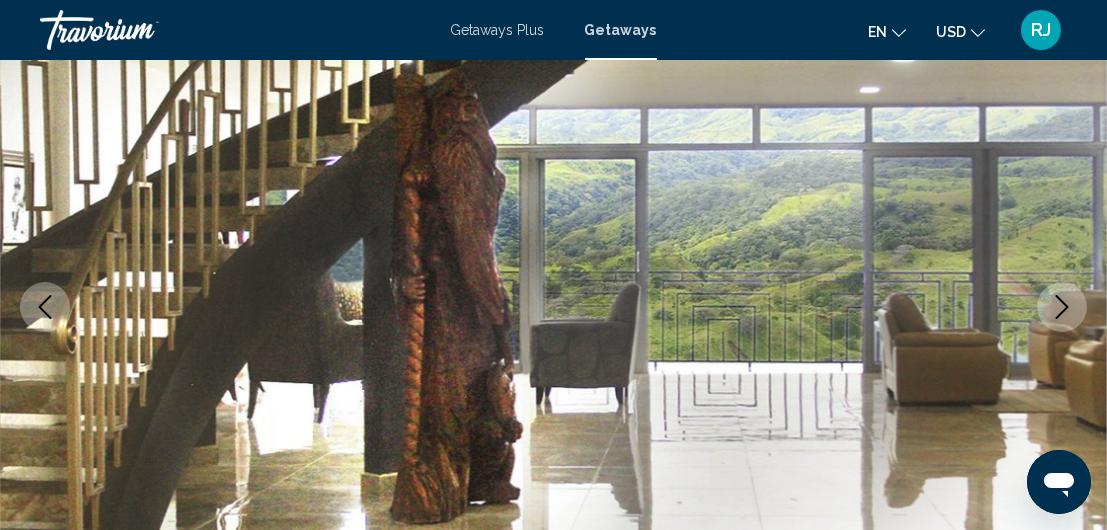 click 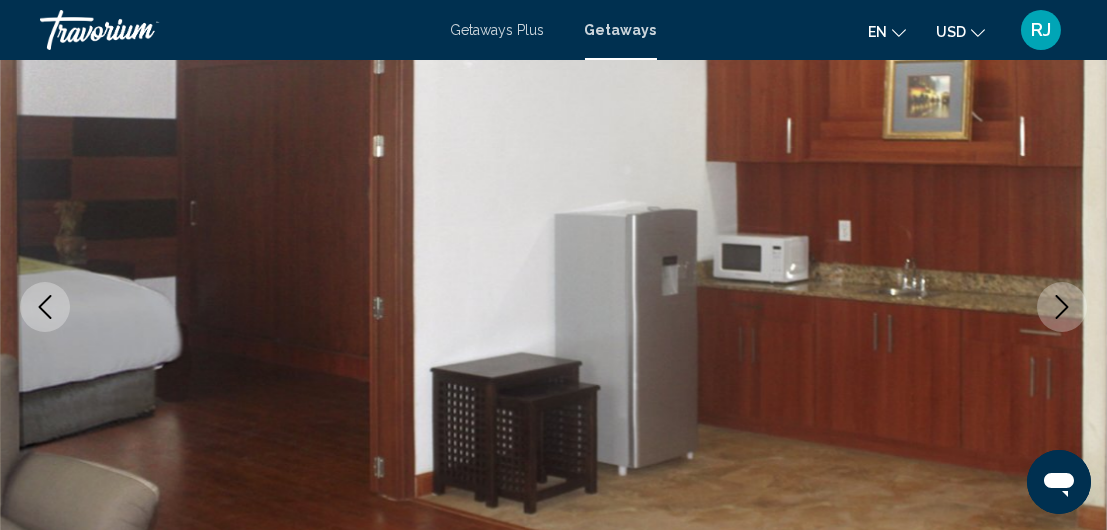 click 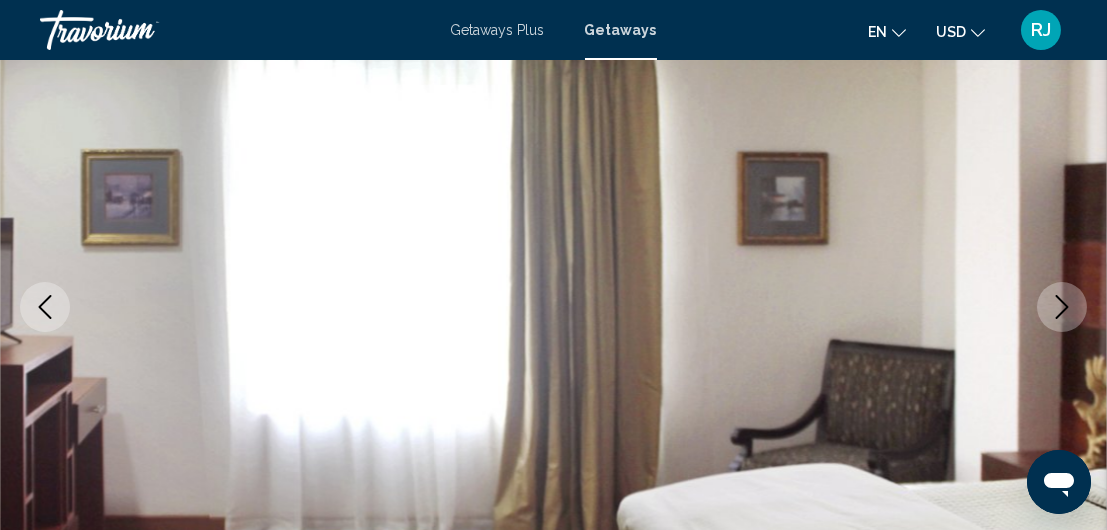 click 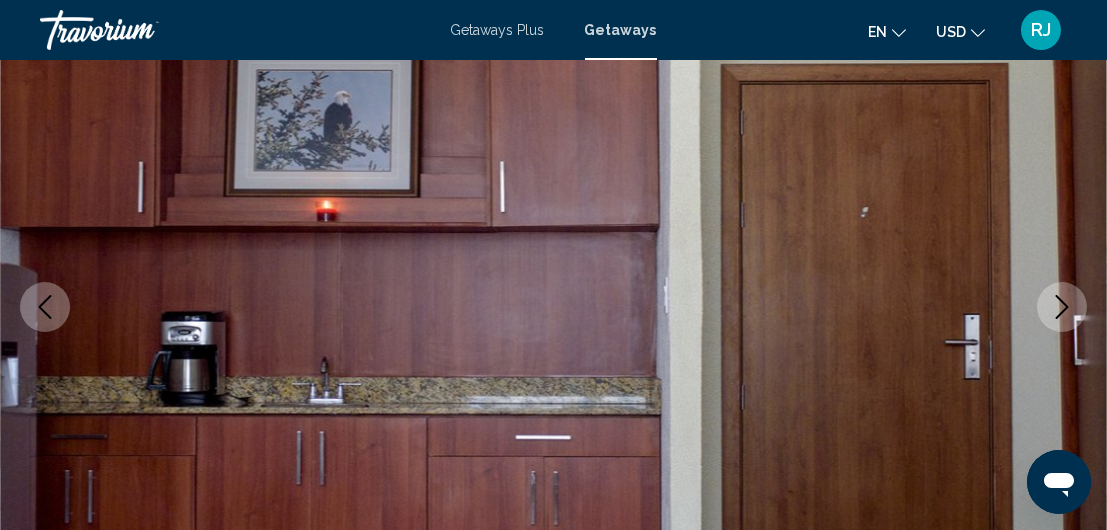 click 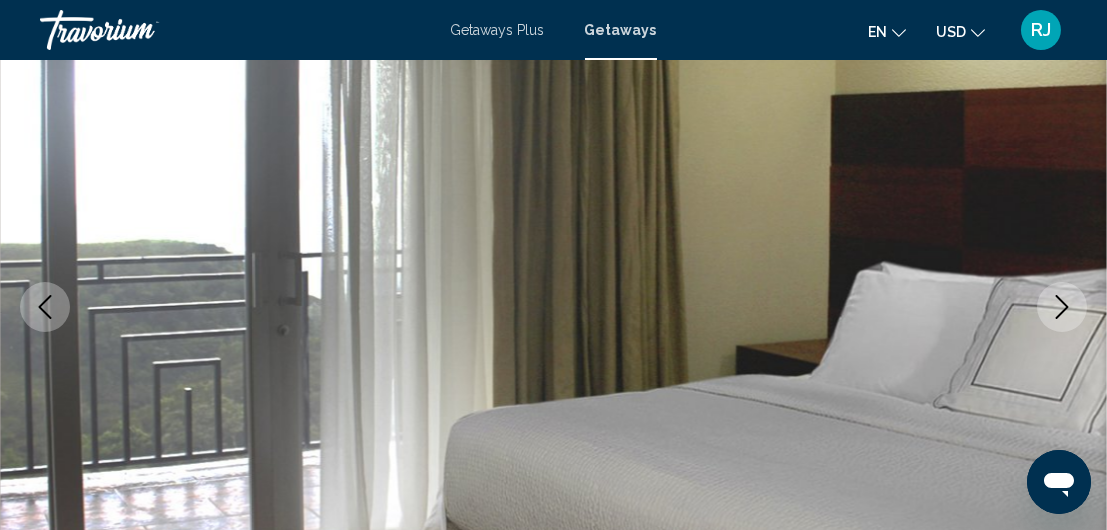 click 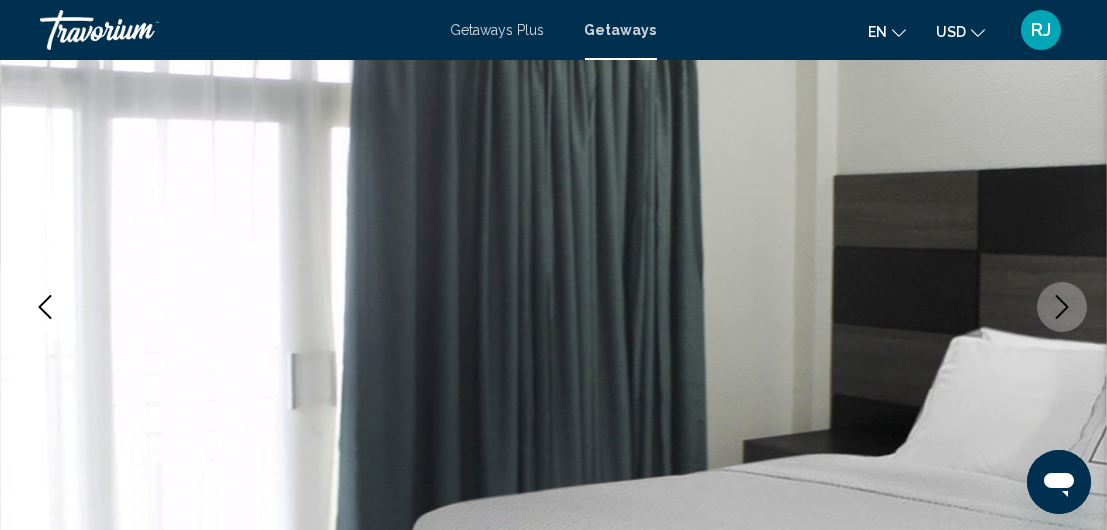 click 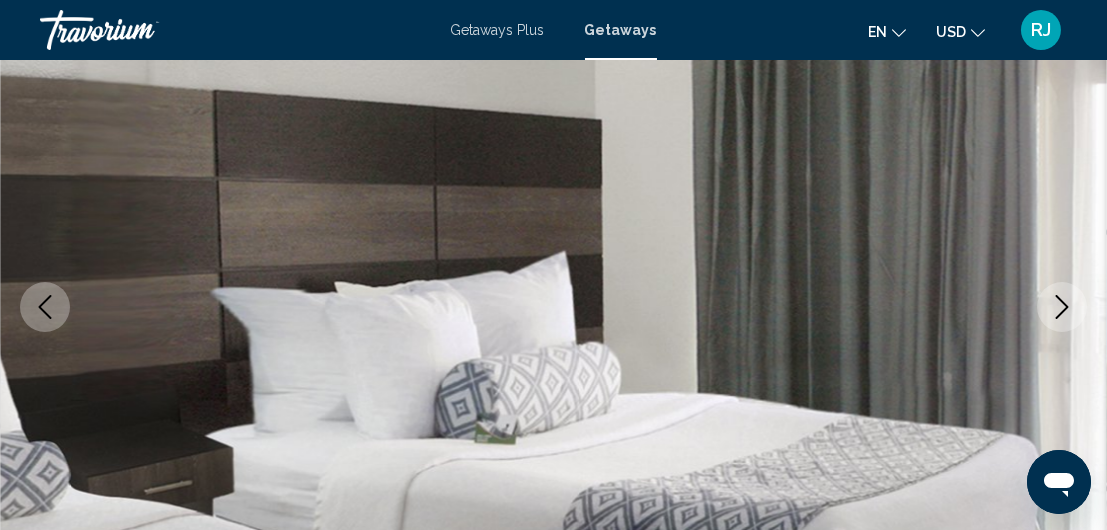 click 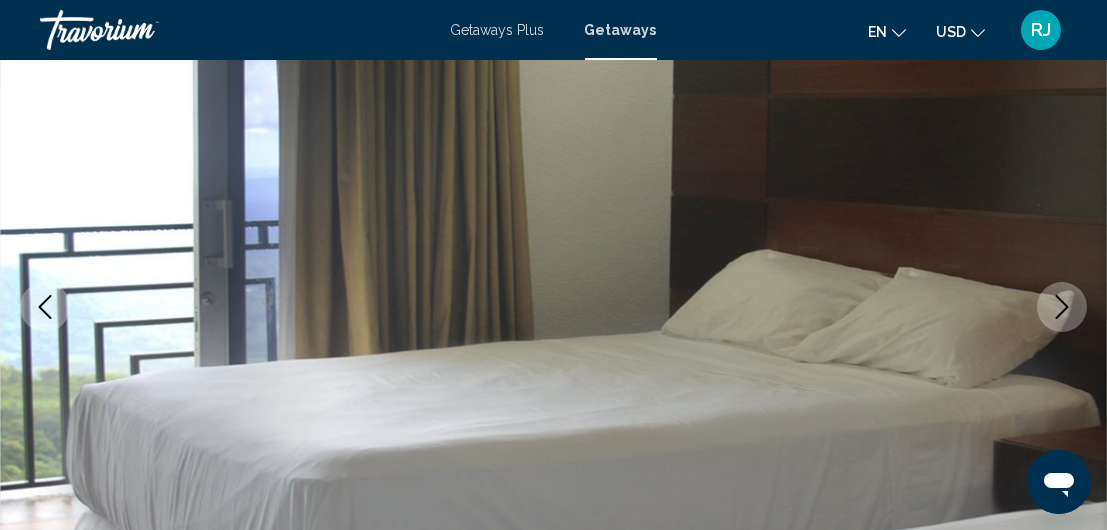 click 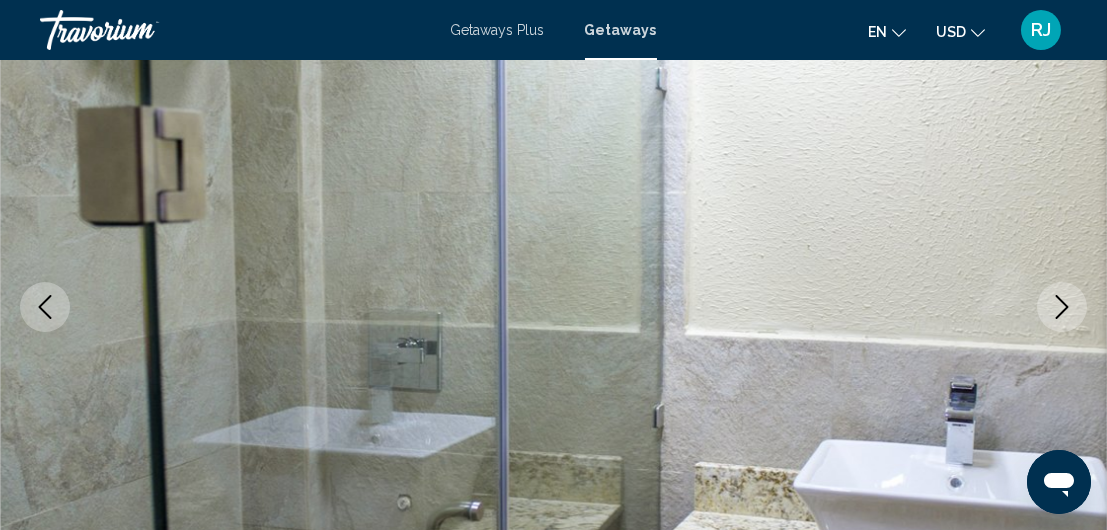 click 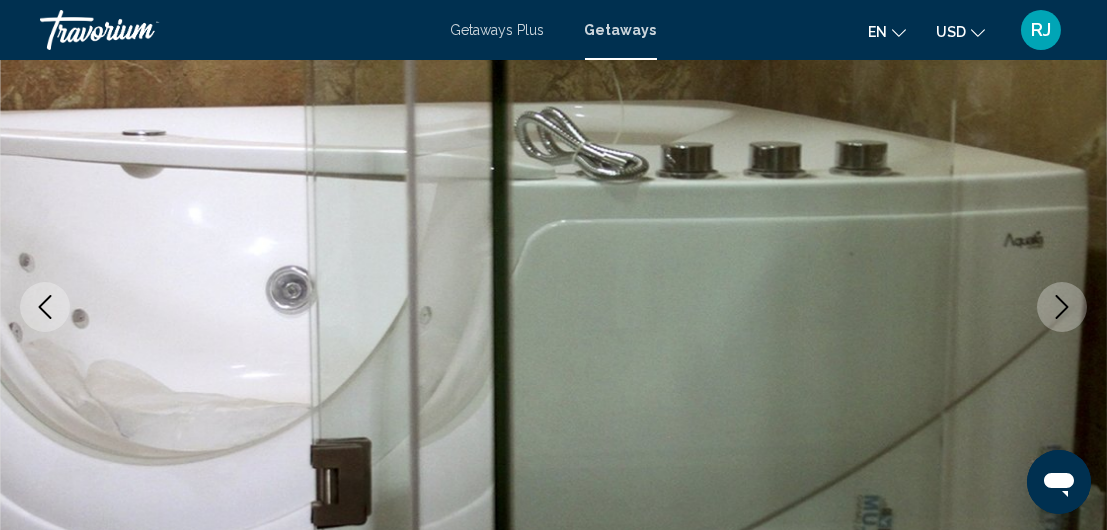 click 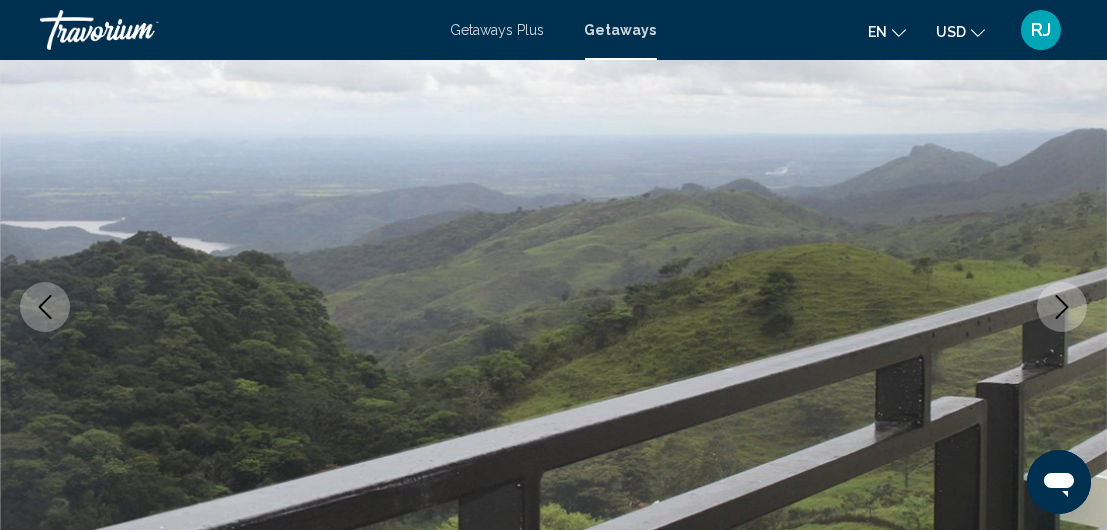 click 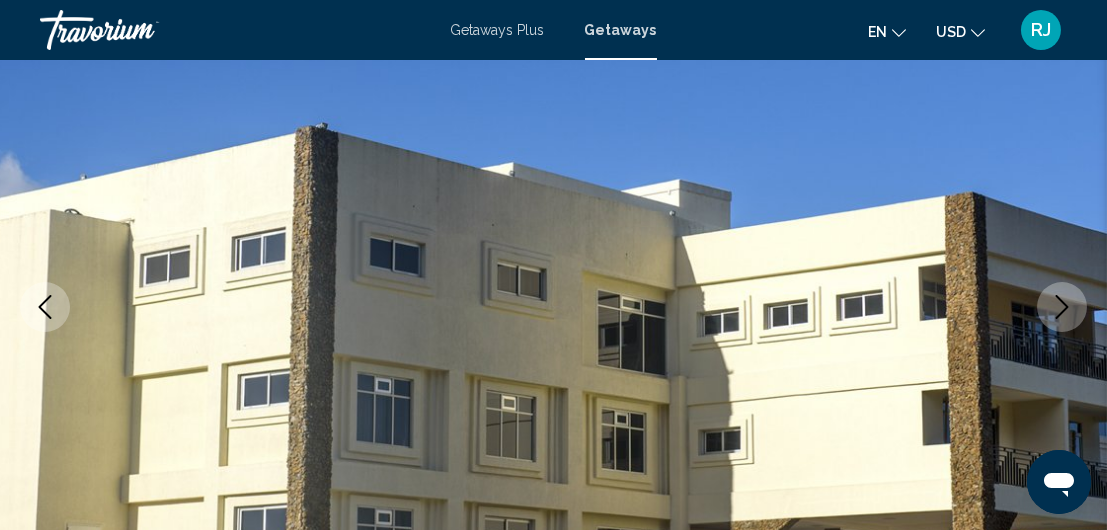 click 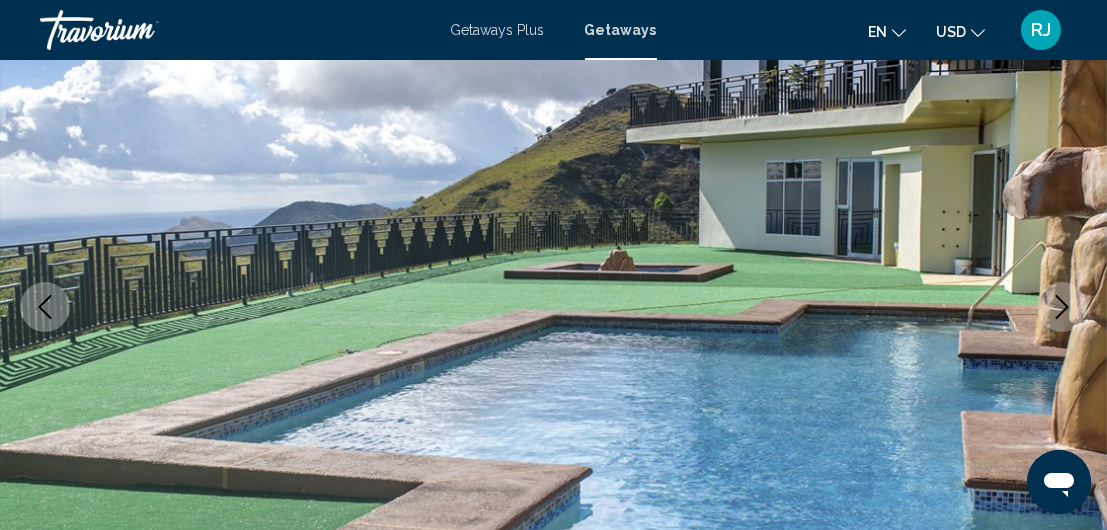 click 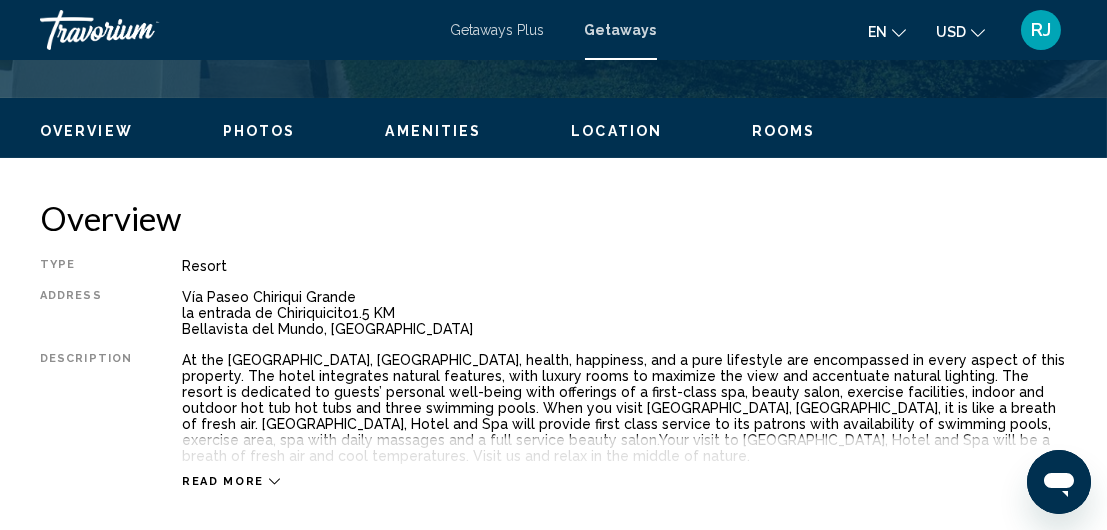 scroll, scrollTop: 902, scrollLeft: 0, axis: vertical 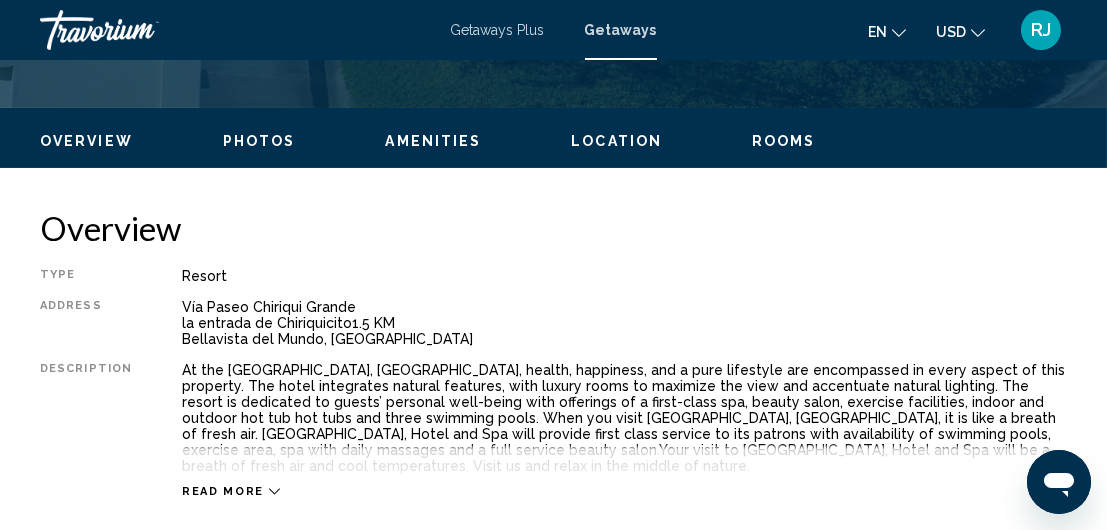 click 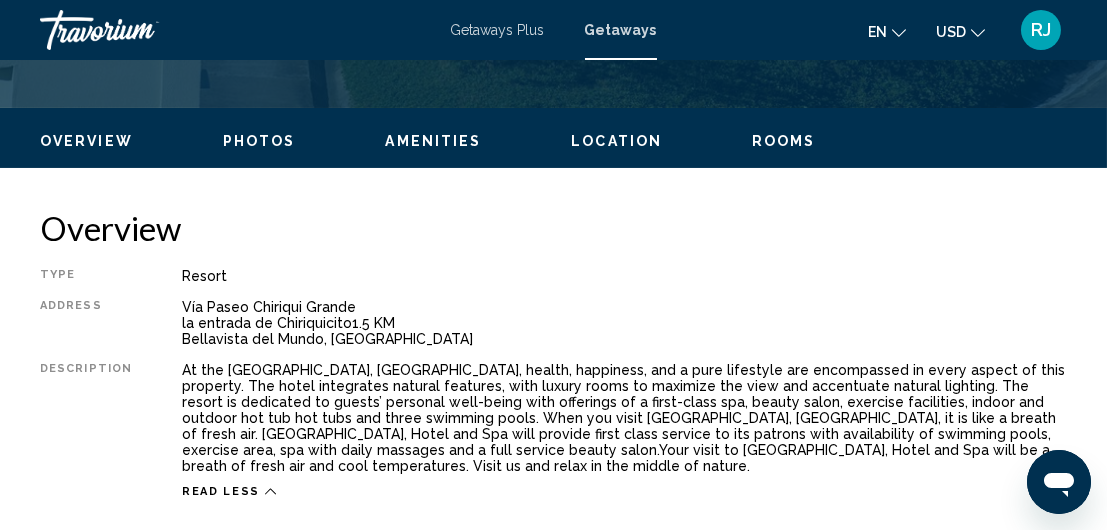 click 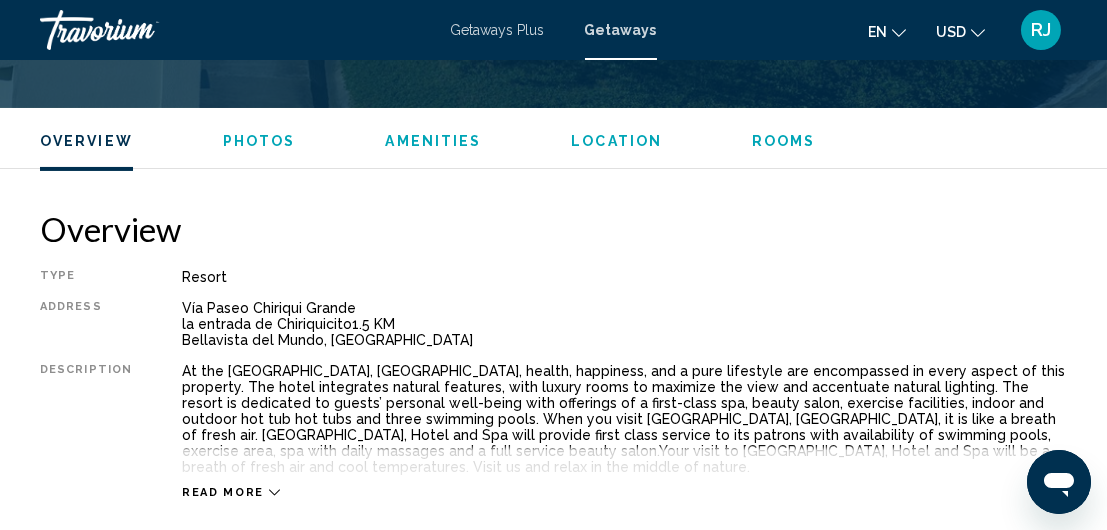 scroll, scrollTop: 1129, scrollLeft: 0, axis: vertical 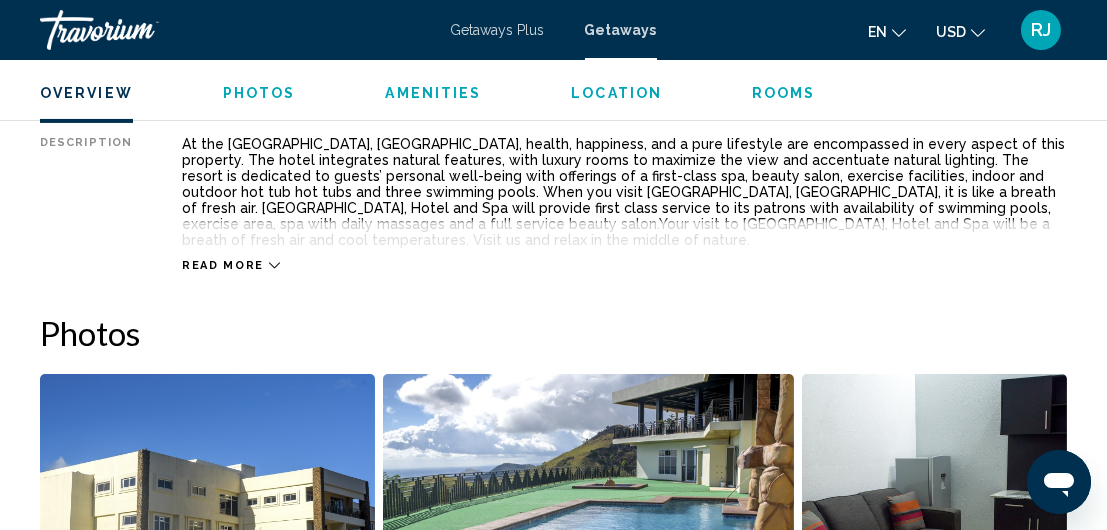 click 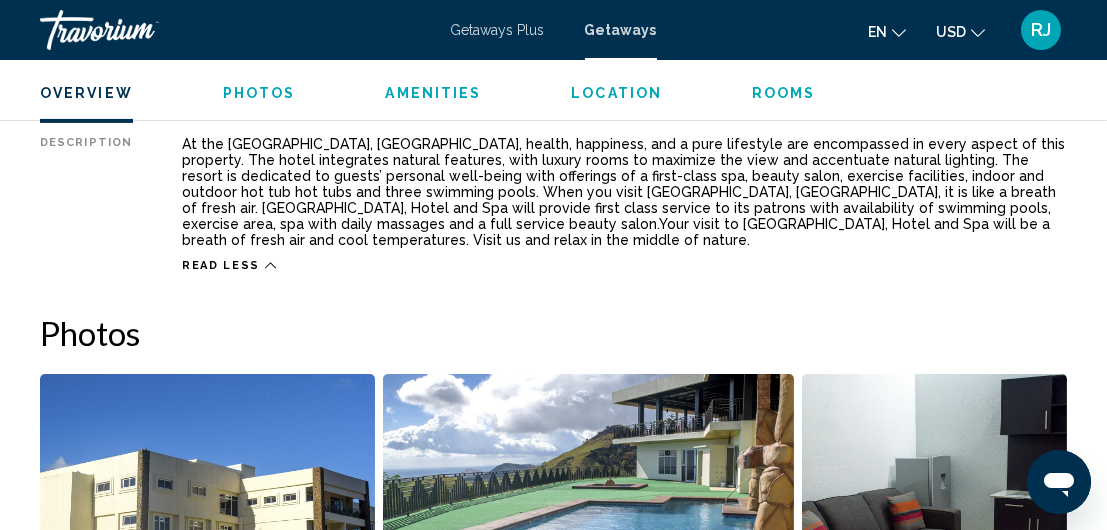 click on "Photos" at bounding box center (259, 93) 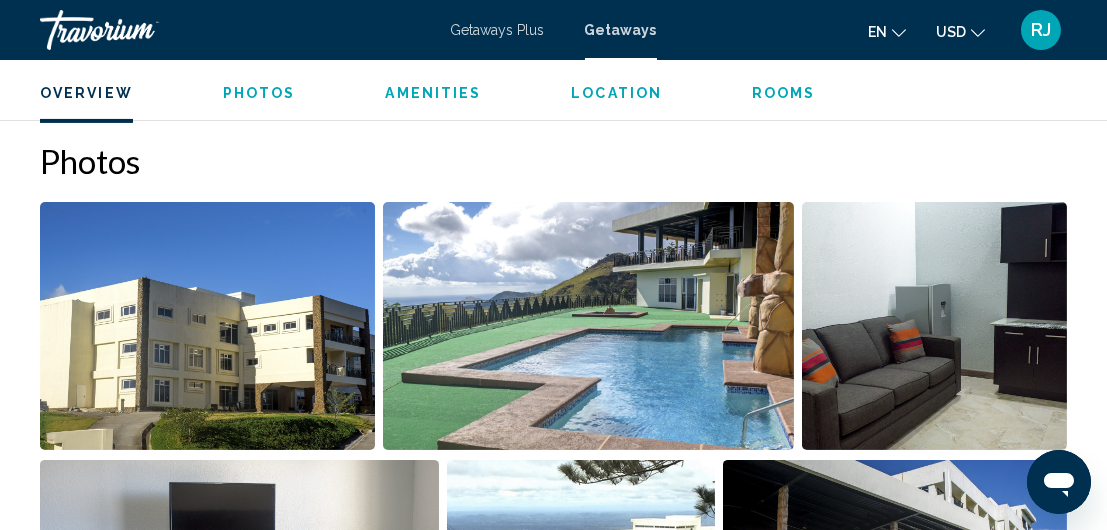 scroll, scrollTop: 1321, scrollLeft: 0, axis: vertical 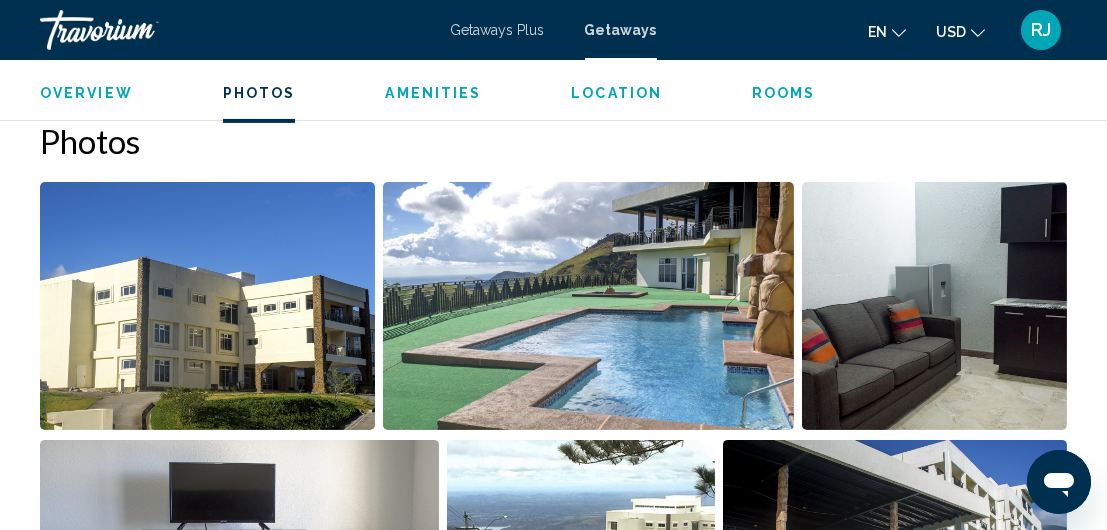 click on "Amenities" at bounding box center (433, 93) 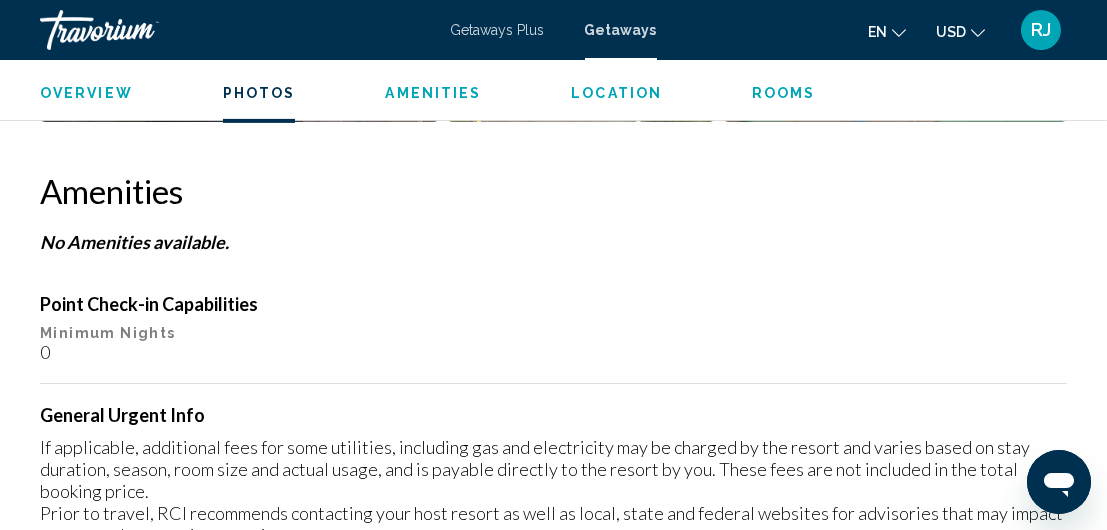 scroll, scrollTop: 1937, scrollLeft: 0, axis: vertical 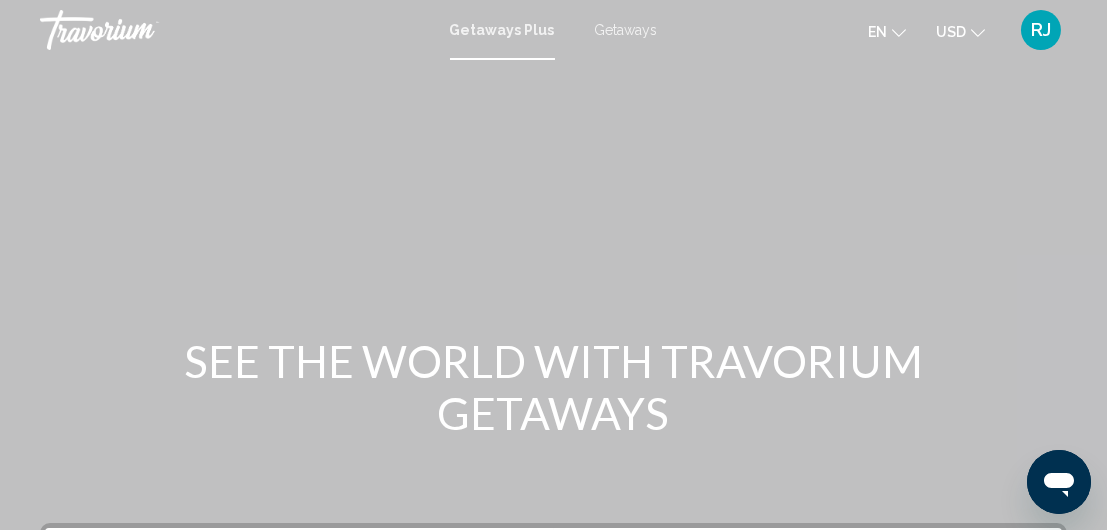 click on "Getaways" at bounding box center [626, 30] 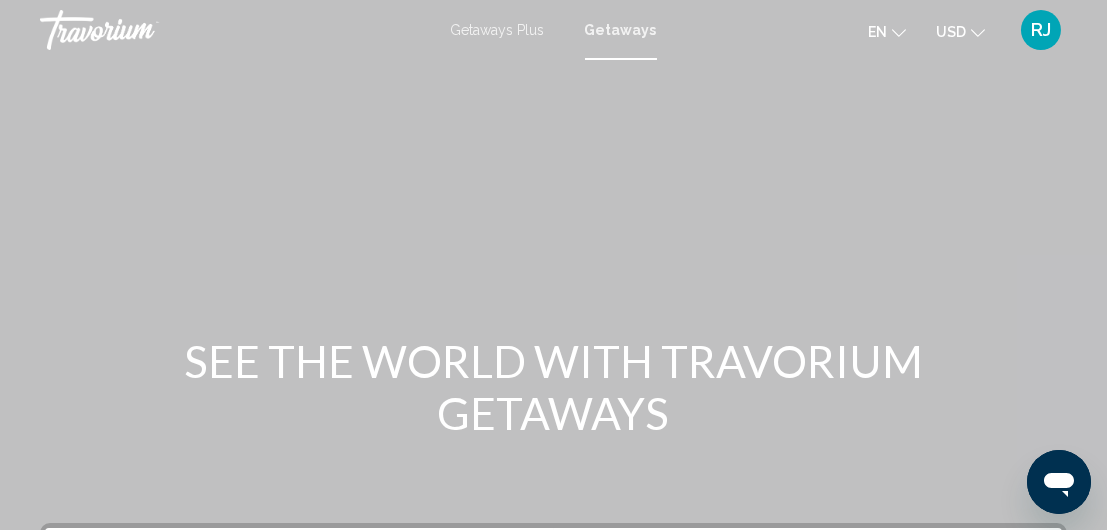 click on "Getaways" at bounding box center (621, 30) 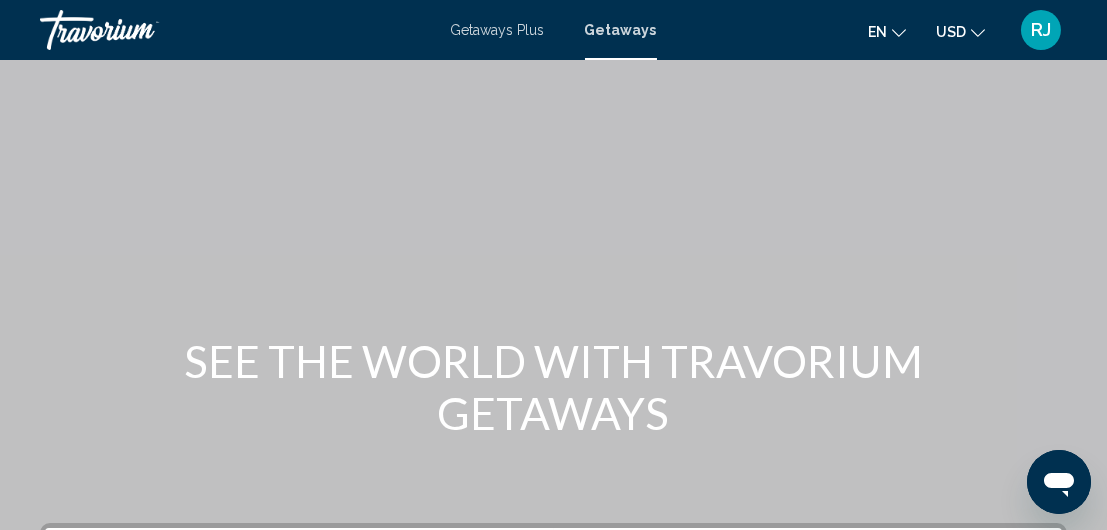 scroll, scrollTop: 463, scrollLeft: 0, axis: vertical 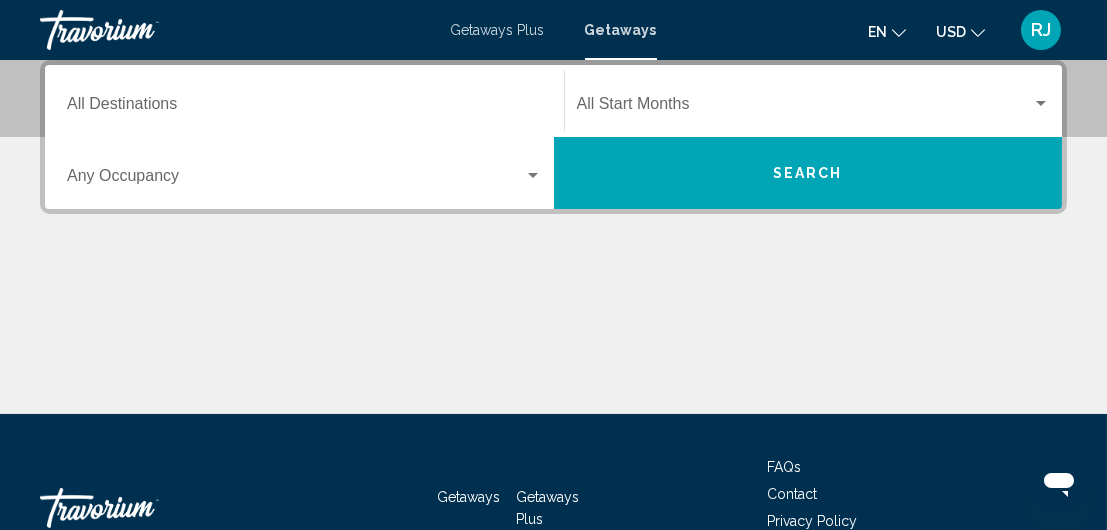 click on "Getaways Plus  Getaways en
English Español Français Italiano Português русский USD
USD ($) MXN (Mex$) CAD (Can$) GBP (£) EUR (€) AUD (A$) NZD (NZ$) CNY (CN¥) RJ Login" at bounding box center [553, 30] 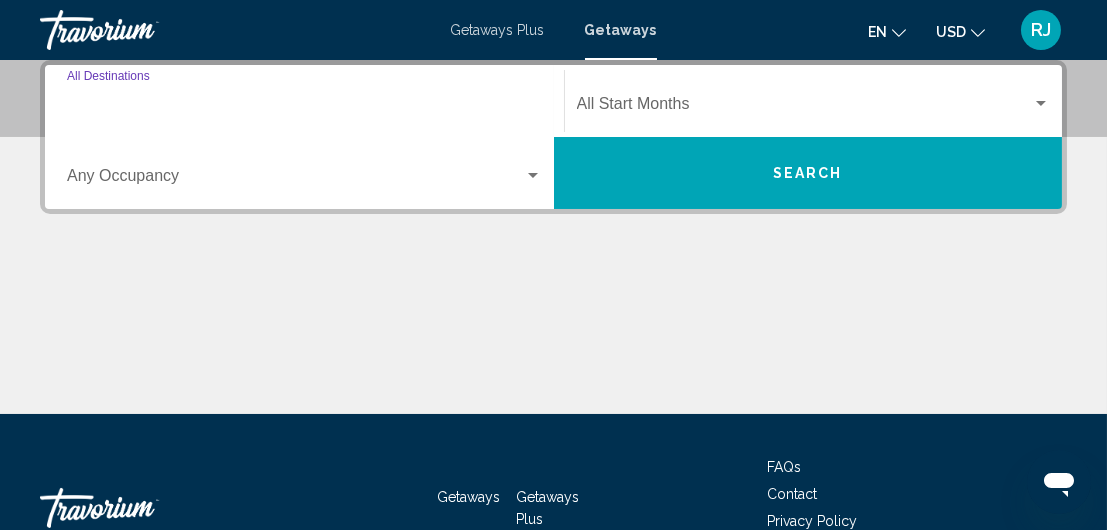 click on "Destination All Destinations" at bounding box center (304, 108) 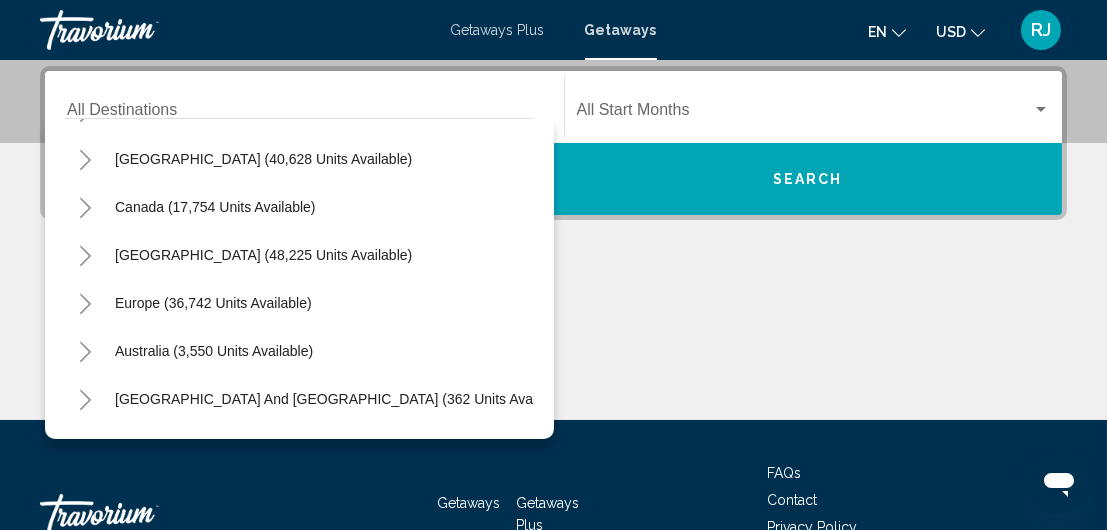 scroll, scrollTop: 0, scrollLeft: 0, axis: both 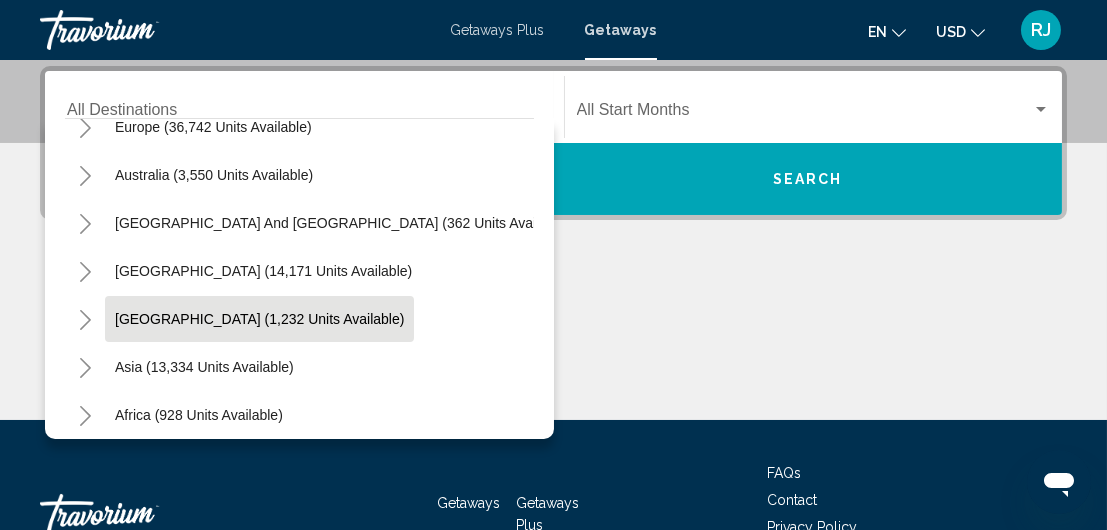 click on "[GEOGRAPHIC_DATA] (1,232 units available)" at bounding box center [204, 367] 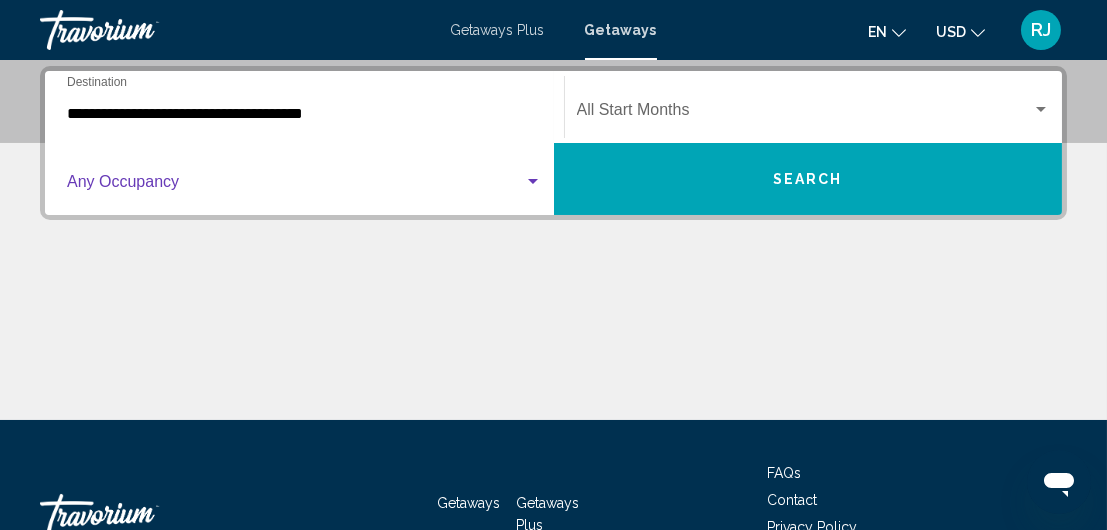 click at bounding box center [533, 181] 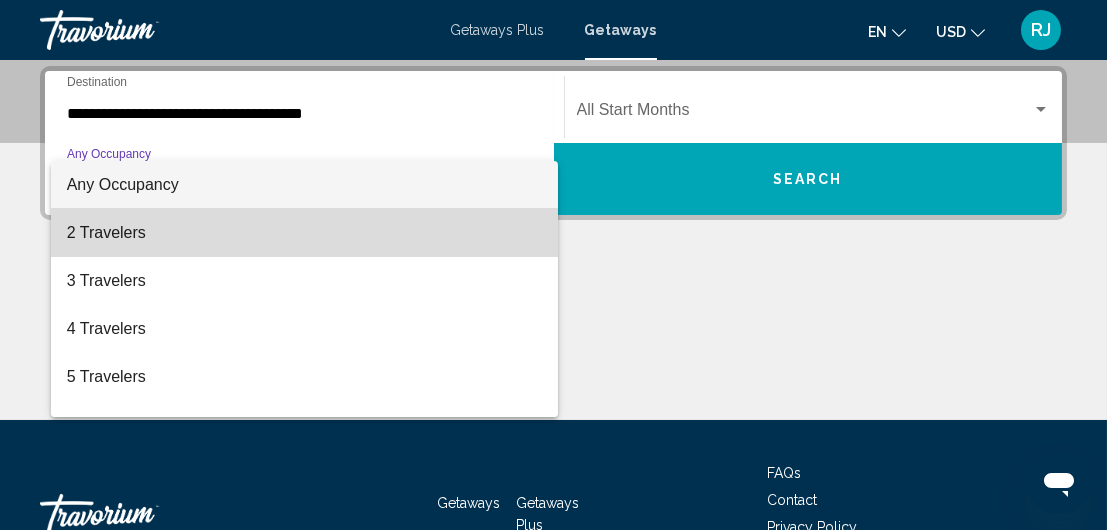 click on "2 Travelers" at bounding box center [304, 233] 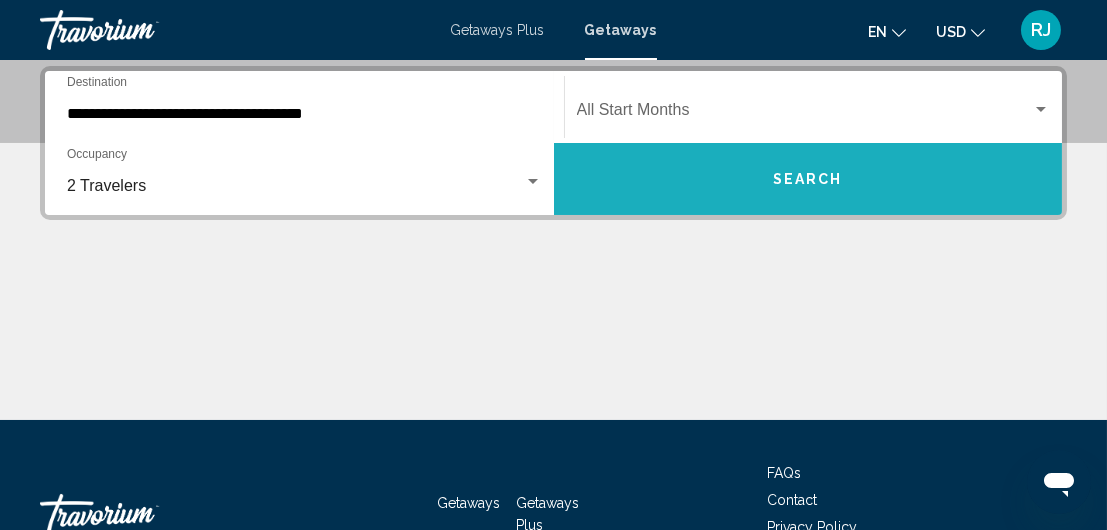 click on "Search" at bounding box center [808, 180] 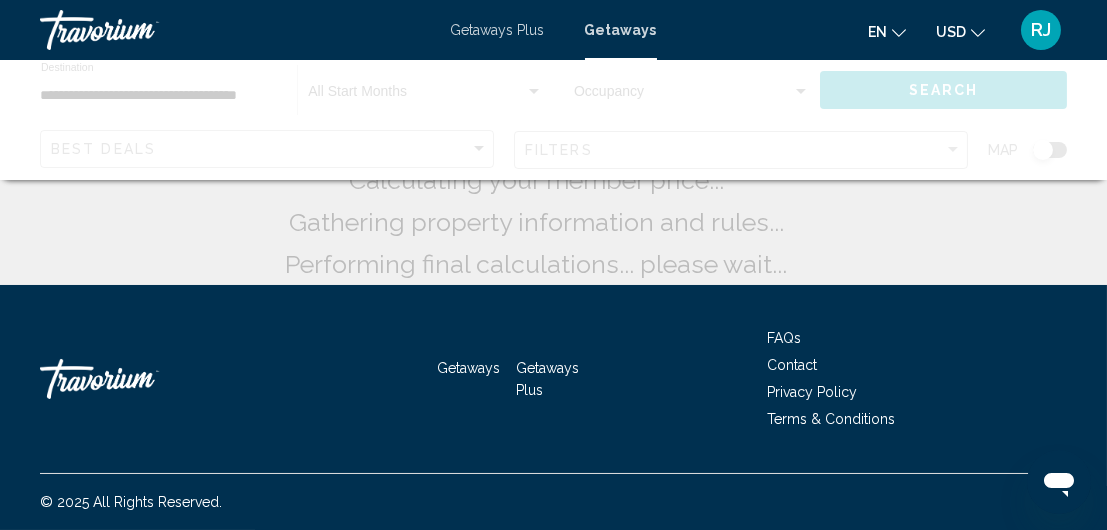 scroll, scrollTop: 0, scrollLeft: 0, axis: both 